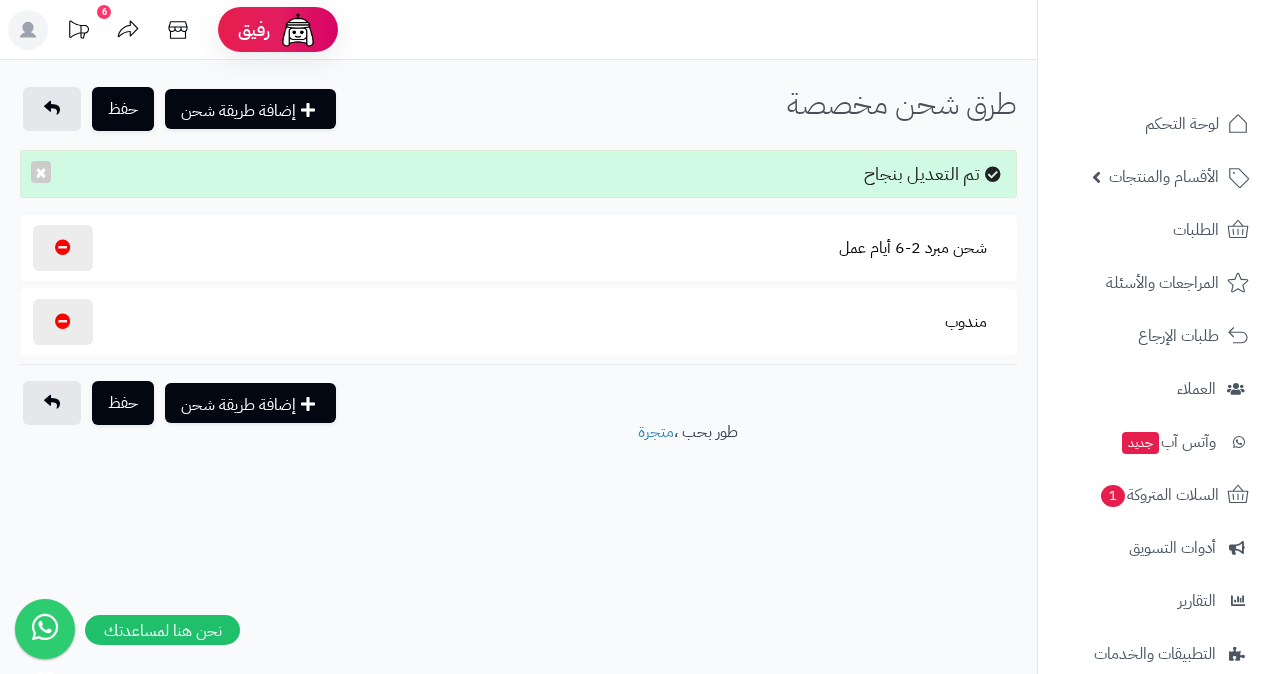 select on "***" 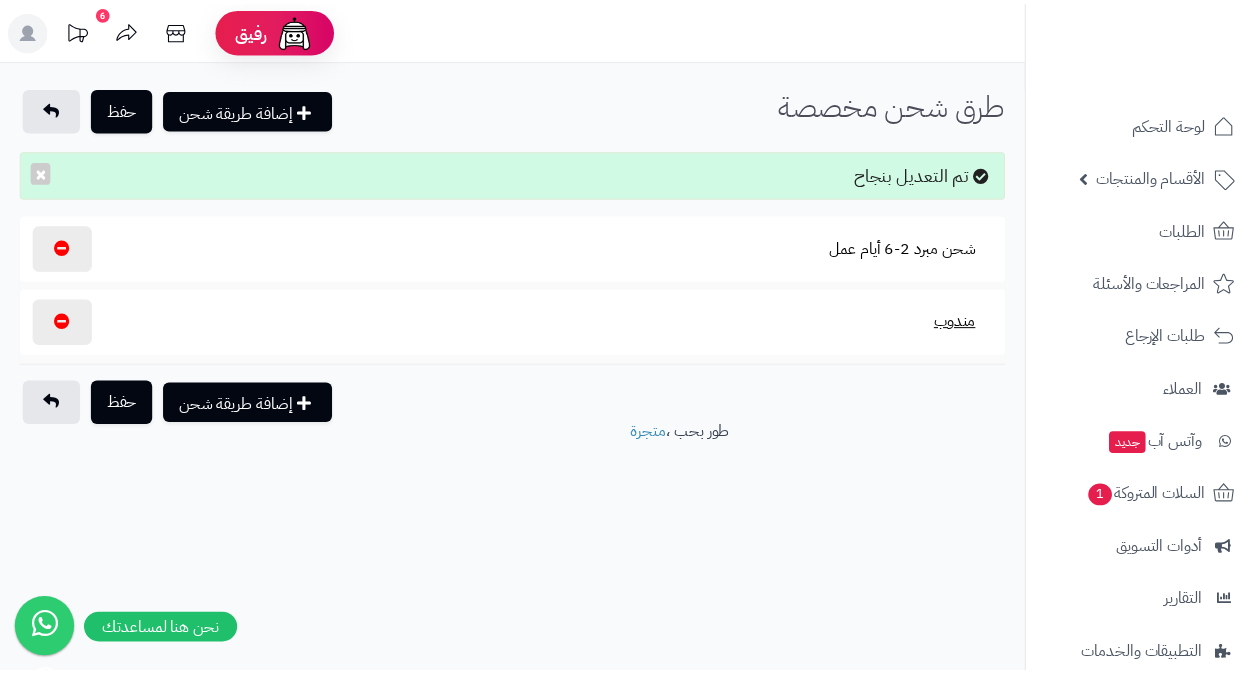 scroll, scrollTop: 0, scrollLeft: 0, axis: both 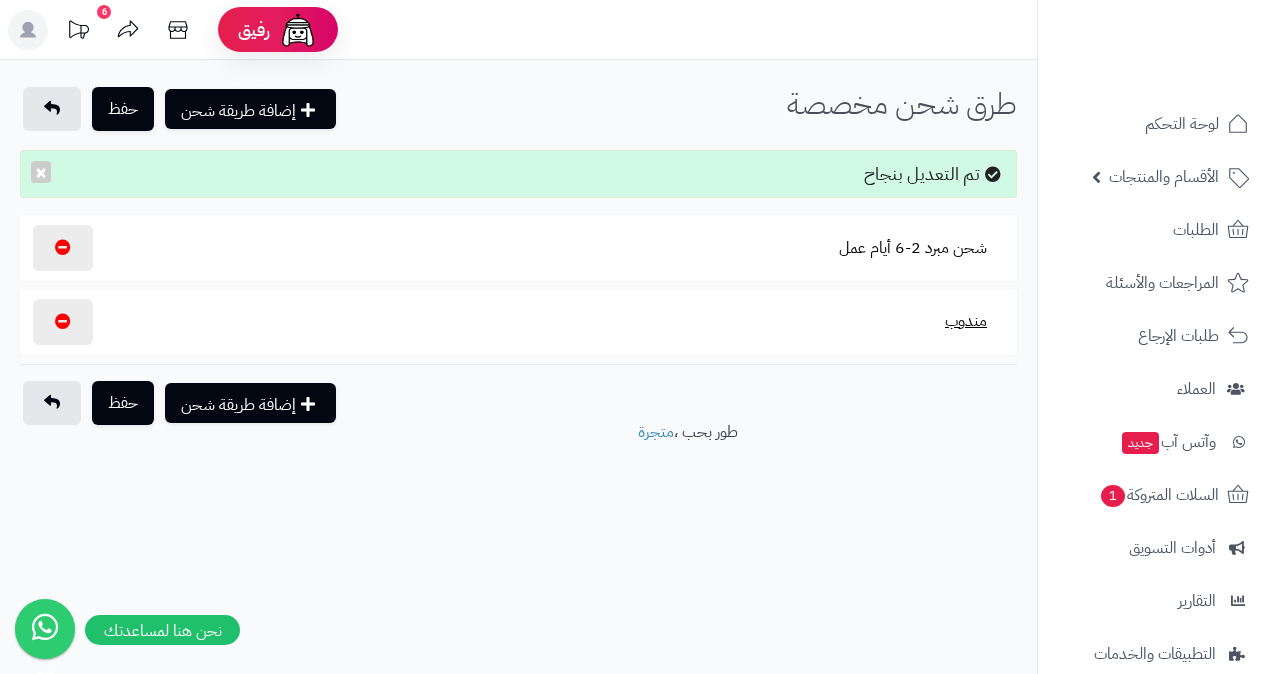 click on "مندوب" at bounding box center (966, 321) 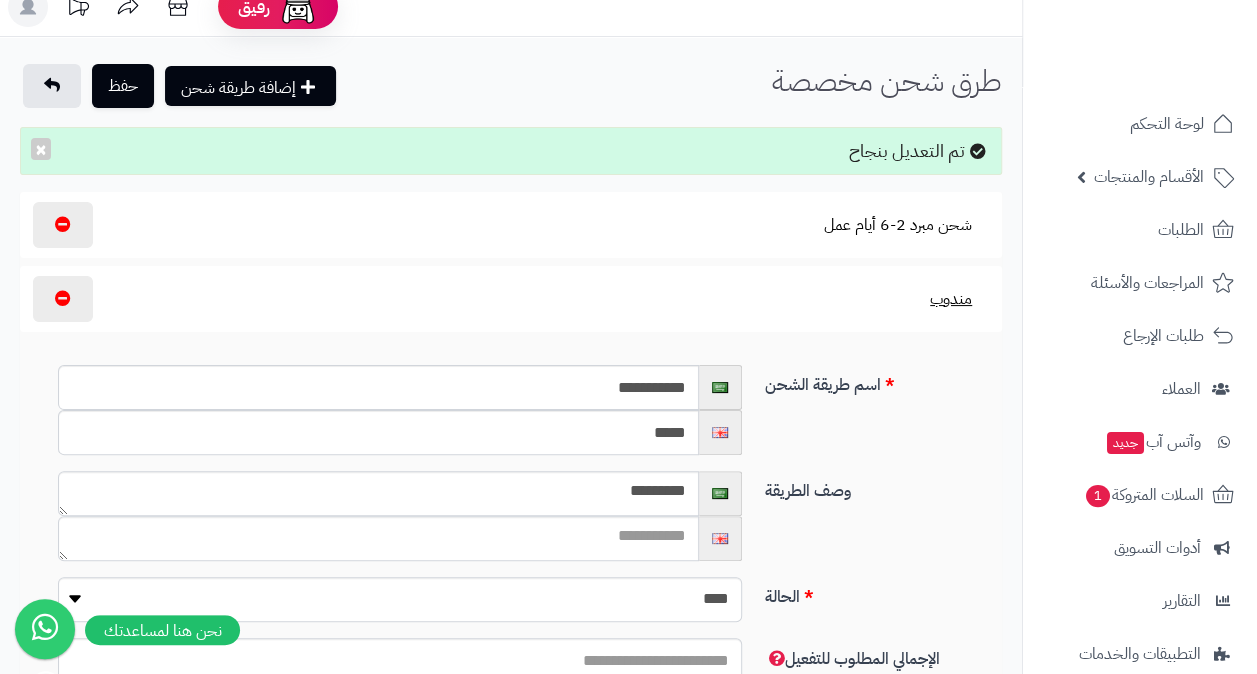 scroll, scrollTop: 0, scrollLeft: 0, axis: both 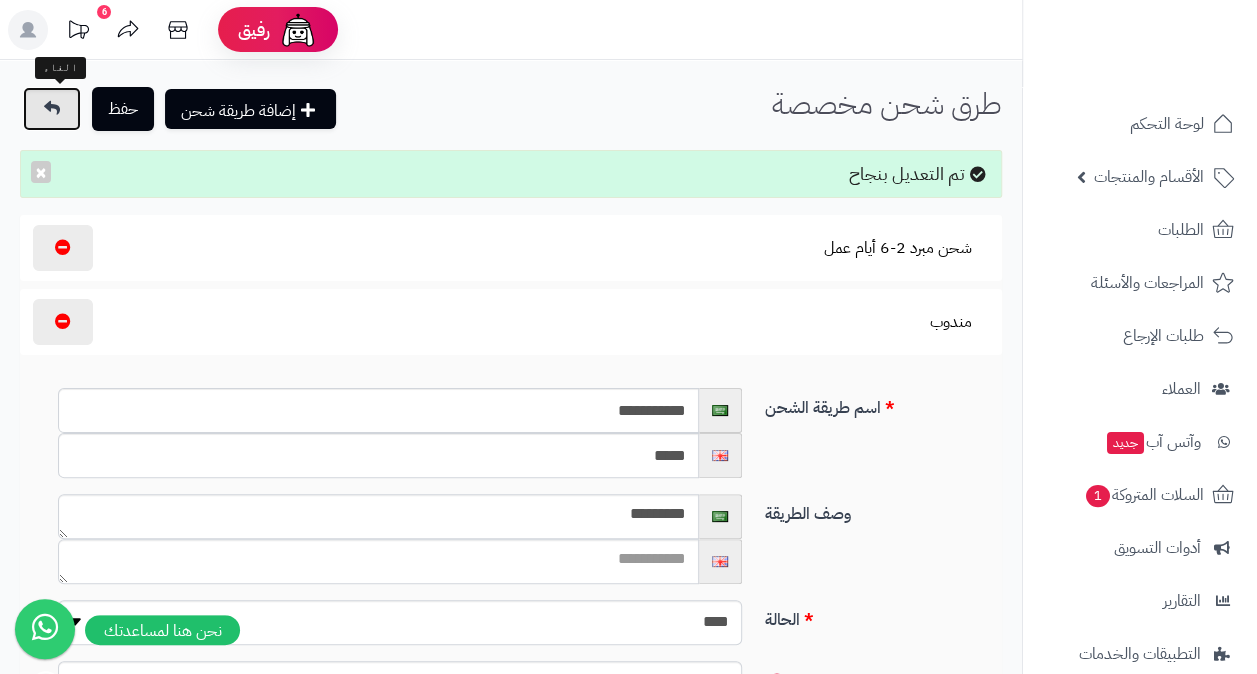 click at bounding box center [52, 109] 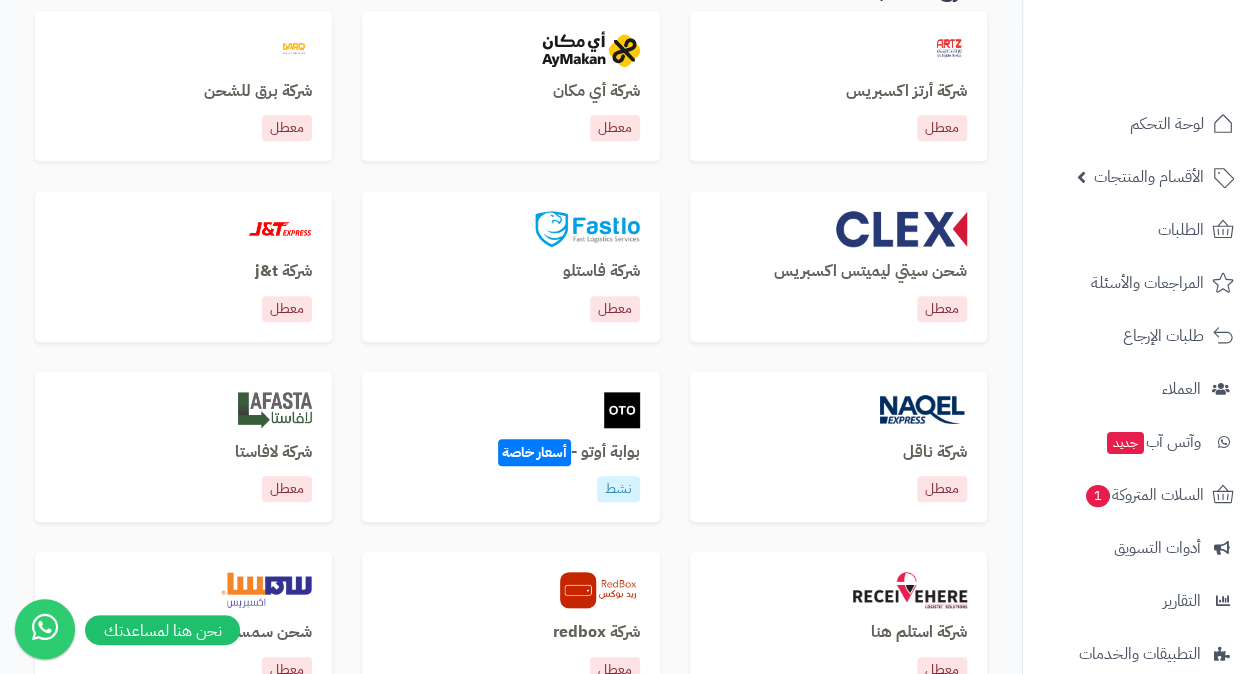 scroll, scrollTop: 700, scrollLeft: 0, axis: vertical 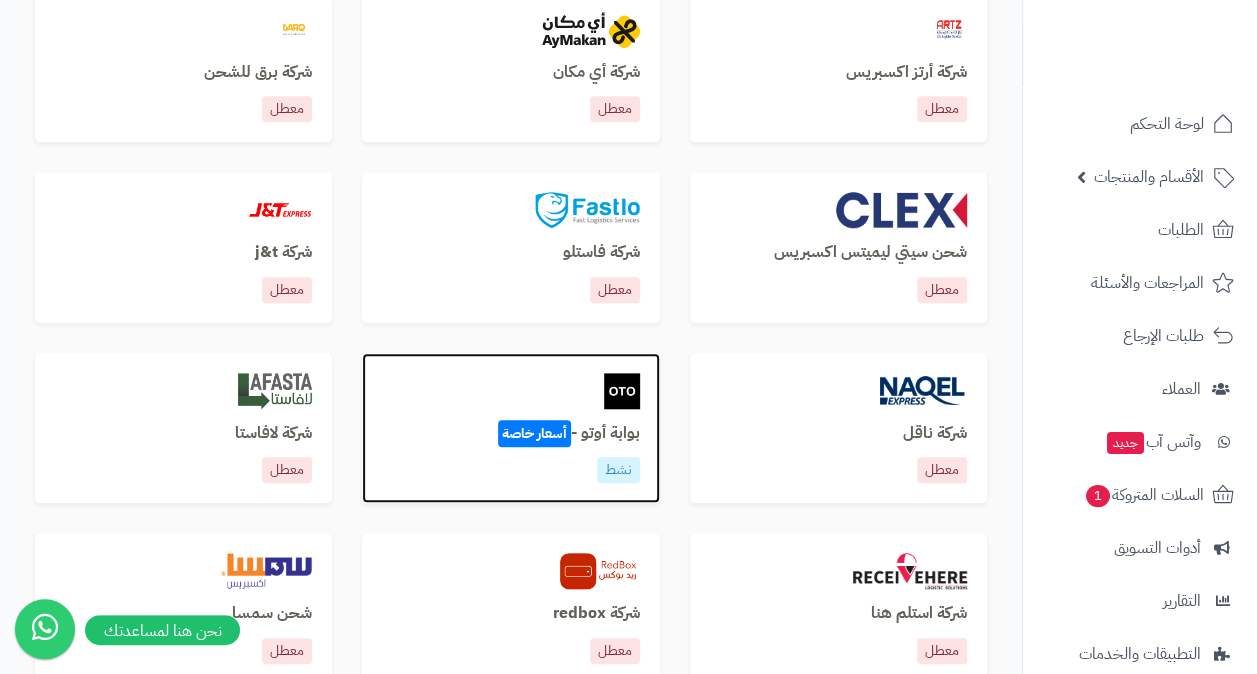 click on "بوابة أوتو -  أسعار خاصة
نشط" at bounding box center [510, 428] 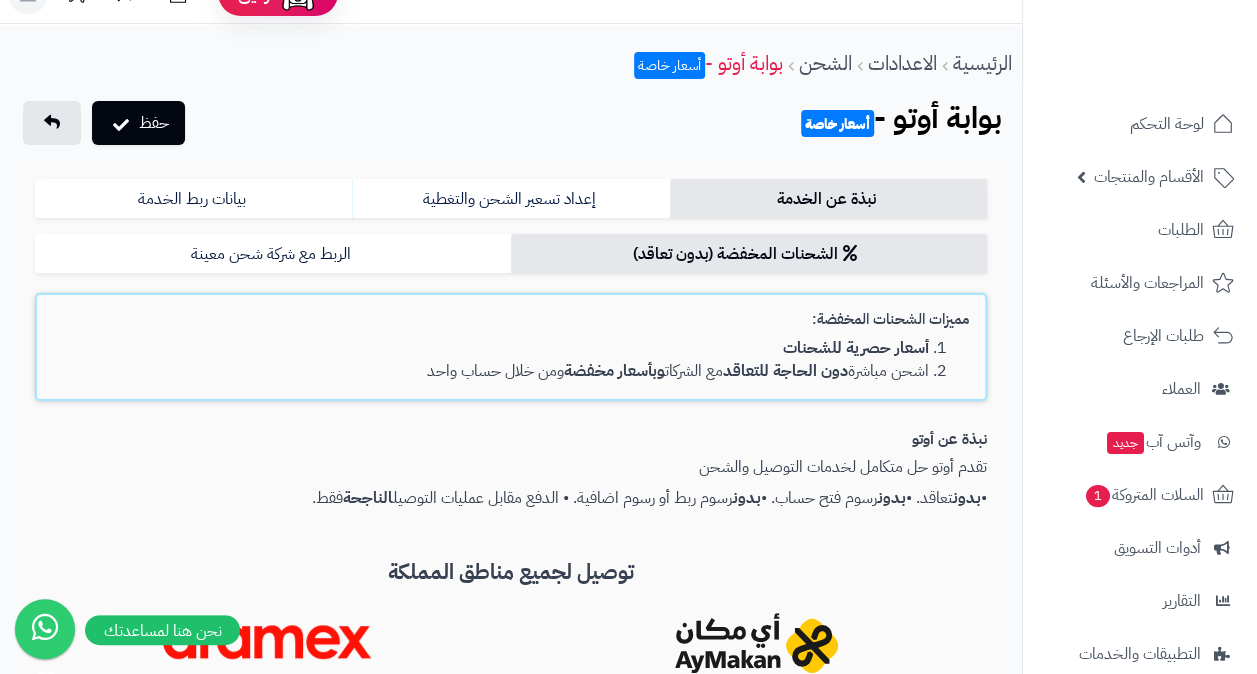 scroll, scrollTop: 30, scrollLeft: 0, axis: vertical 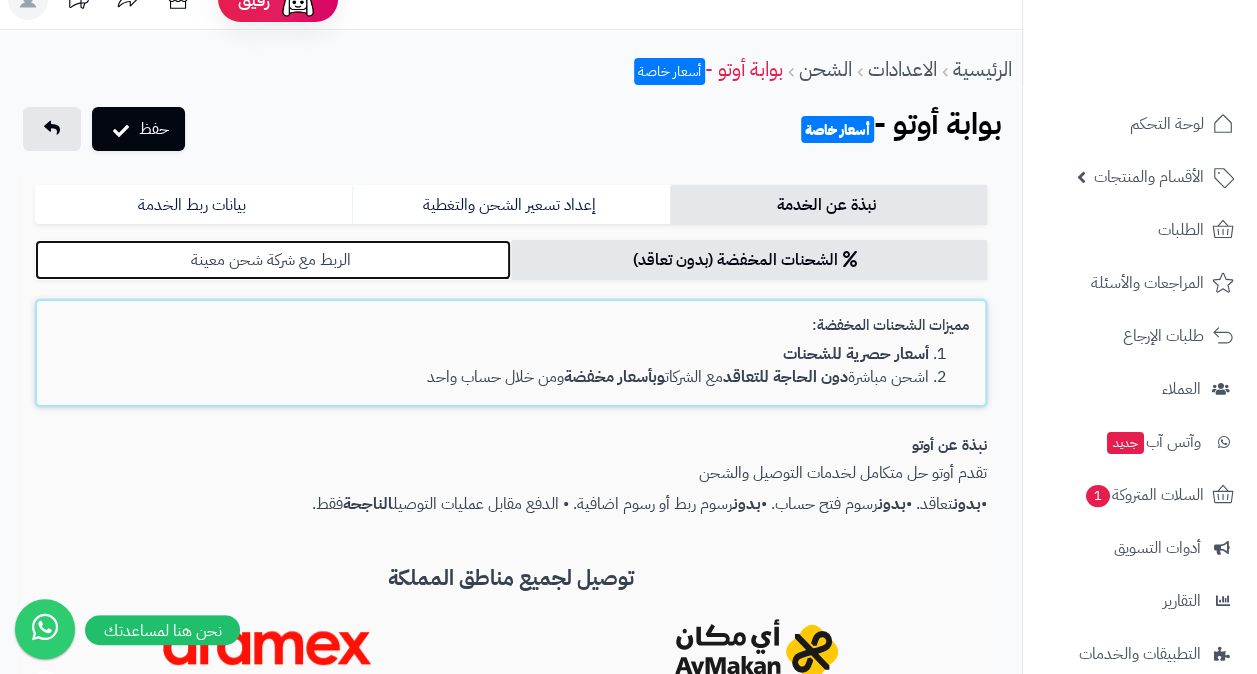 click on "الربط مع شركة شحن معينة" at bounding box center (273, 260) 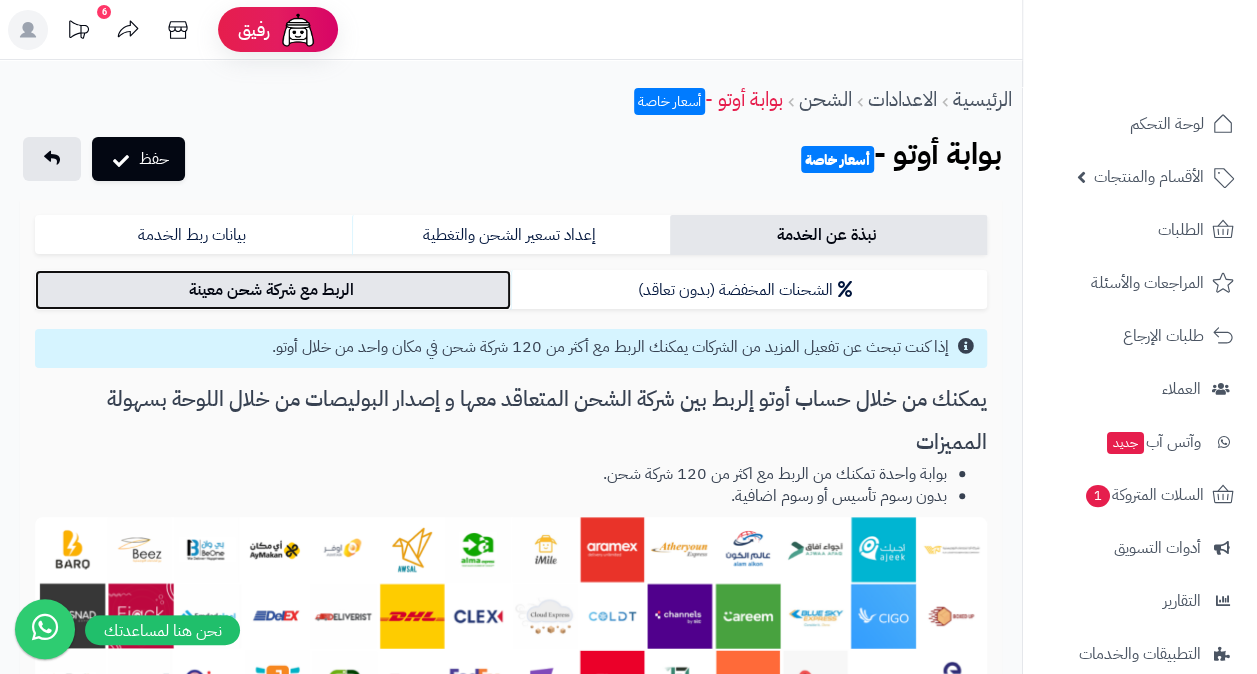 scroll, scrollTop: 0, scrollLeft: 0, axis: both 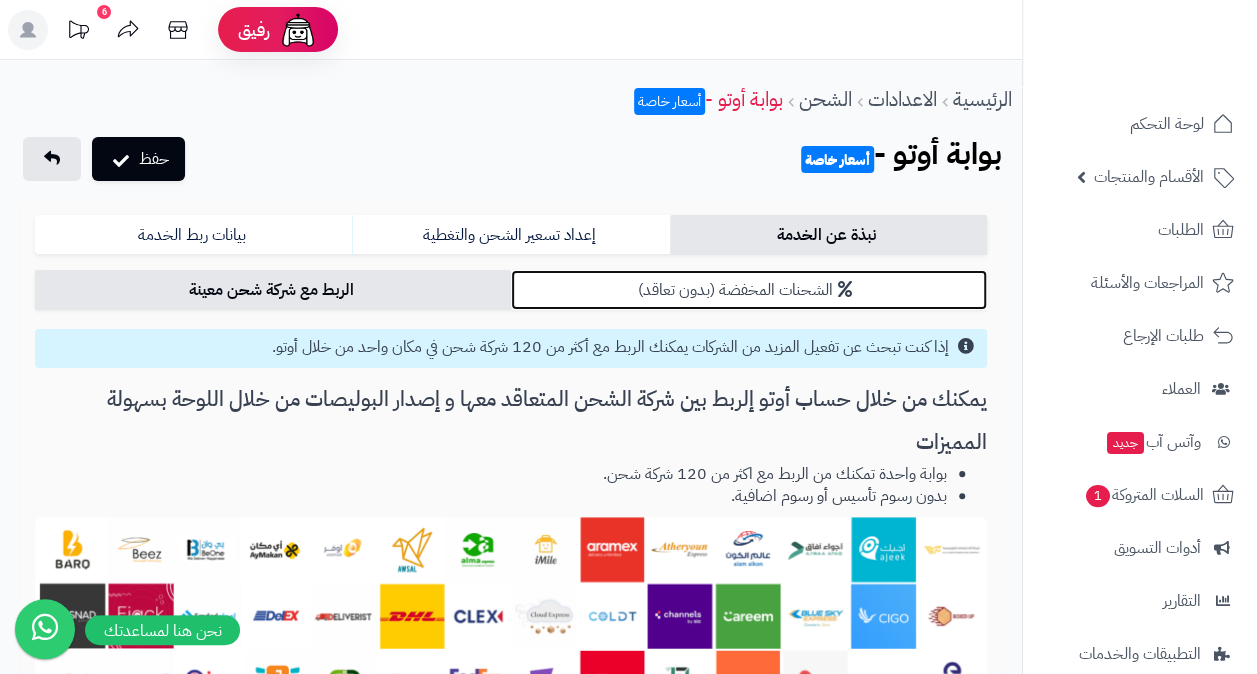 click on "الشحنات المخفضة (بدون تعاقد)" at bounding box center (749, 290) 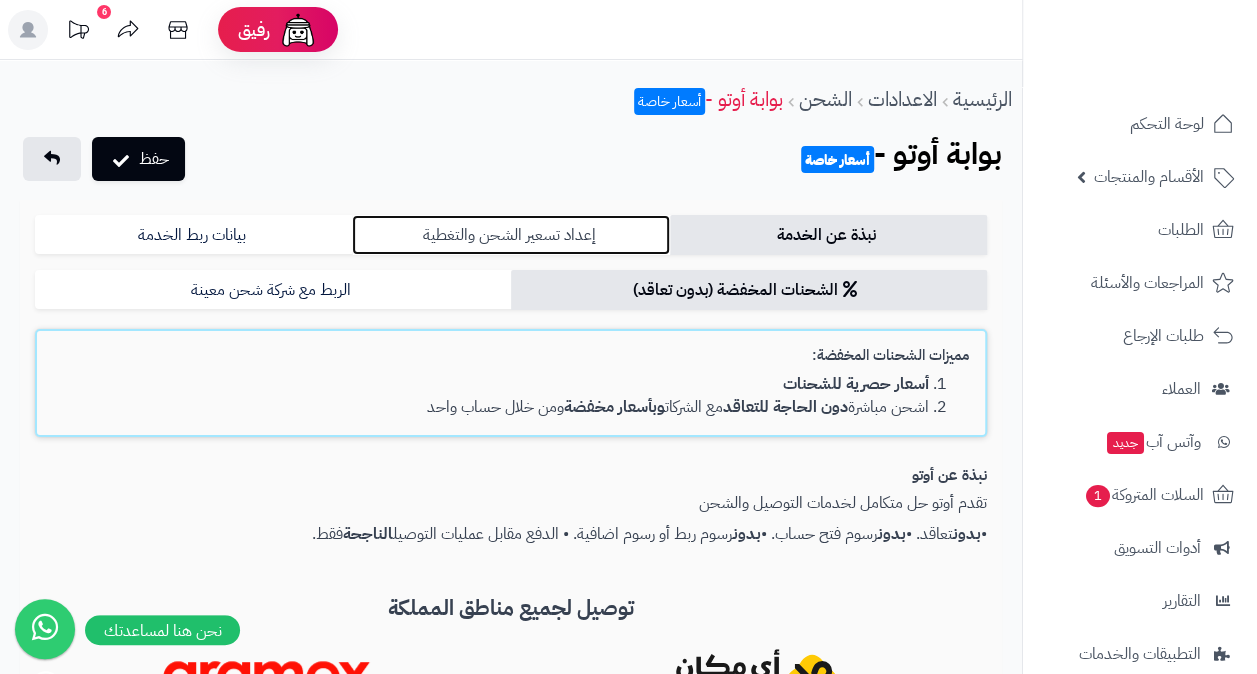 click on "إعداد تسعير الشحن والتغطية" at bounding box center [510, 235] 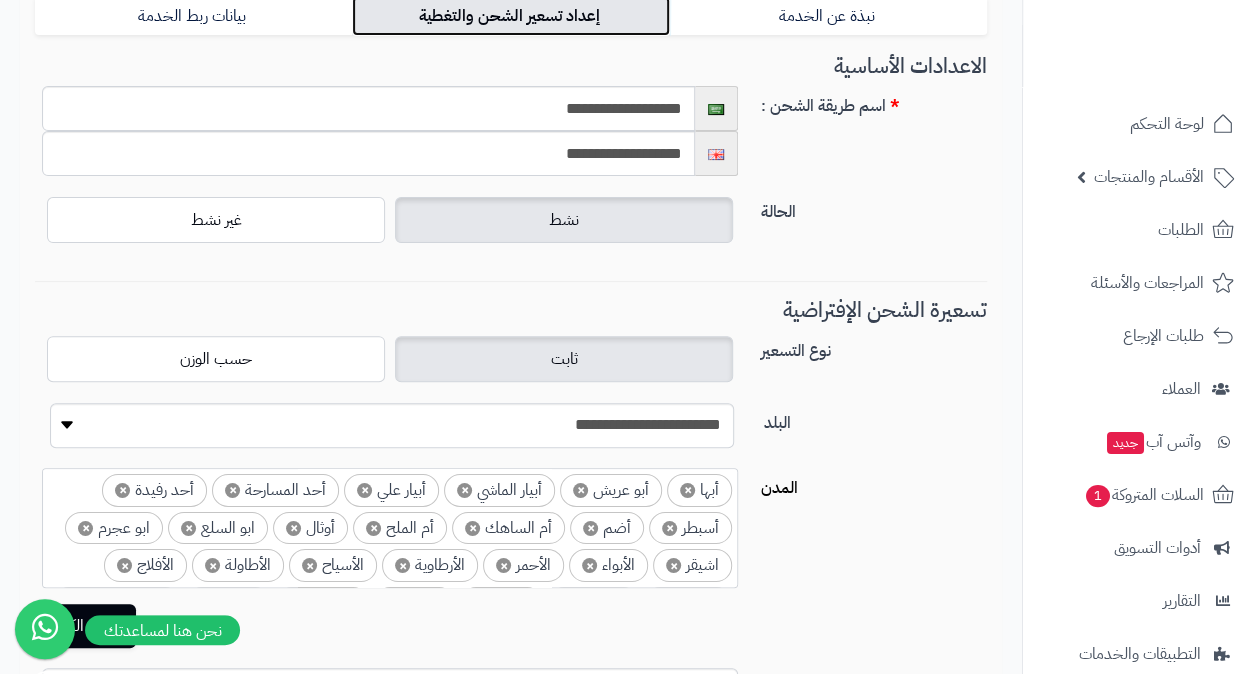 scroll, scrollTop: 62, scrollLeft: 0, axis: vertical 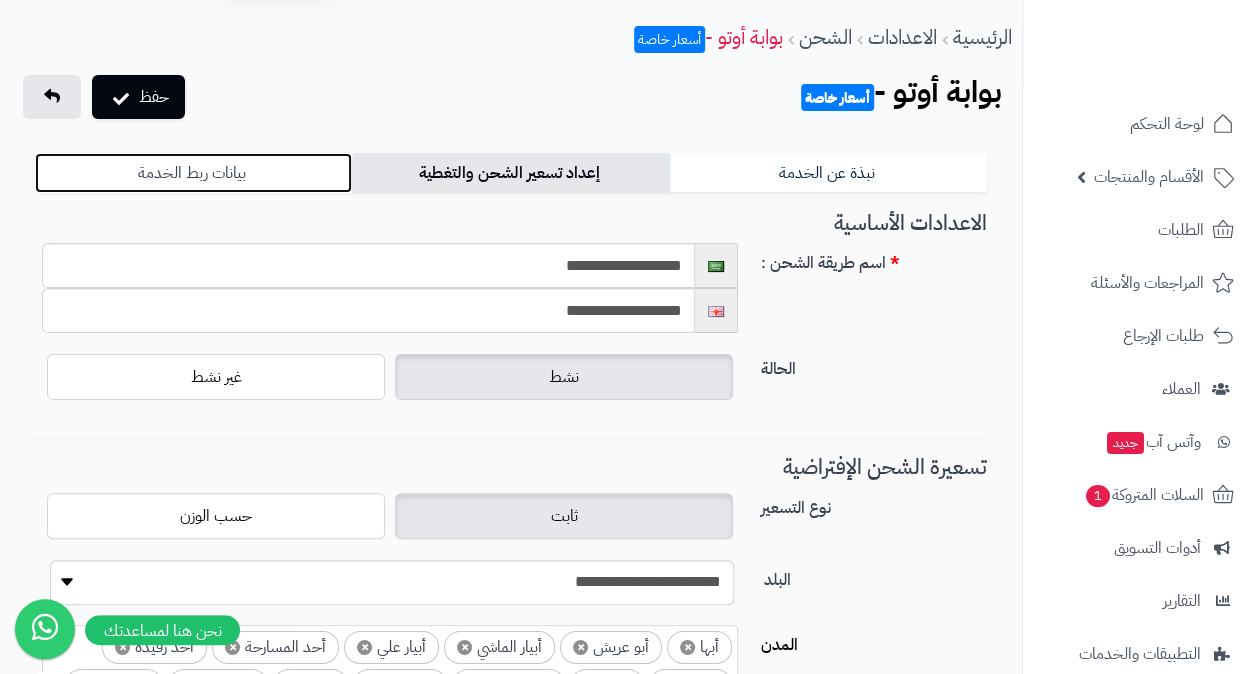 click on "بيانات ربط الخدمة" at bounding box center (193, 173) 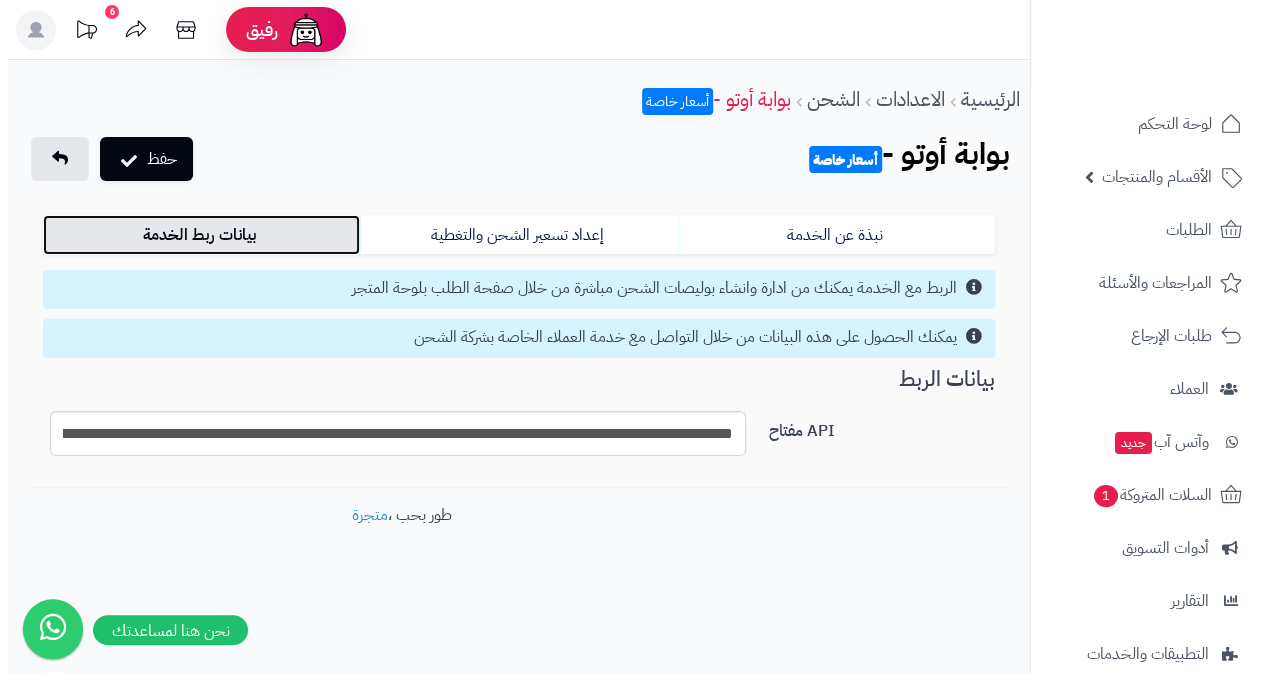 scroll, scrollTop: 0, scrollLeft: 0, axis: both 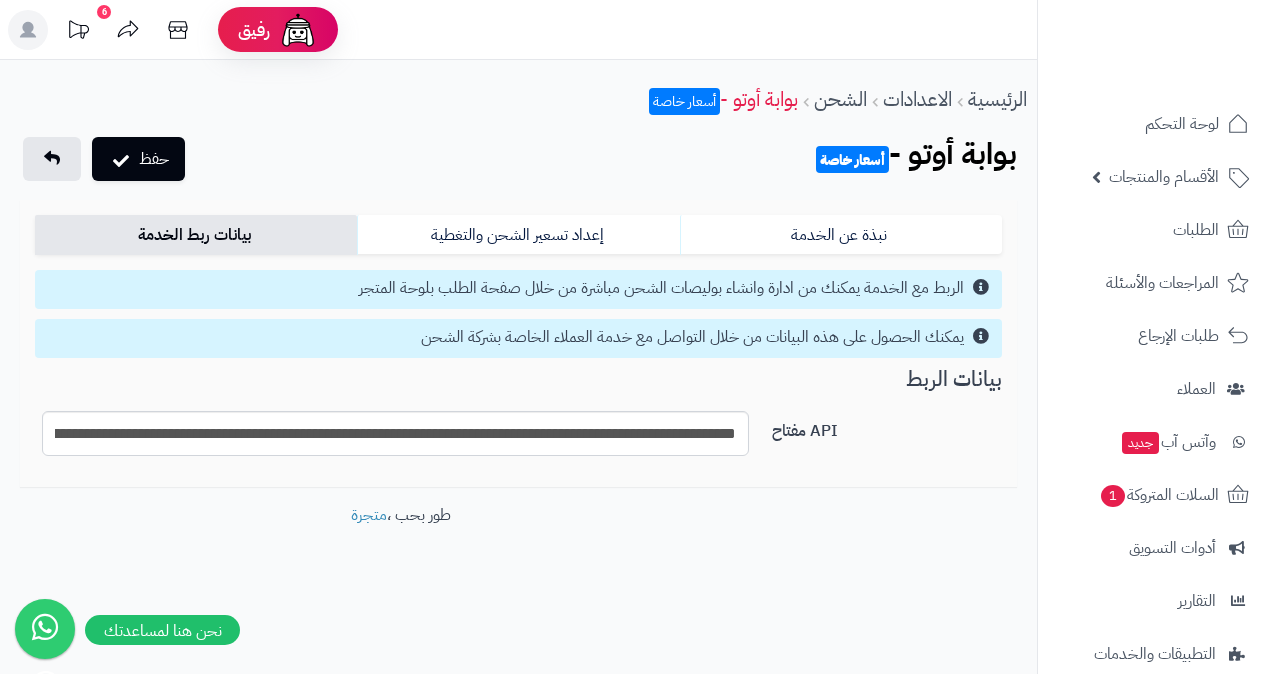click on "6" at bounding box center [104, 12] 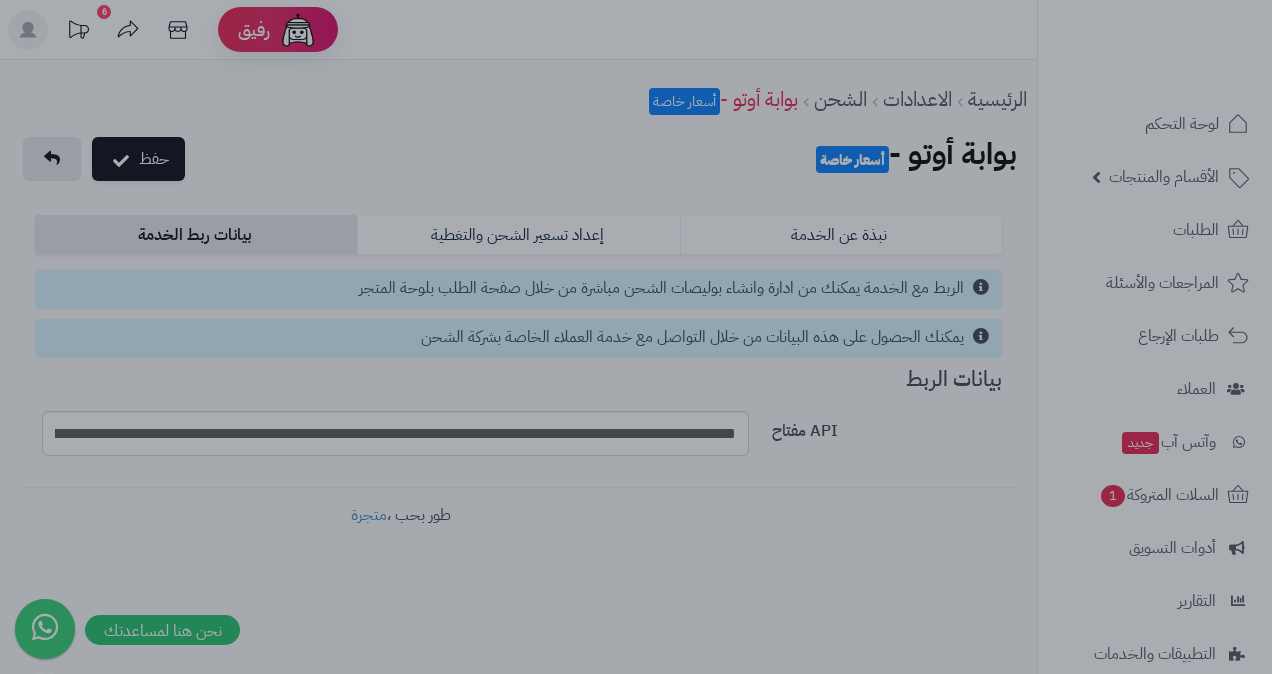 click at bounding box center [636, 337] 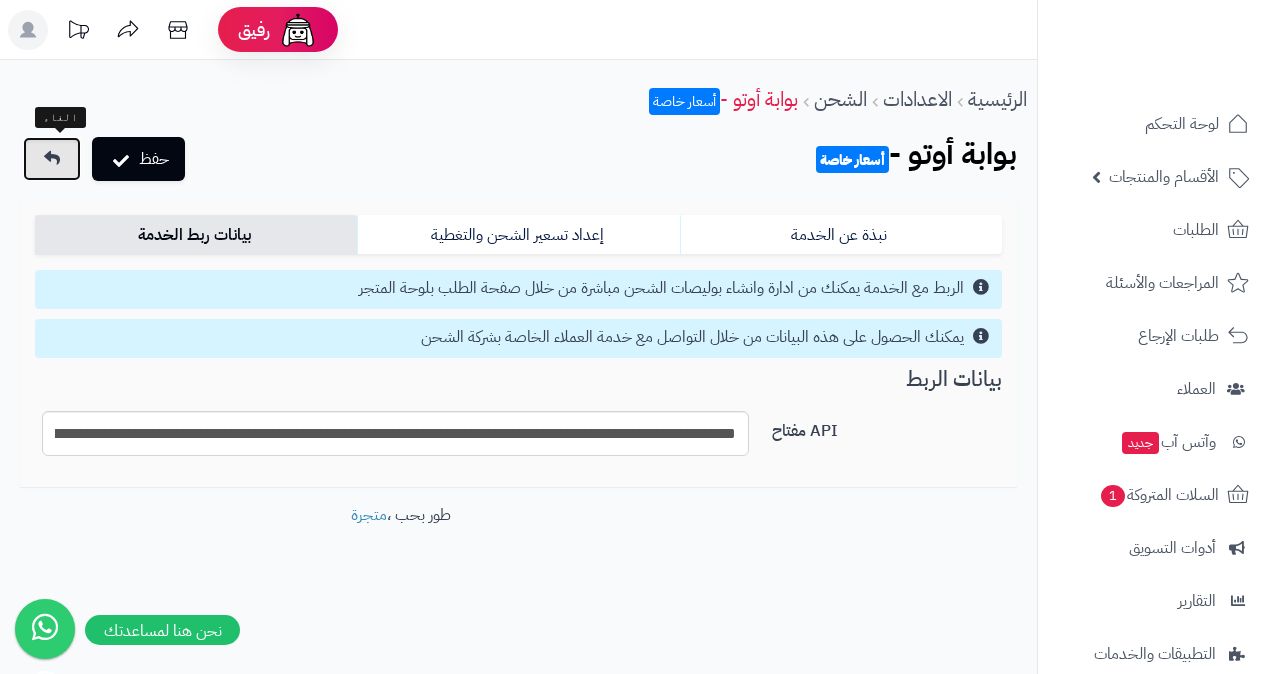 click at bounding box center [52, 159] 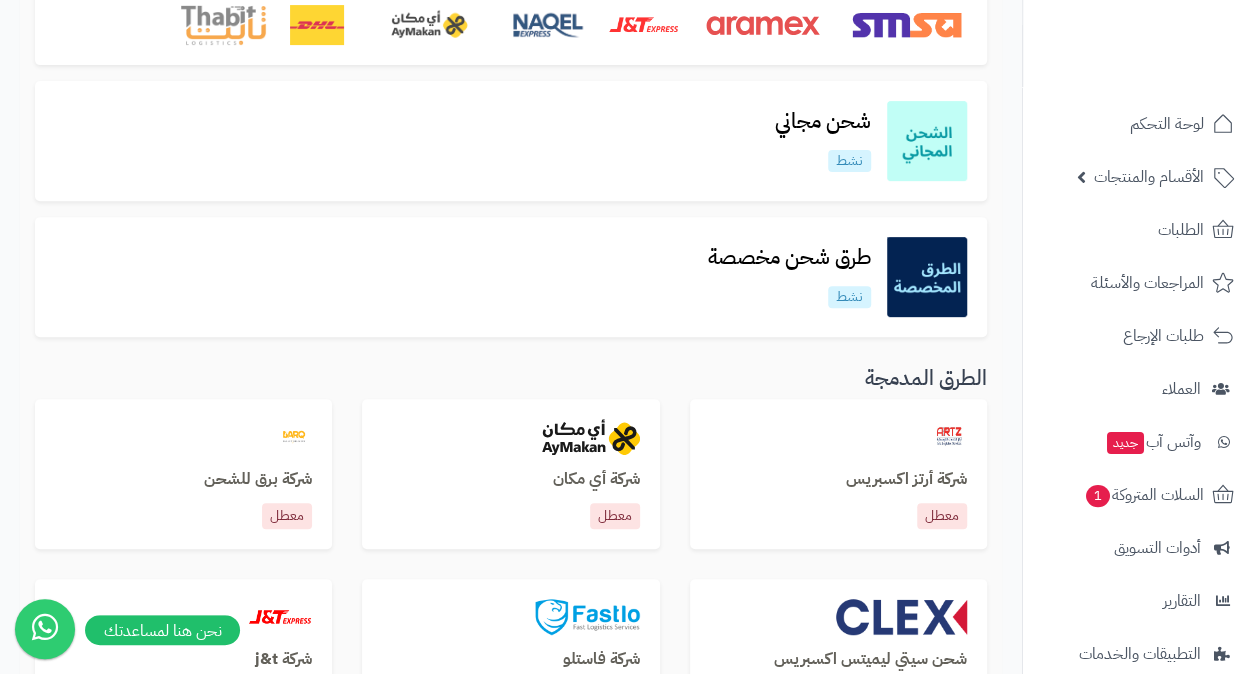 scroll, scrollTop: 300, scrollLeft: 0, axis: vertical 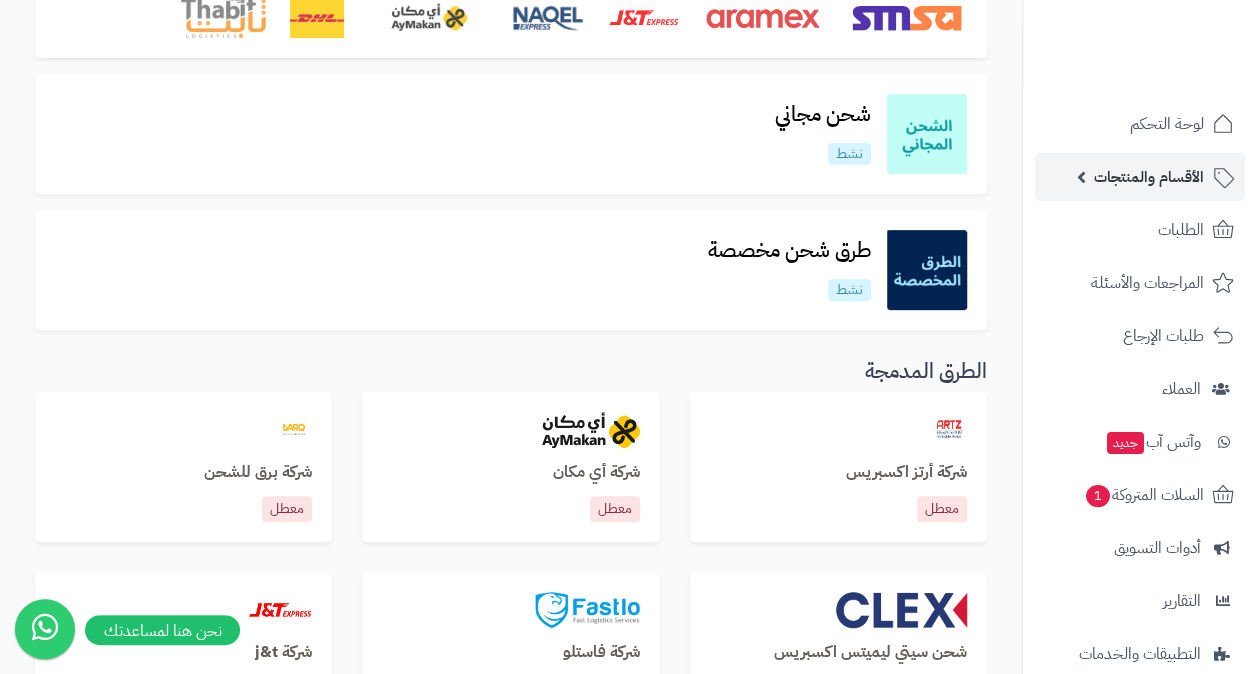 click on "الأقسام والمنتجات" at bounding box center [1149, 177] 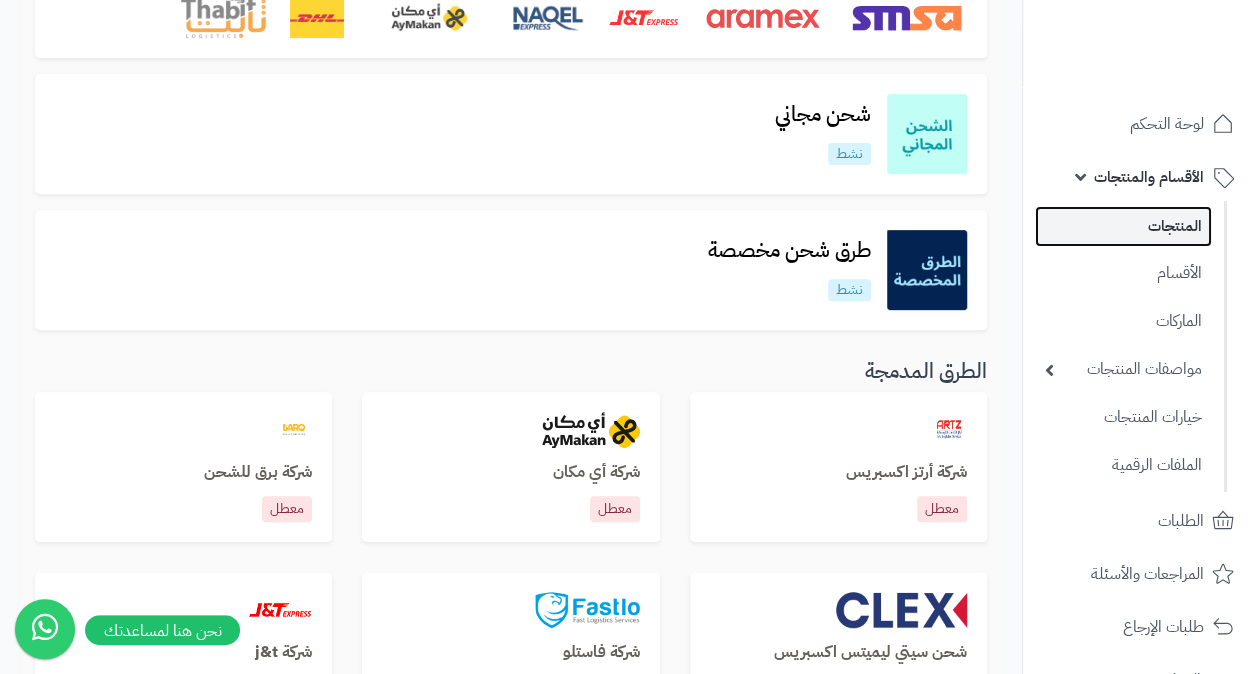 click on "المنتجات" at bounding box center [1123, 226] 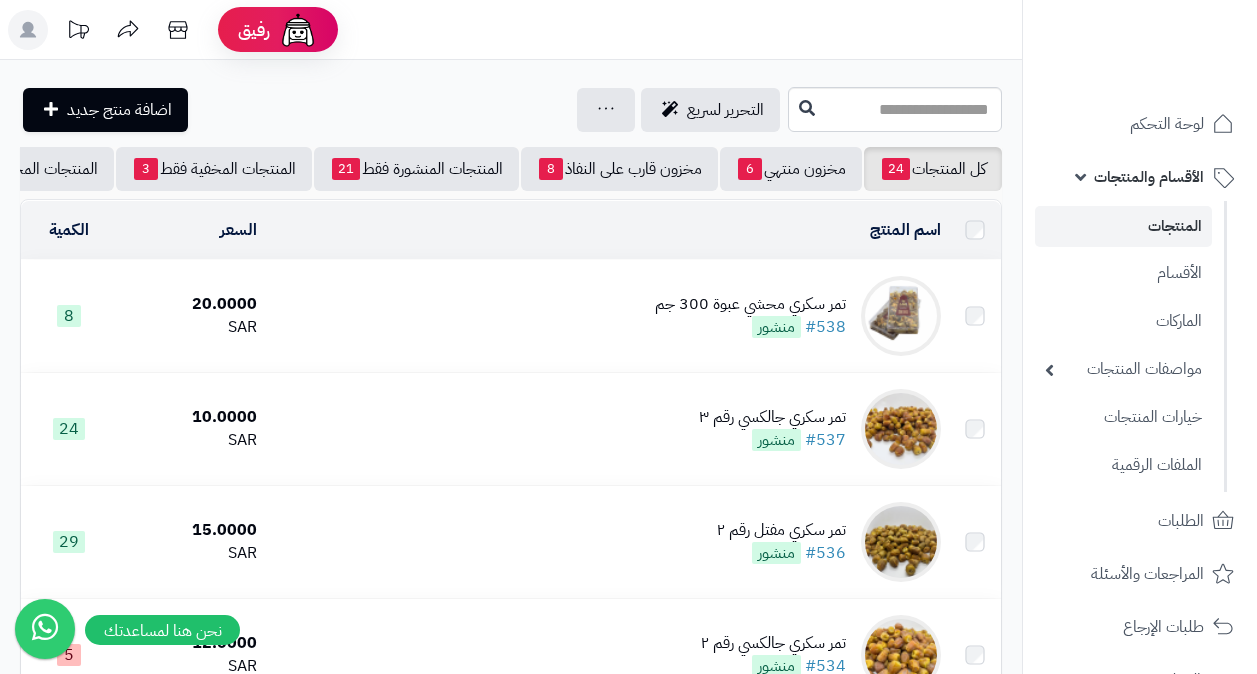 scroll, scrollTop: 0, scrollLeft: 0, axis: both 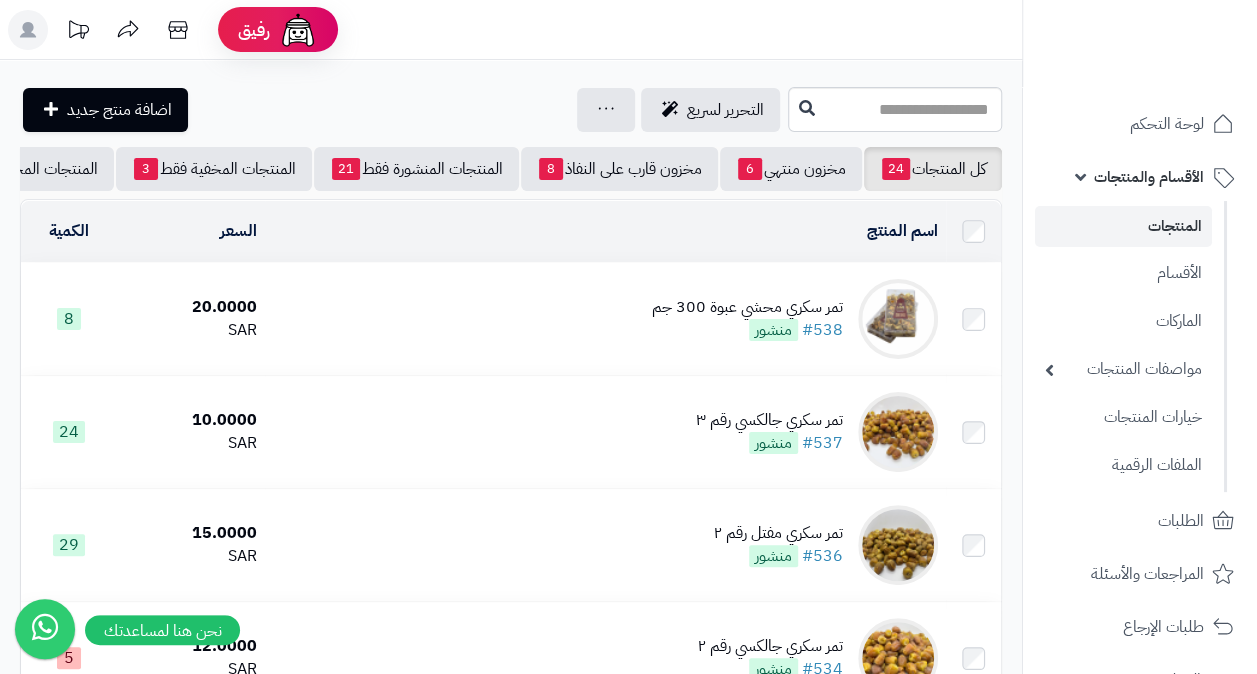 click on "تمر سكري محشي عبوة 300 جم" at bounding box center (747, 307) 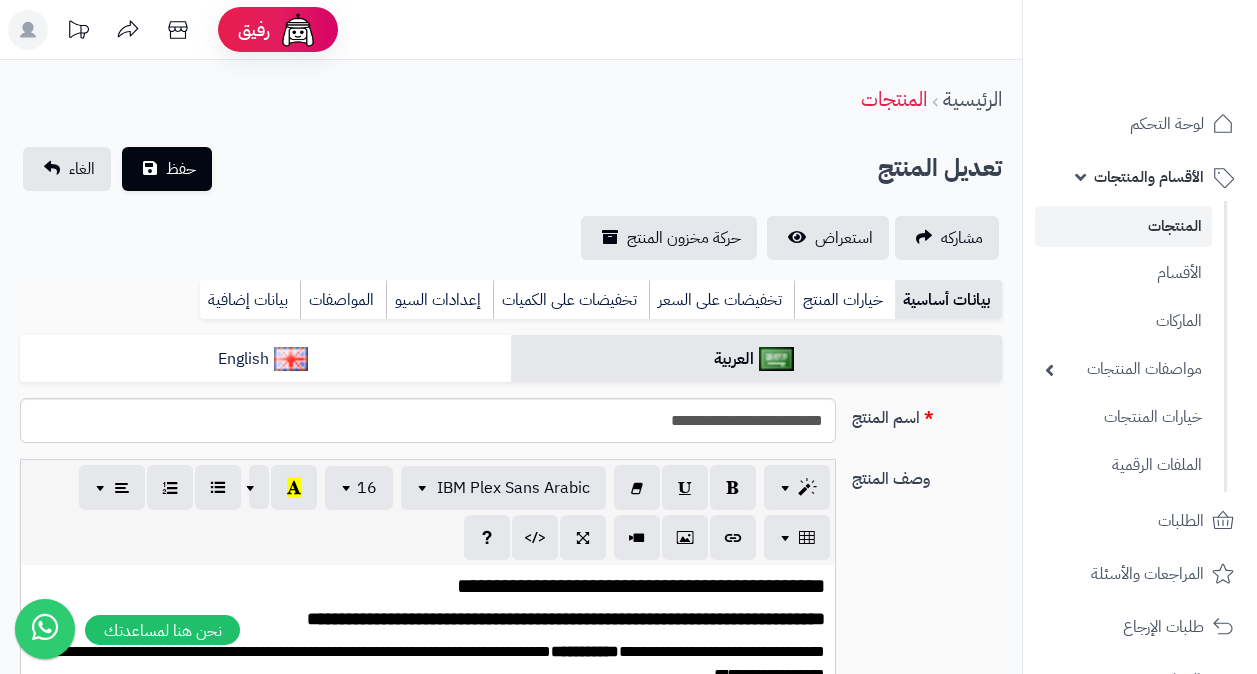 scroll, scrollTop: 0, scrollLeft: 0, axis: both 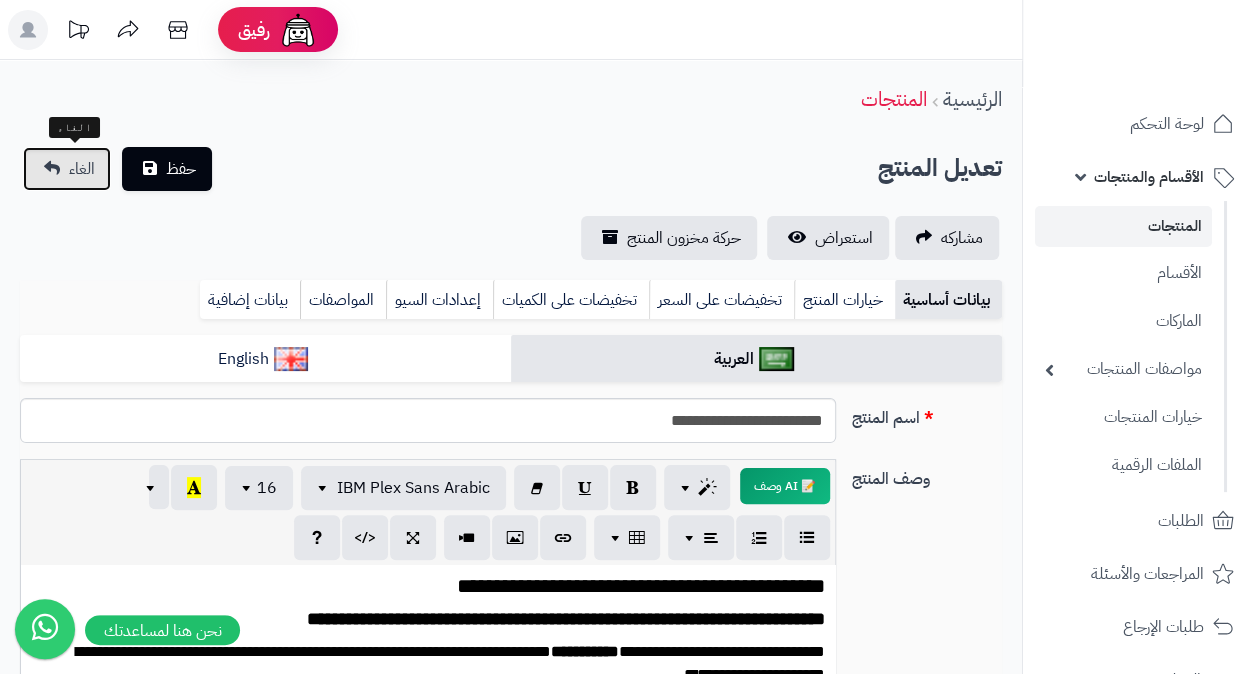 click on "الغاء" at bounding box center [67, 169] 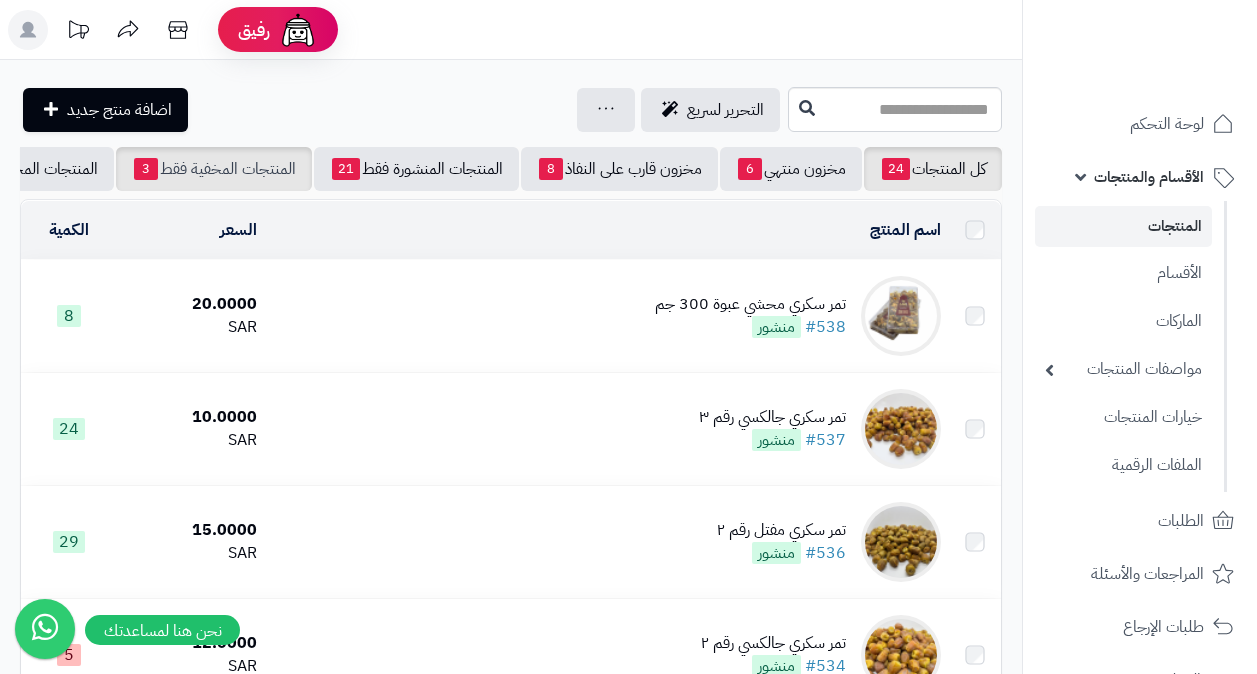 scroll, scrollTop: 0, scrollLeft: 0, axis: both 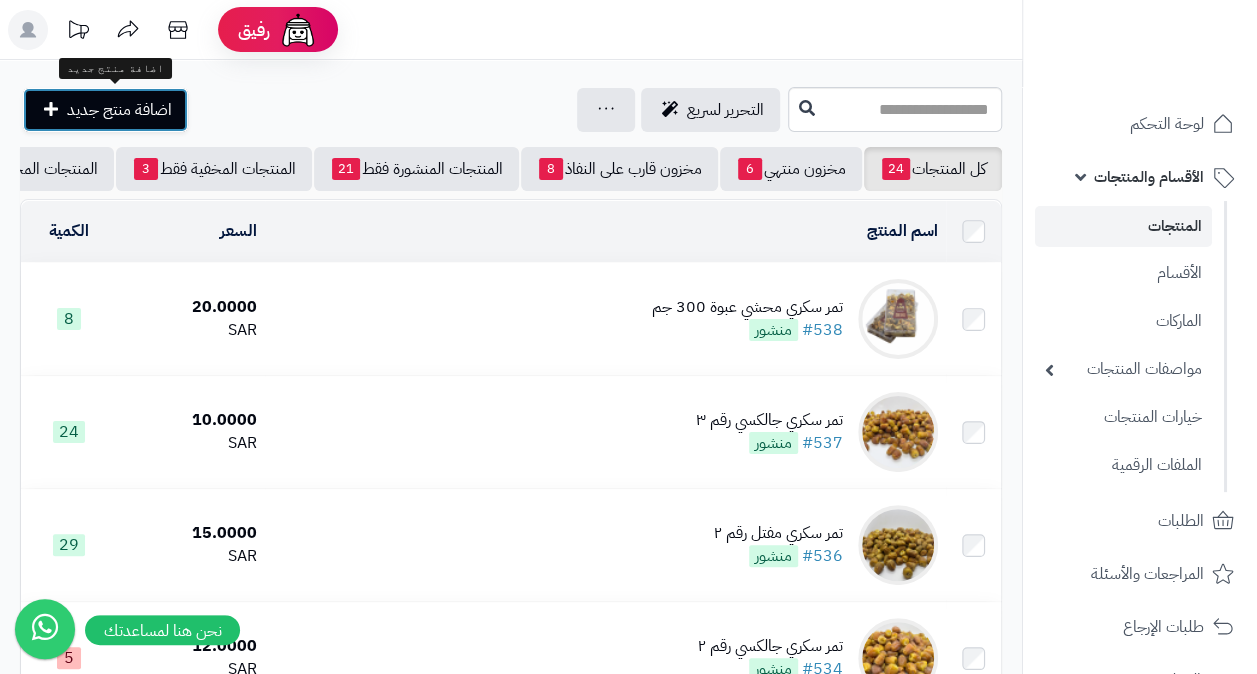 click on "اضافة منتج جديد" at bounding box center (119, 110) 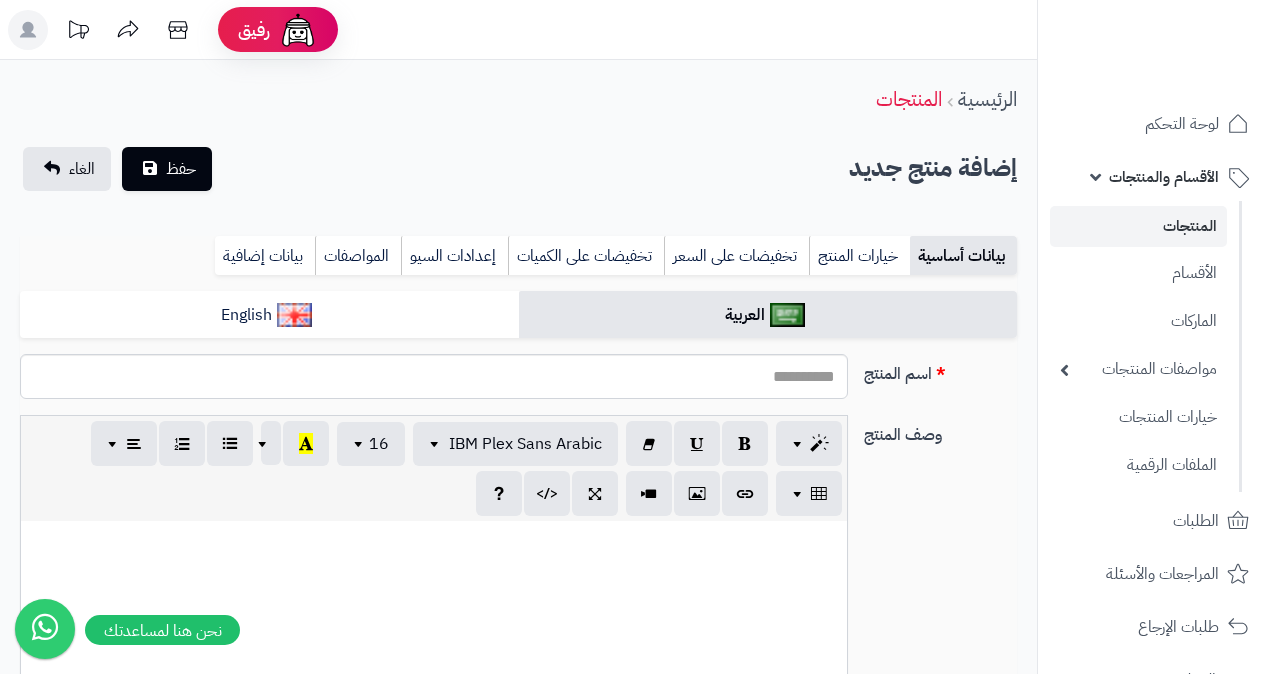 select 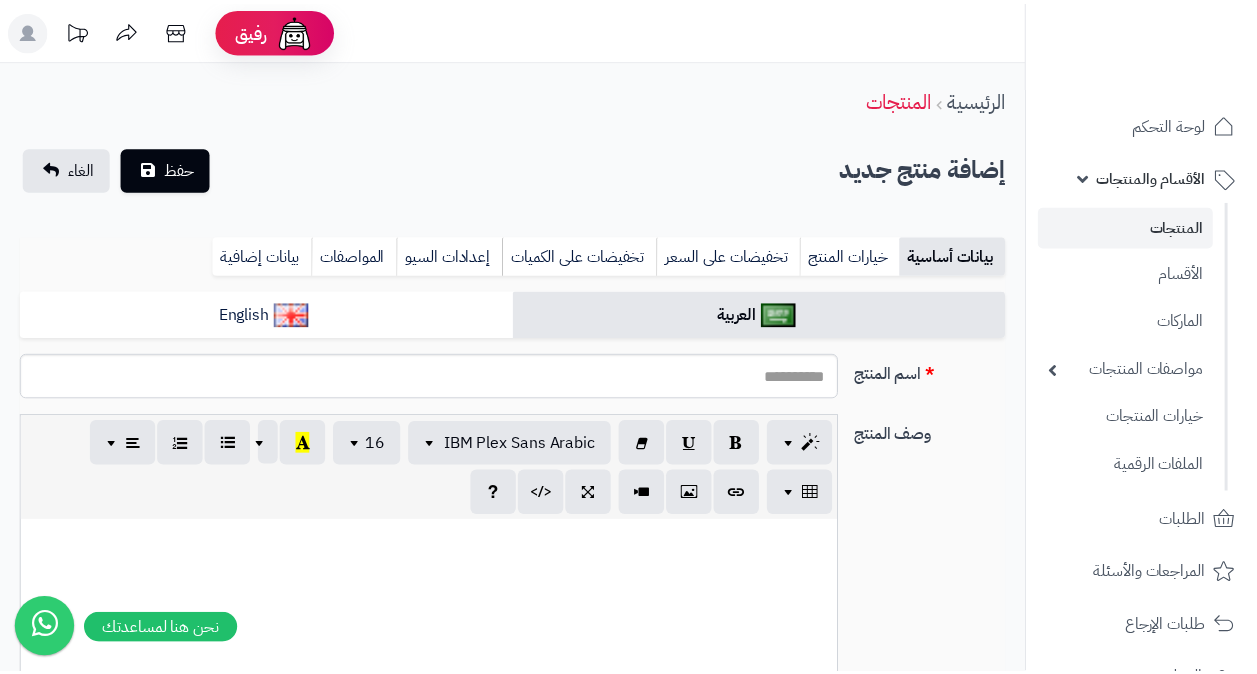 scroll, scrollTop: 0, scrollLeft: 0, axis: both 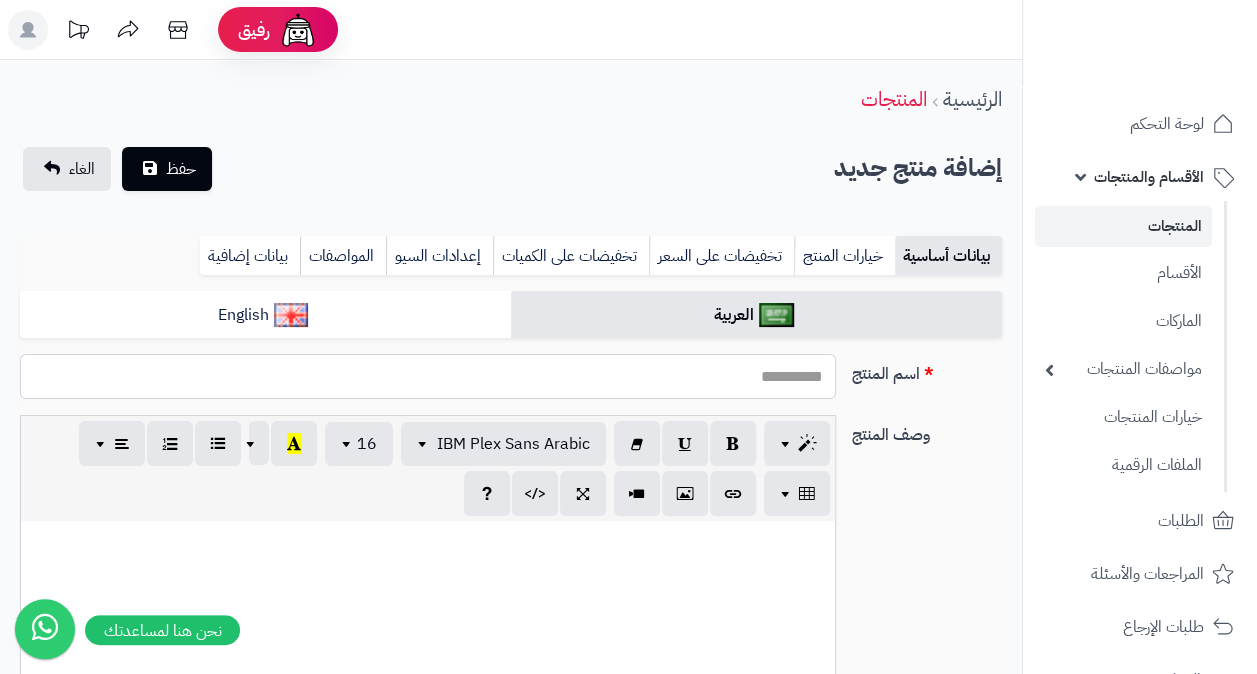 click on "اسم المنتج" at bounding box center (428, 376) 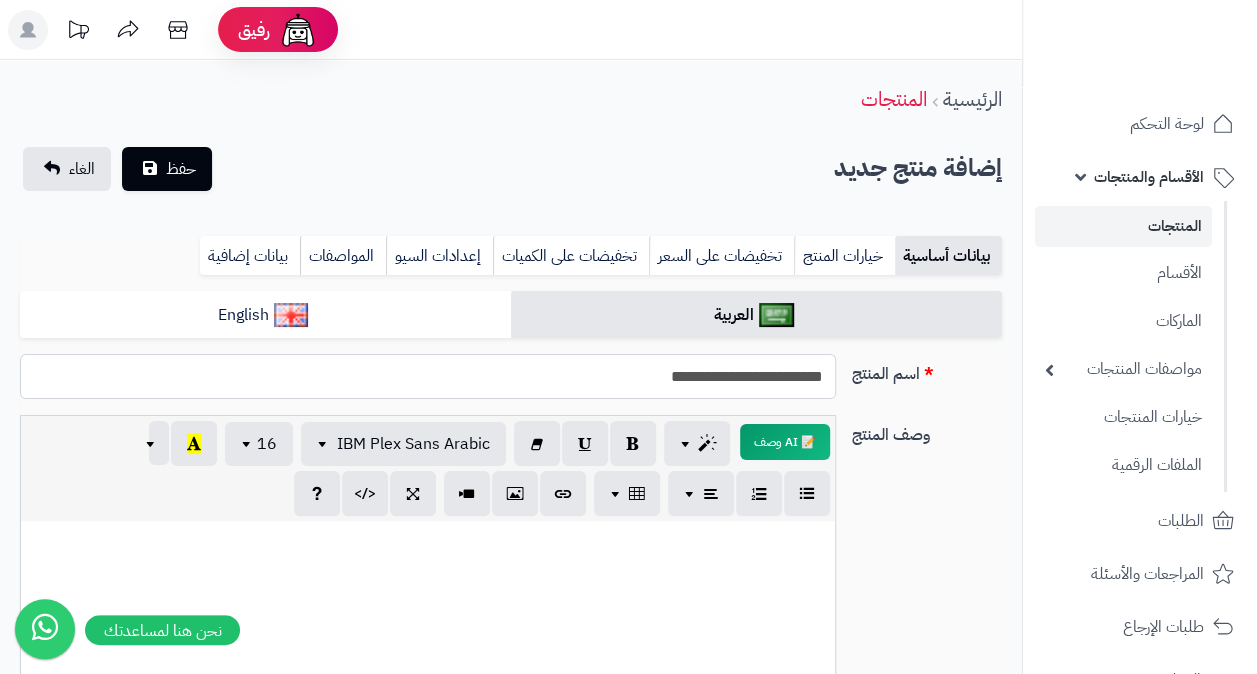 click on "**********" at bounding box center [428, 376] 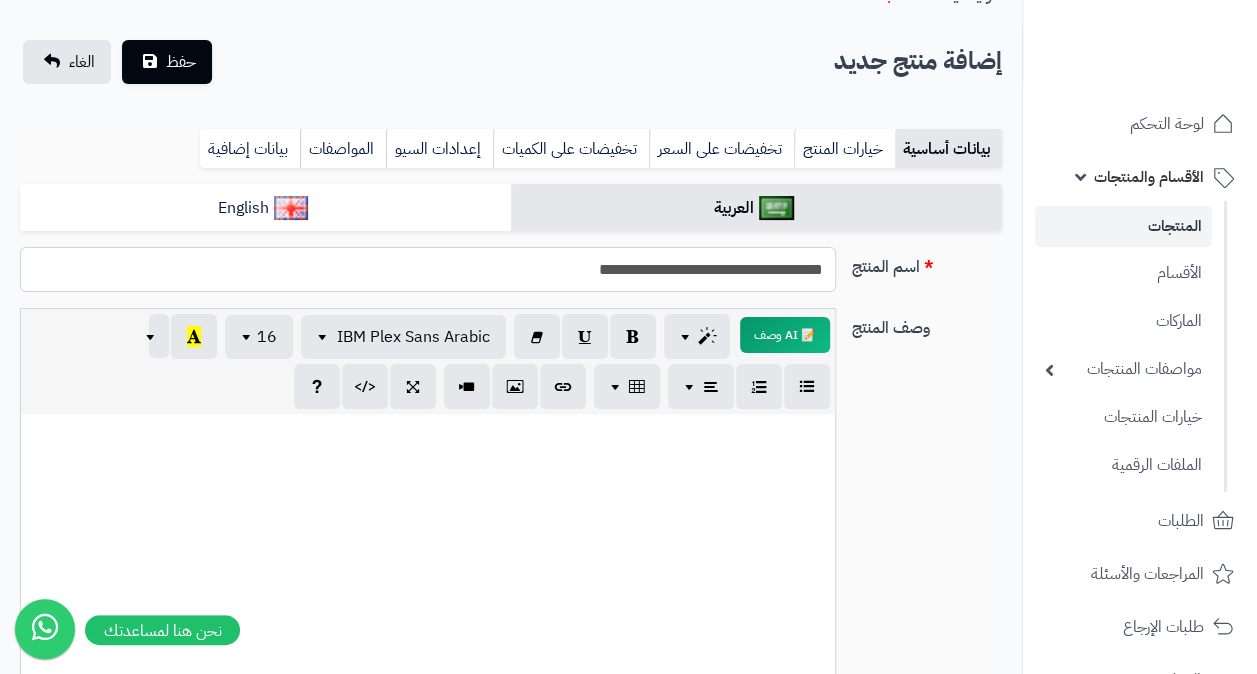 scroll, scrollTop: 200, scrollLeft: 0, axis: vertical 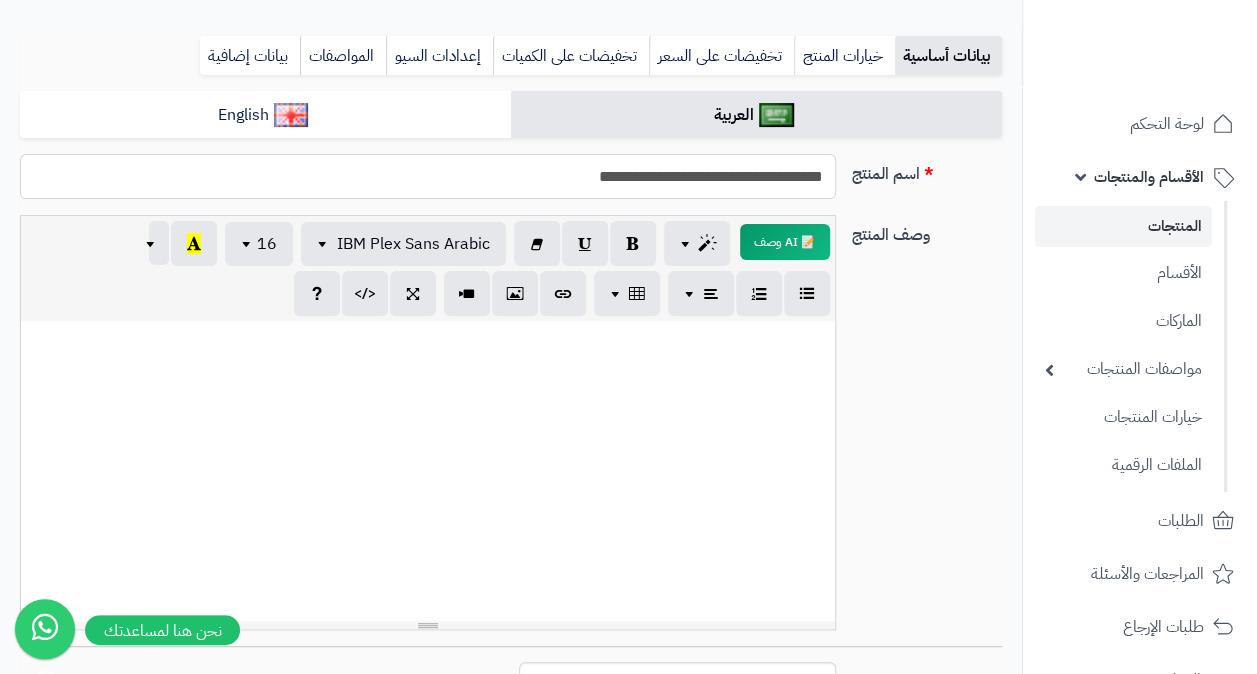 type on "**********" 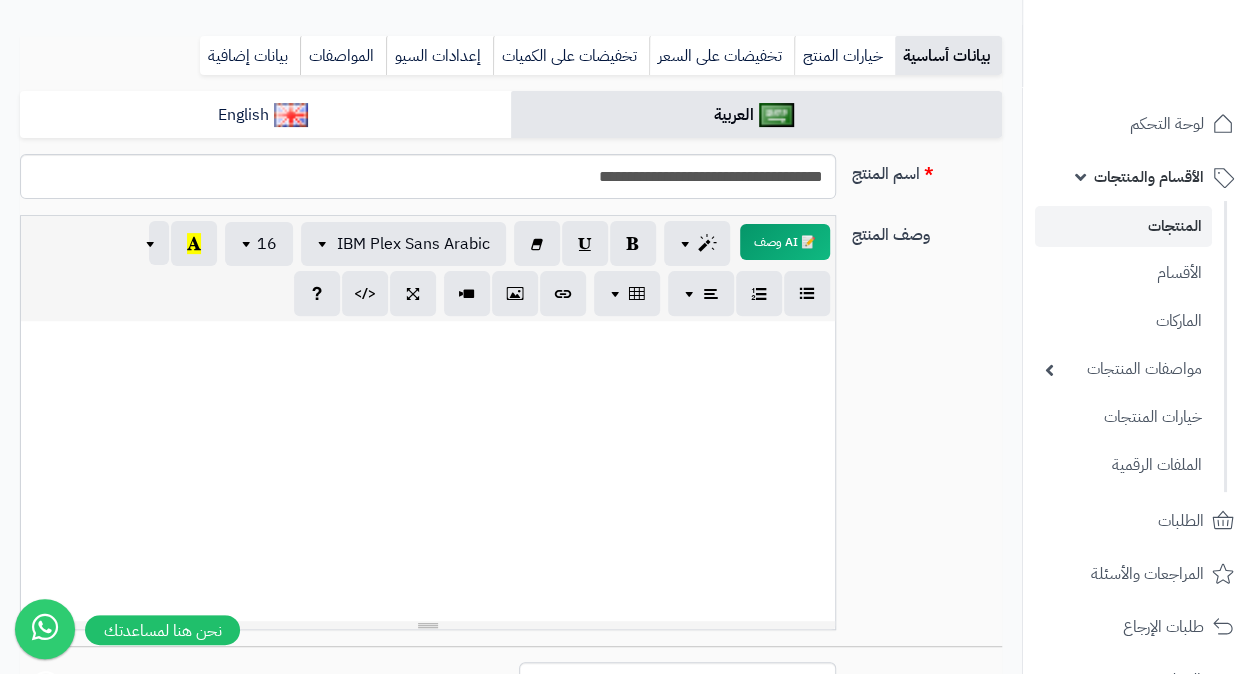 click at bounding box center [428, 471] 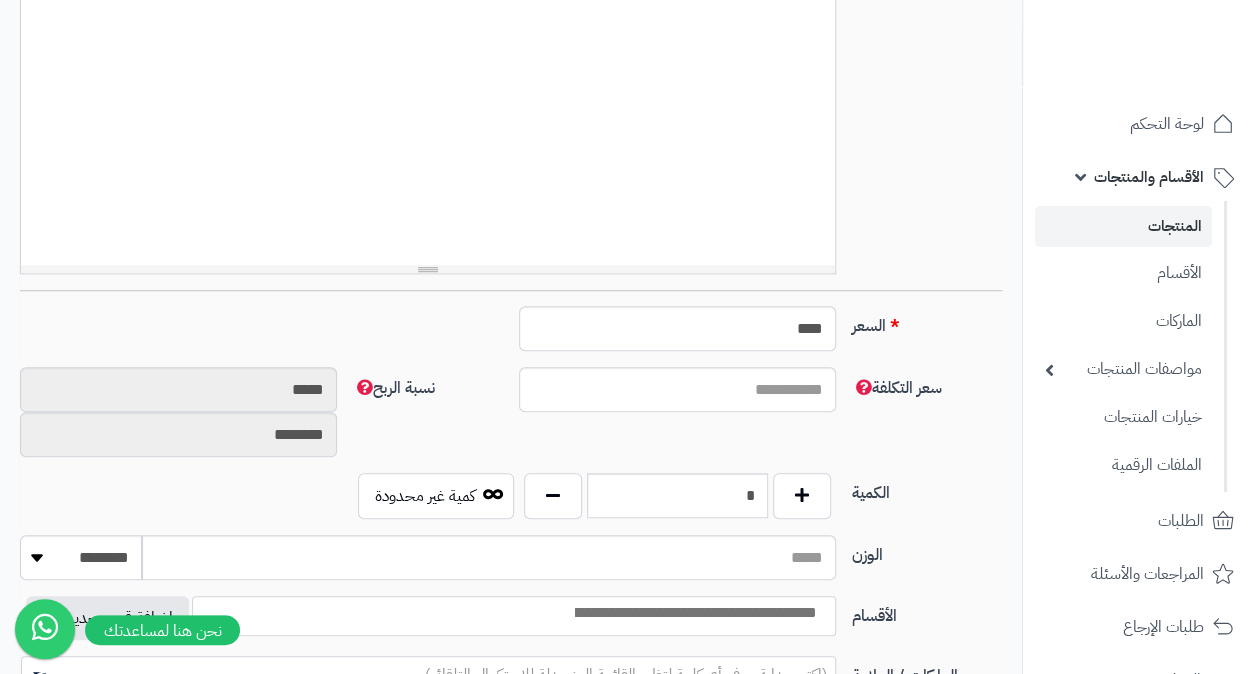 scroll, scrollTop: 600, scrollLeft: 0, axis: vertical 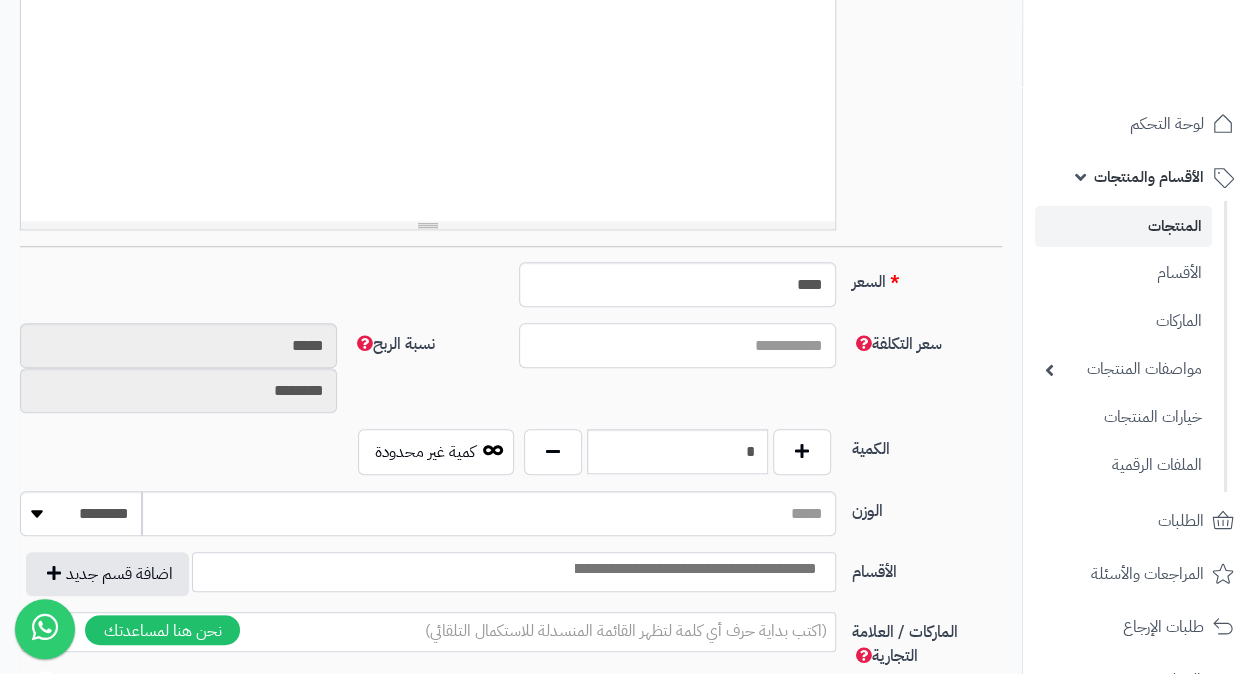 click on "سعر التكلفة" at bounding box center [677, 345] 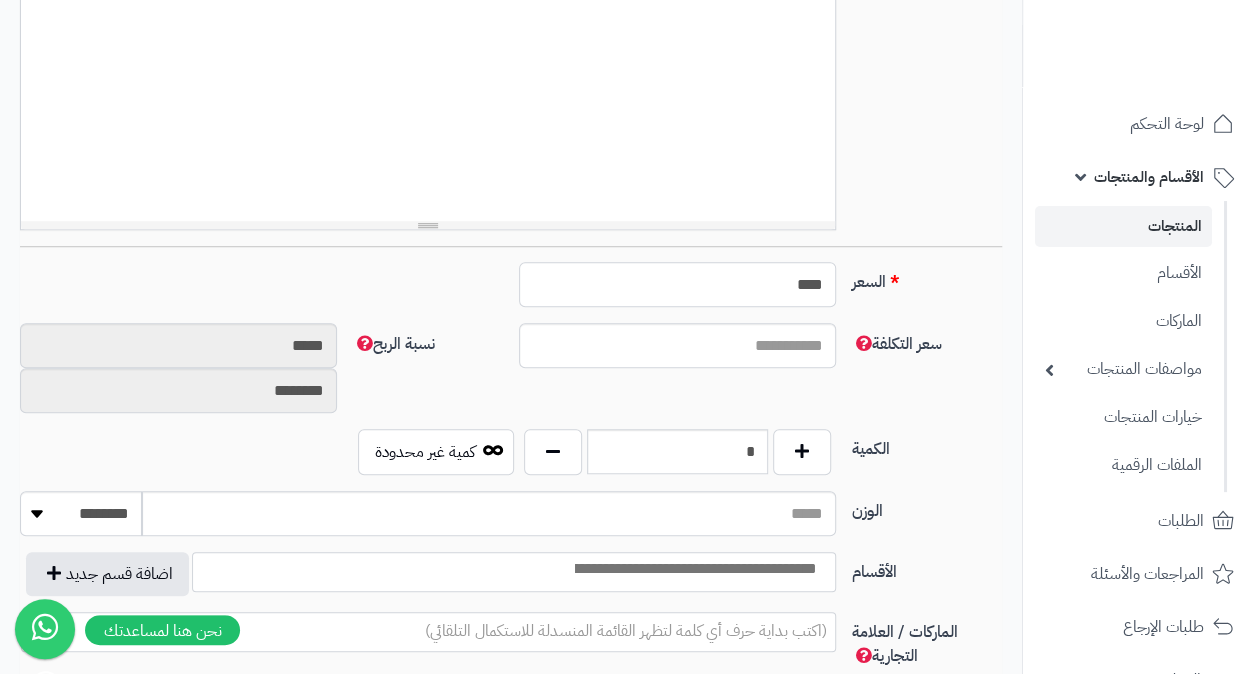 click on "****" at bounding box center [677, 284] 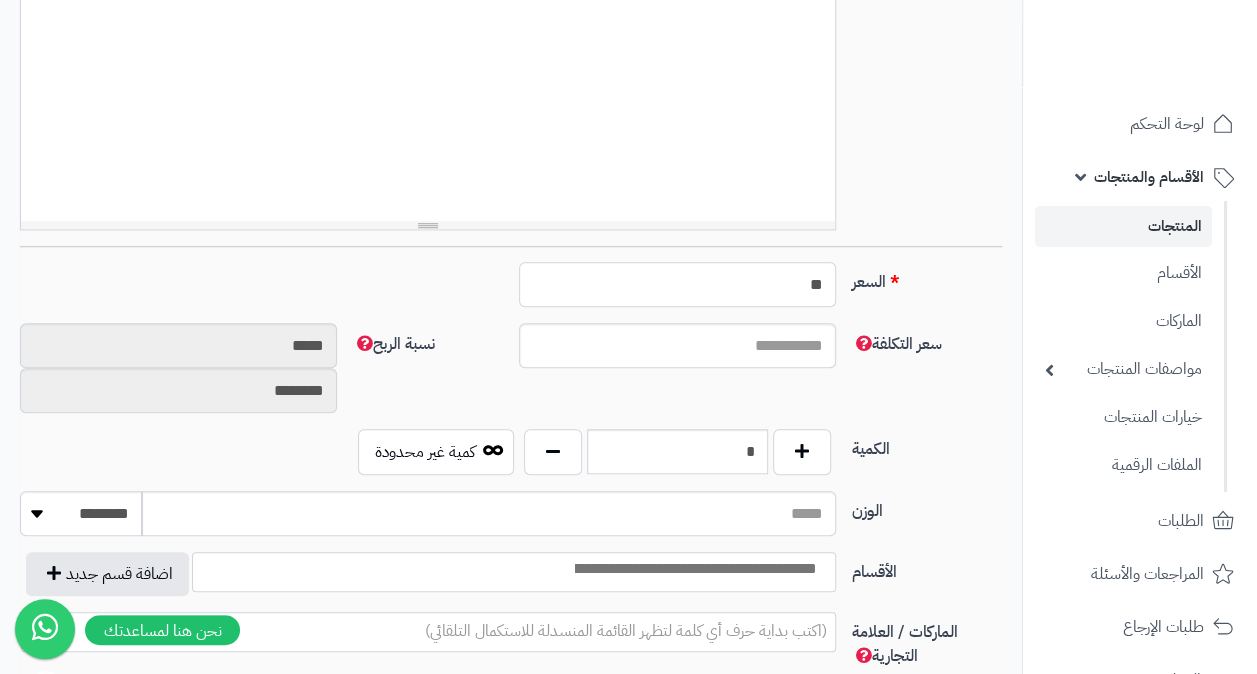 type on "**" 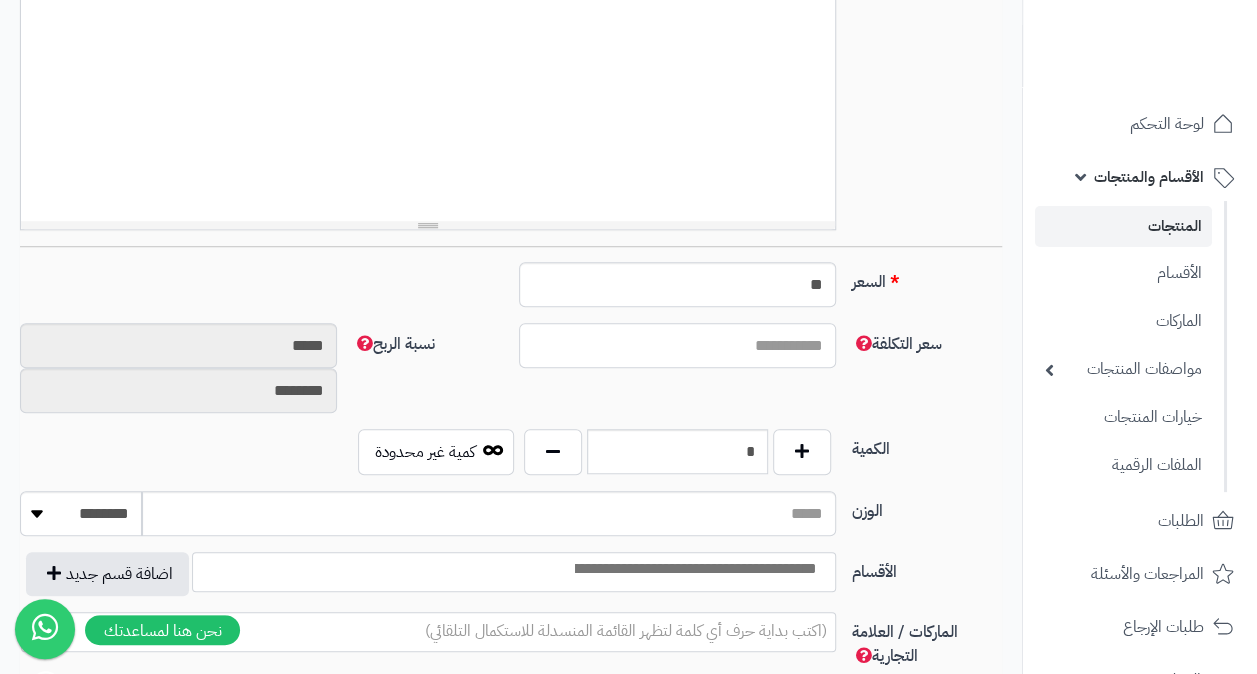 click on "سعر التكلفة" at bounding box center (677, 345) 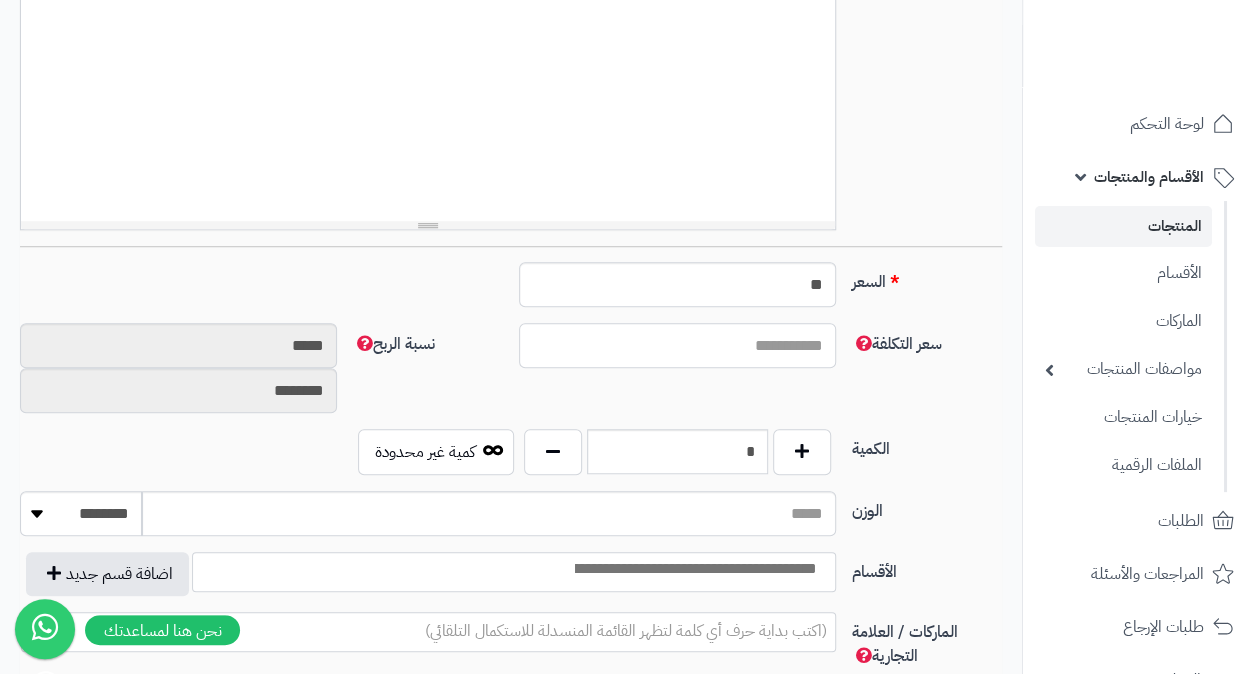 type on "*" 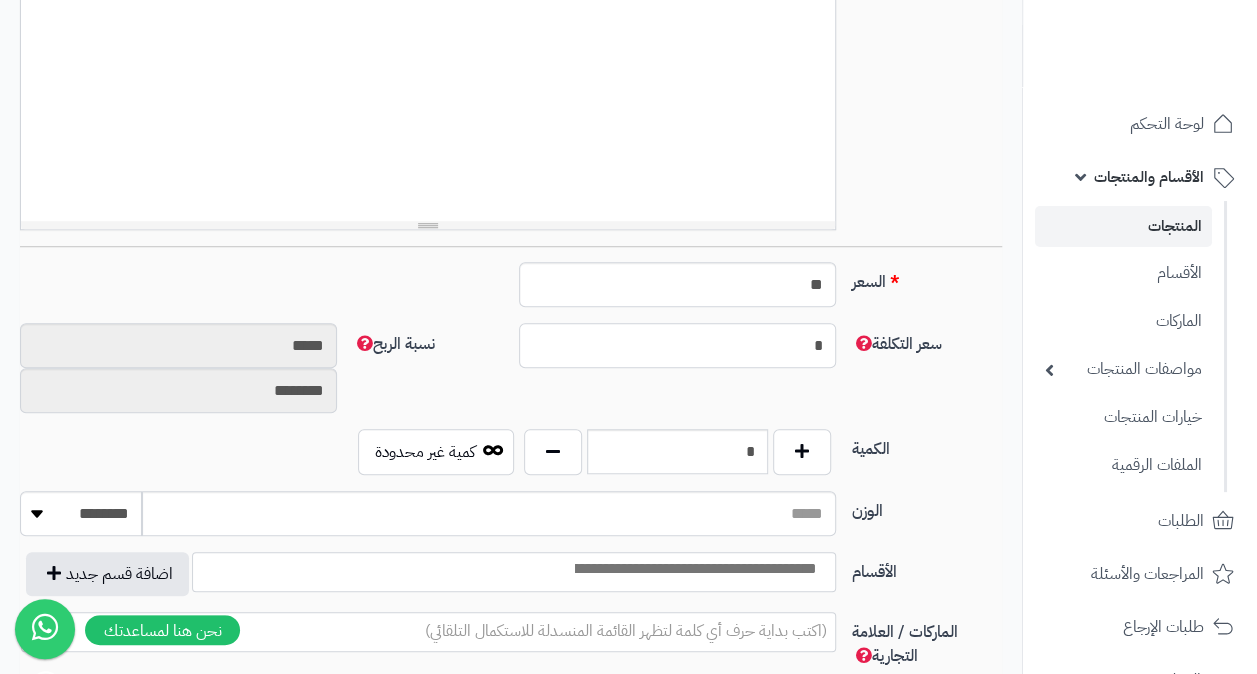 type on "********" 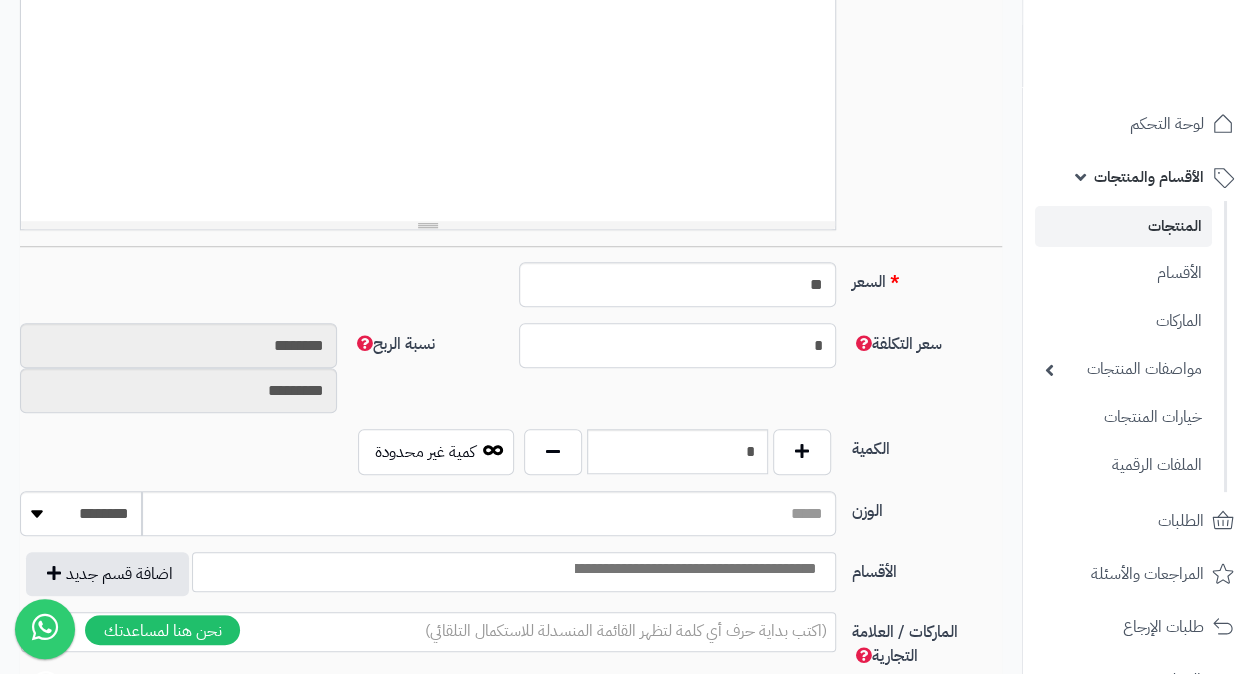 type on "**" 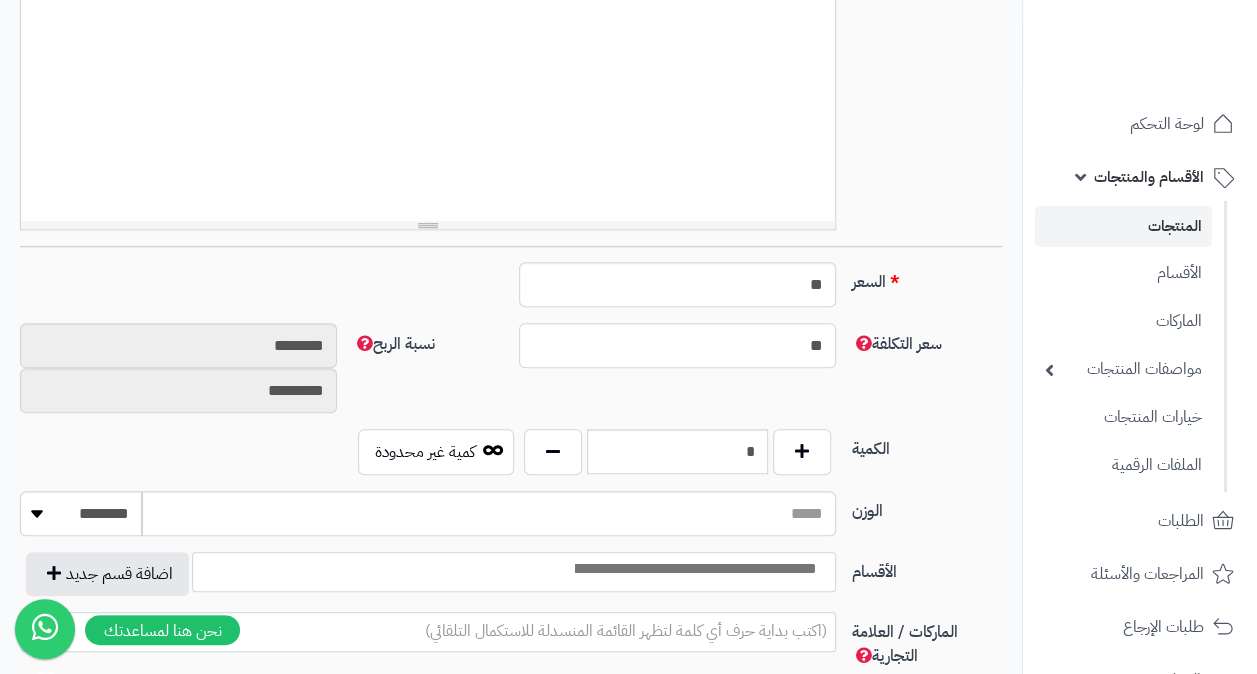 type on "******" 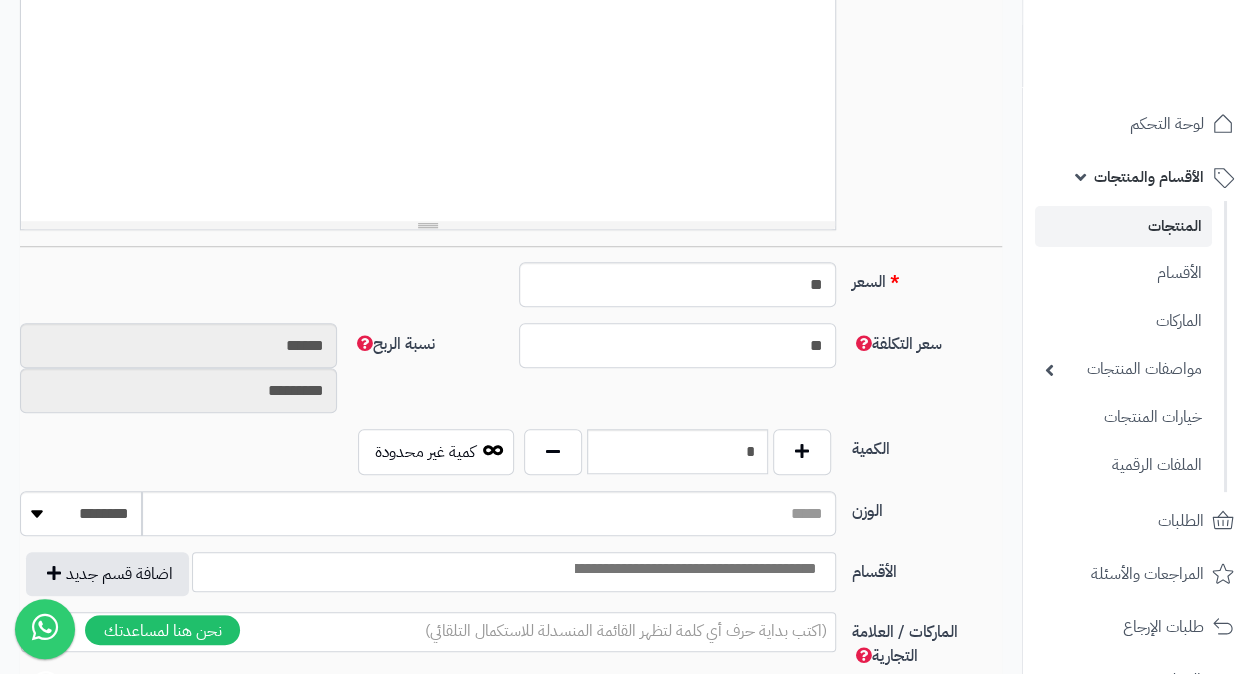 type on "**" 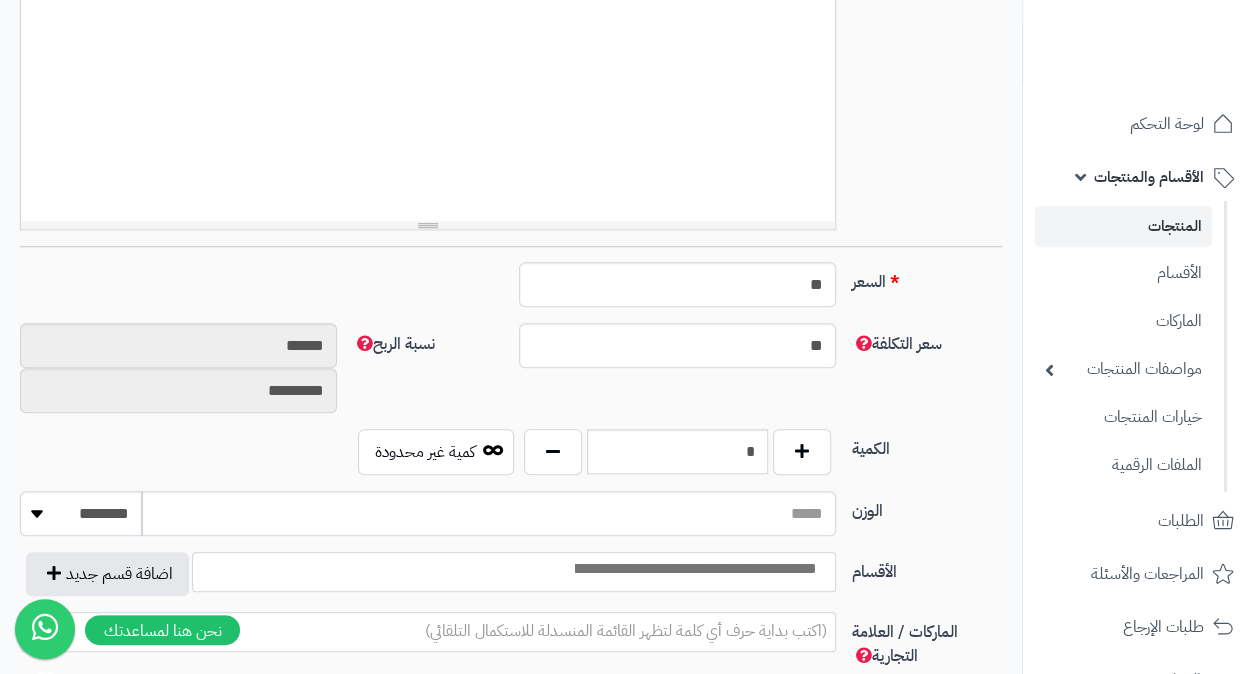 click on "سعر التكلفة
** نسبة الربح
******
*********" at bounding box center [511, 376] 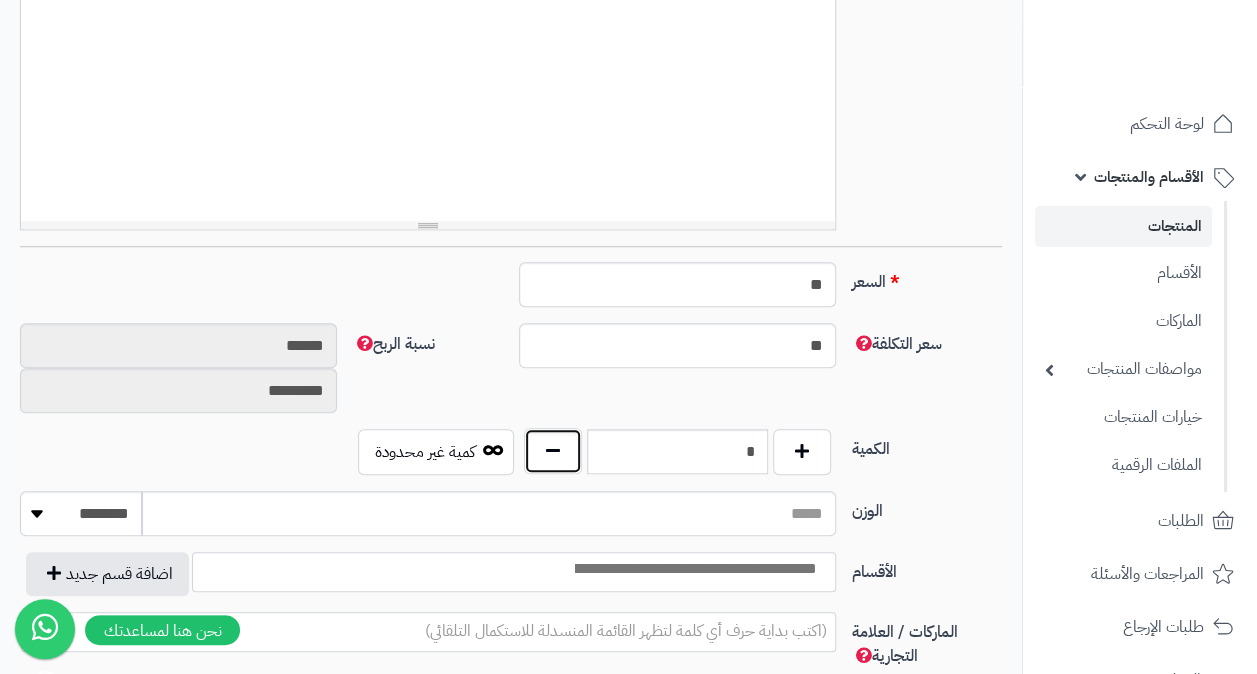 click at bounding box center (553, 451) 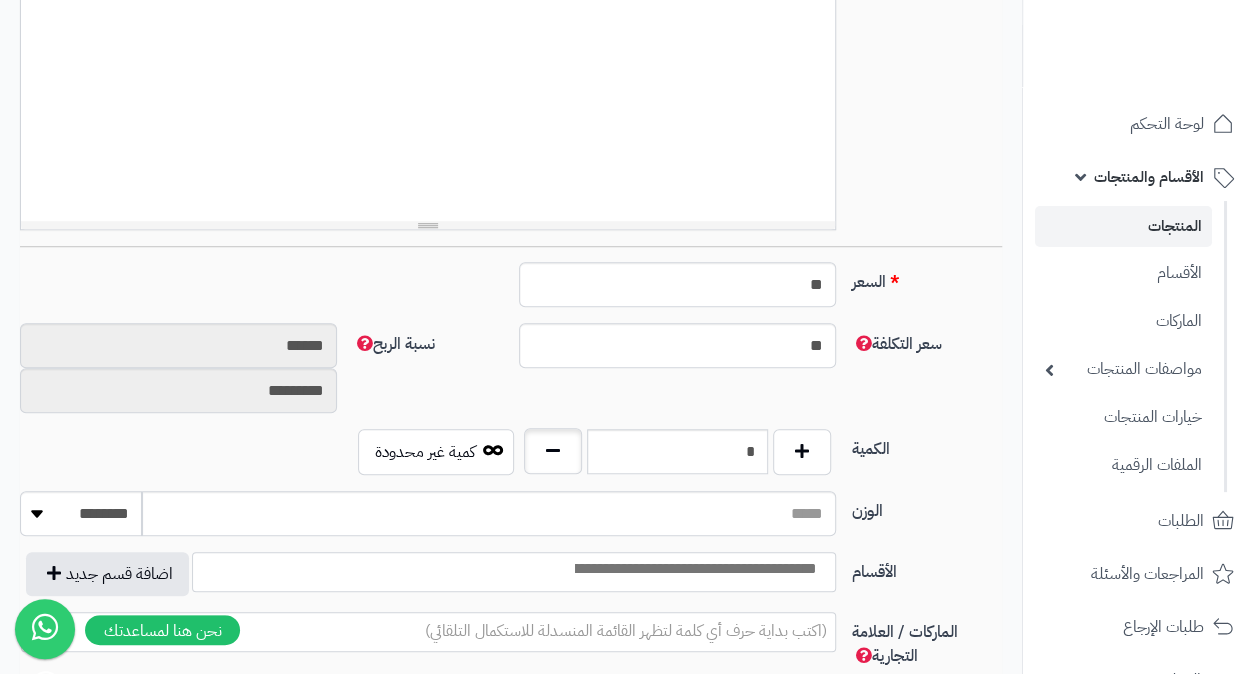 type on "*" 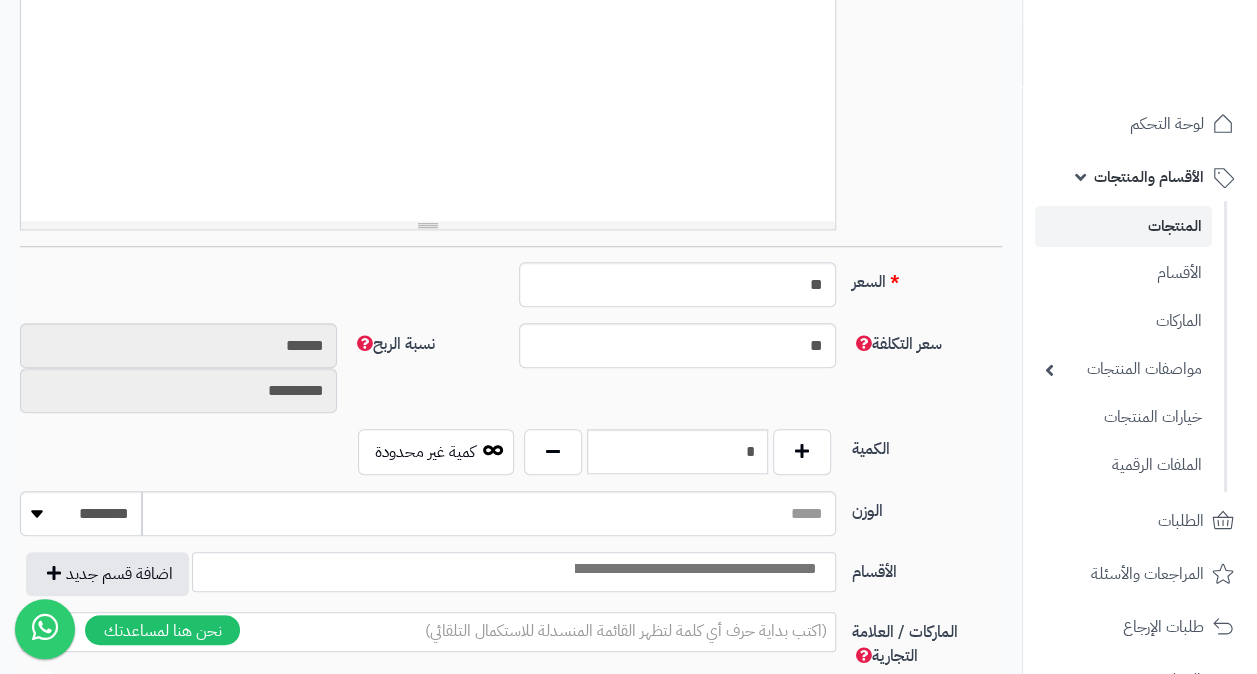 click on "سعر التكلفة
** نسبة الربح
******
*********" at bounding box center [511, 376] 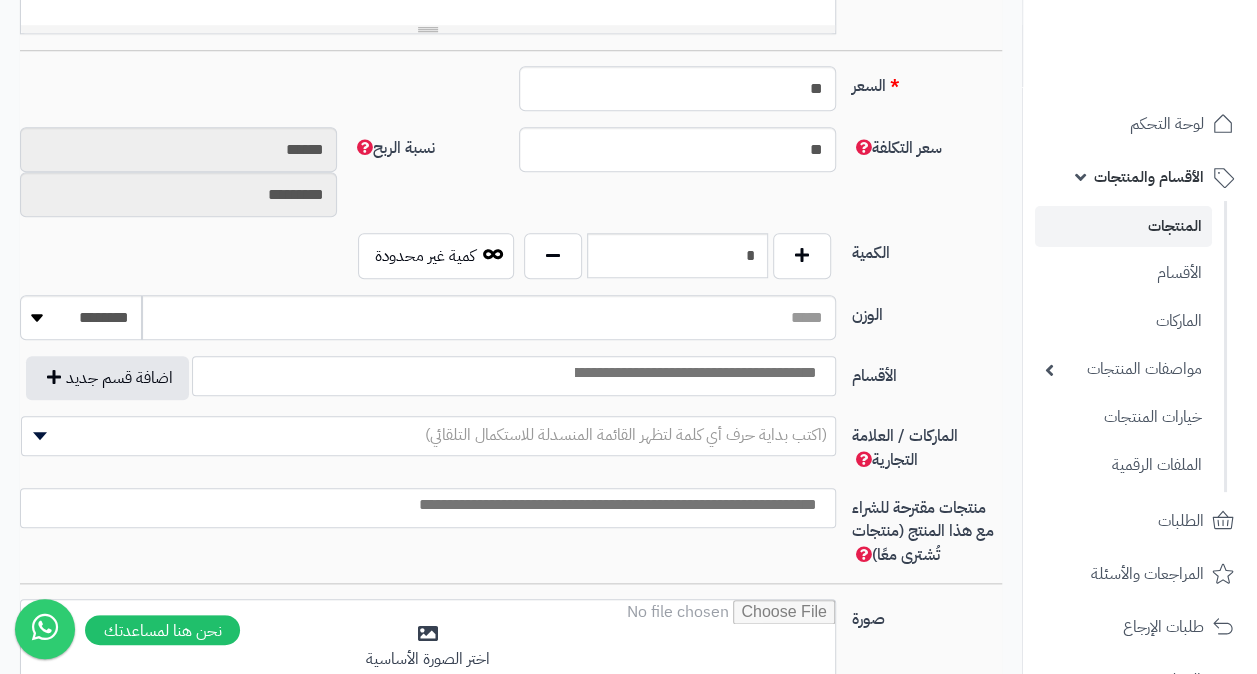 scroll, scrollTop: 800, scrollLeft: 0, axis: vertical 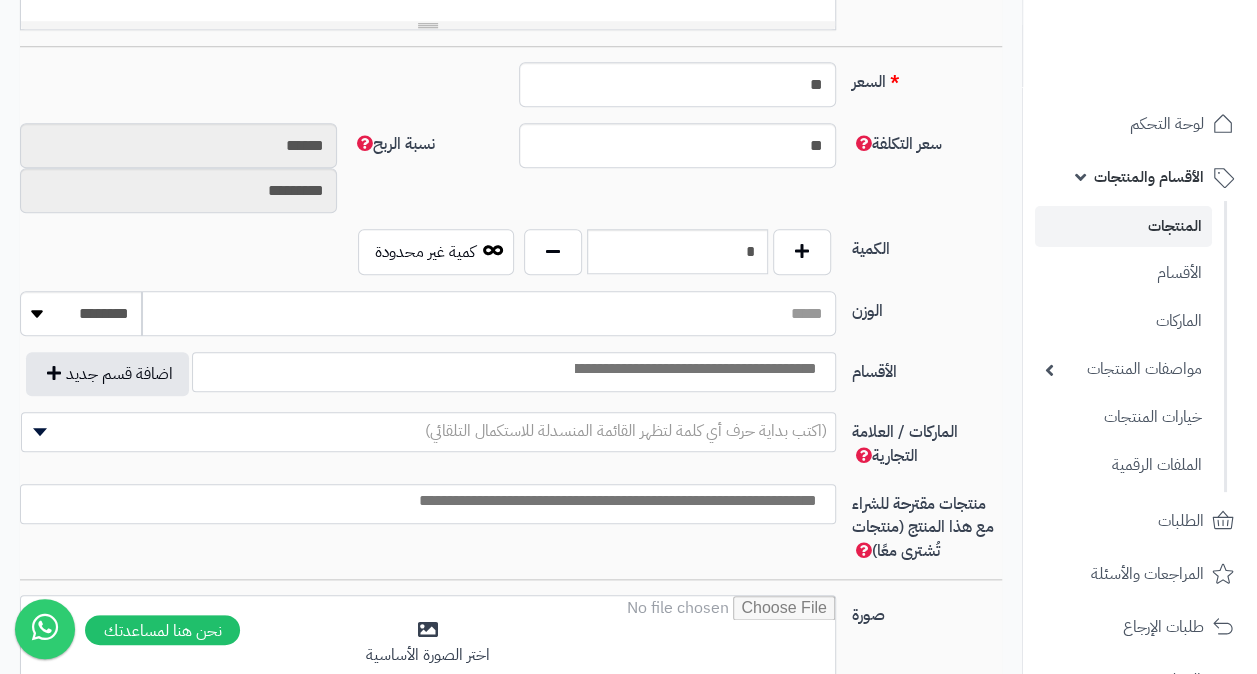 click on "الوزن" at bounding box center (488, 313) 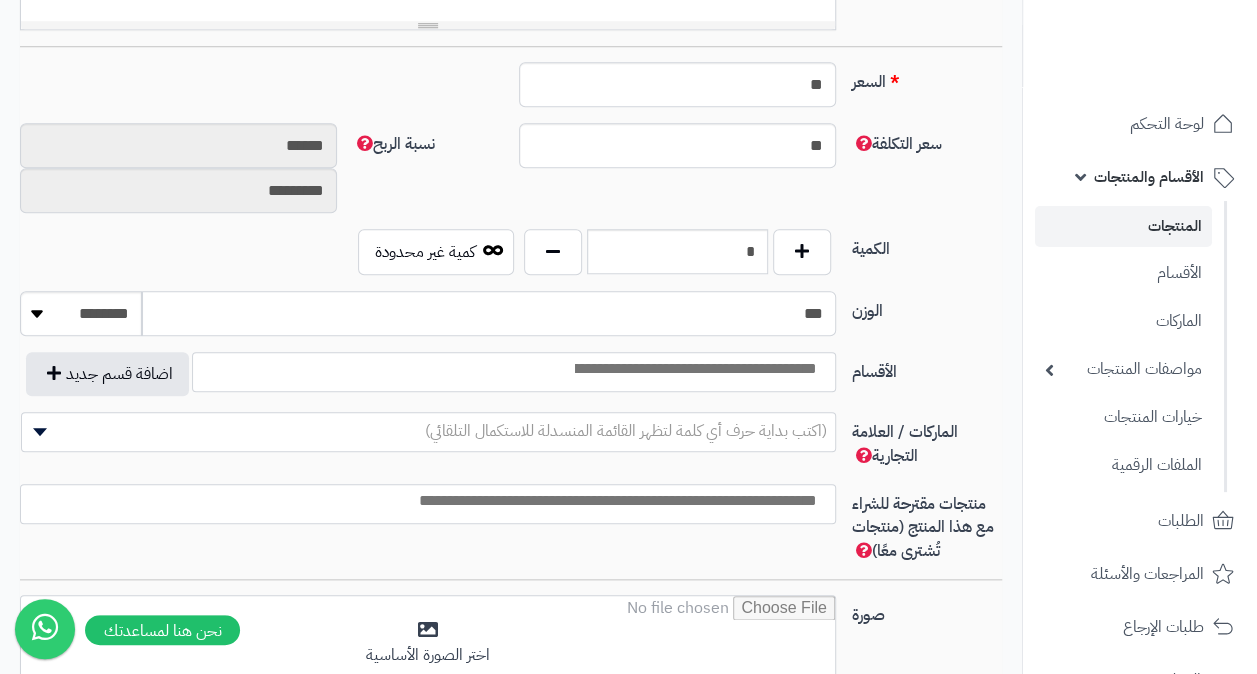 type on "***" 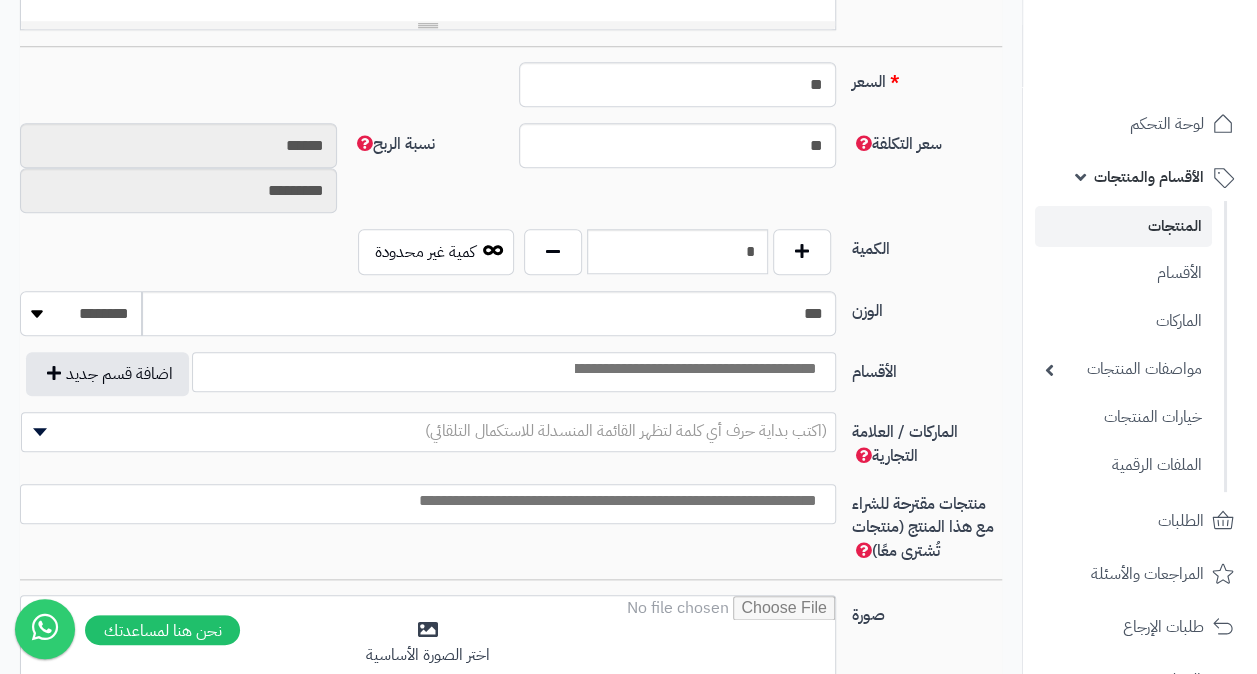 click on "******** **** ***** *****" at bounding box center [81, 313] 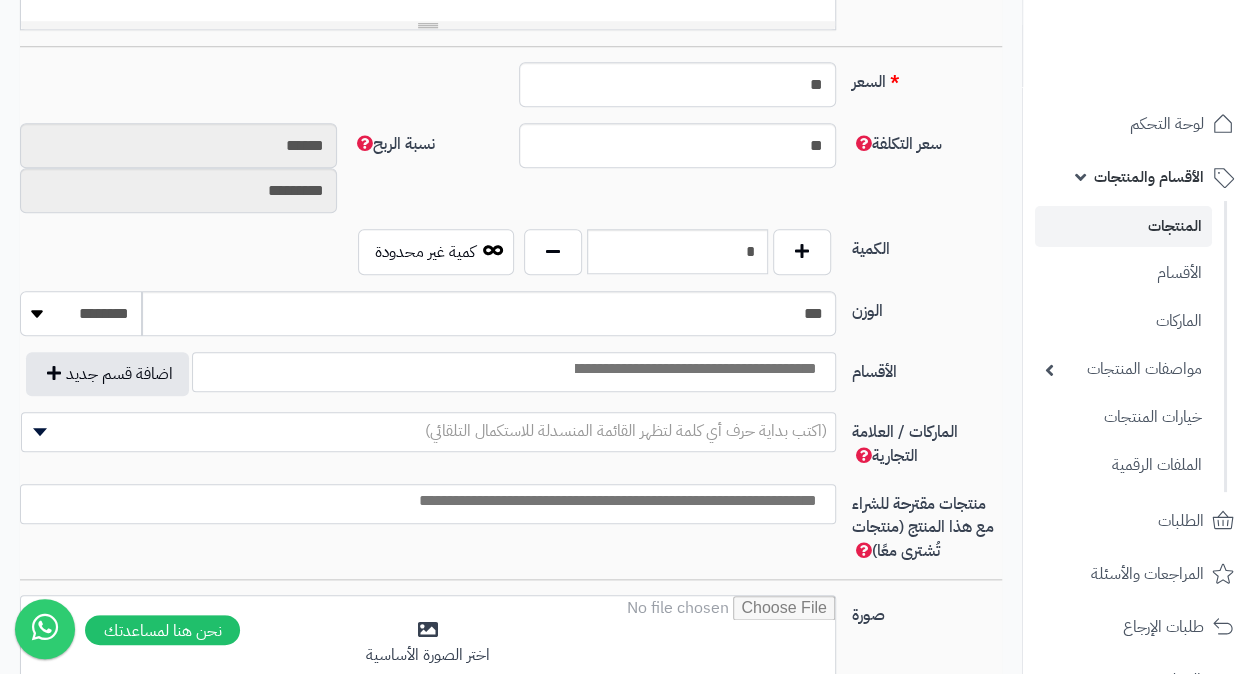 select on "*" 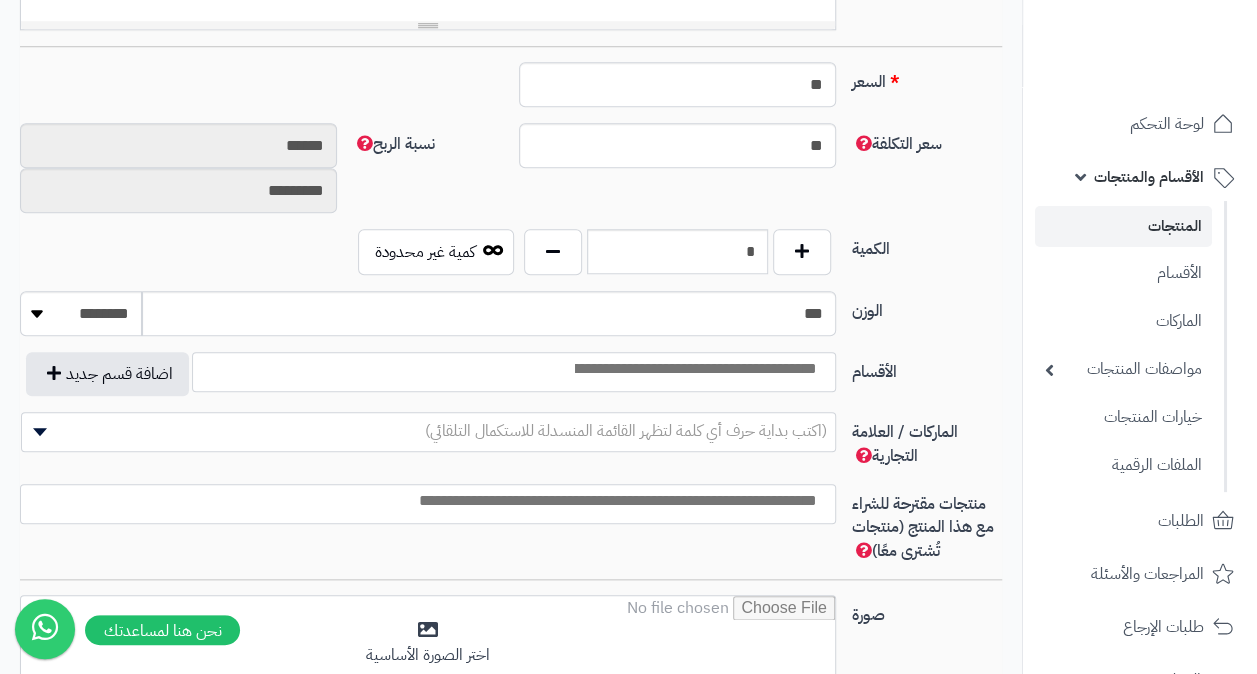 click at bounding box center [694, 369] 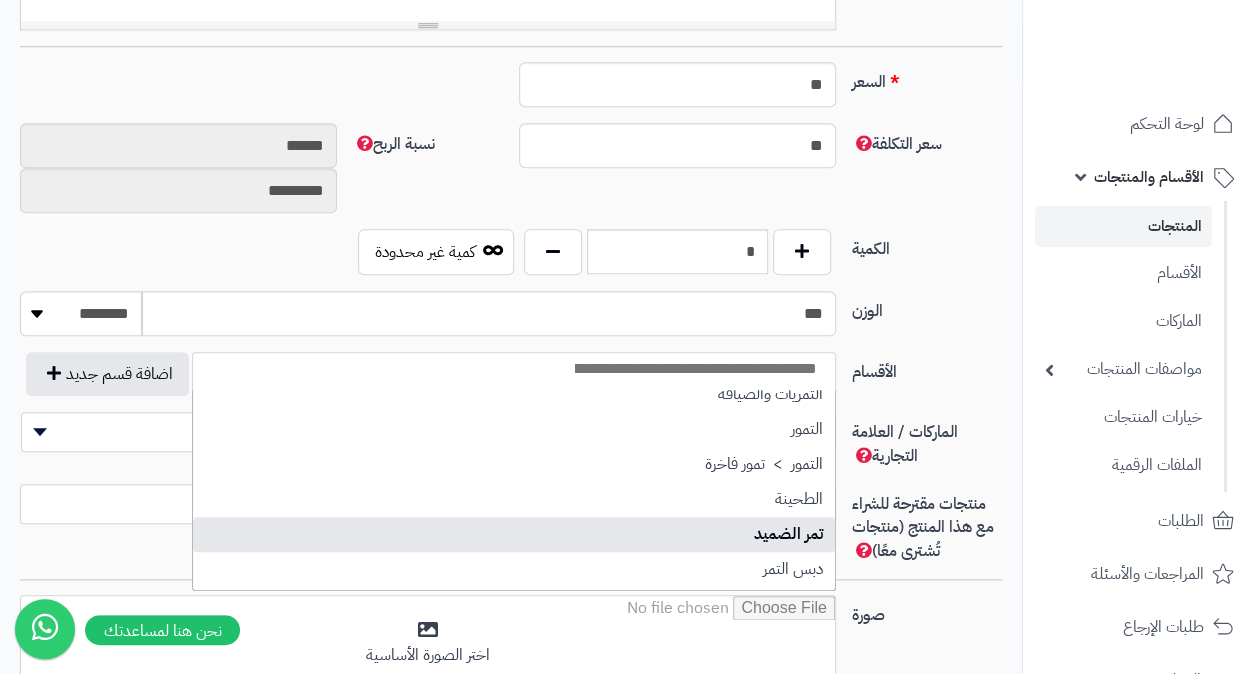 scroll, scrollTop: 0, scrollLeft: 0, axis: both 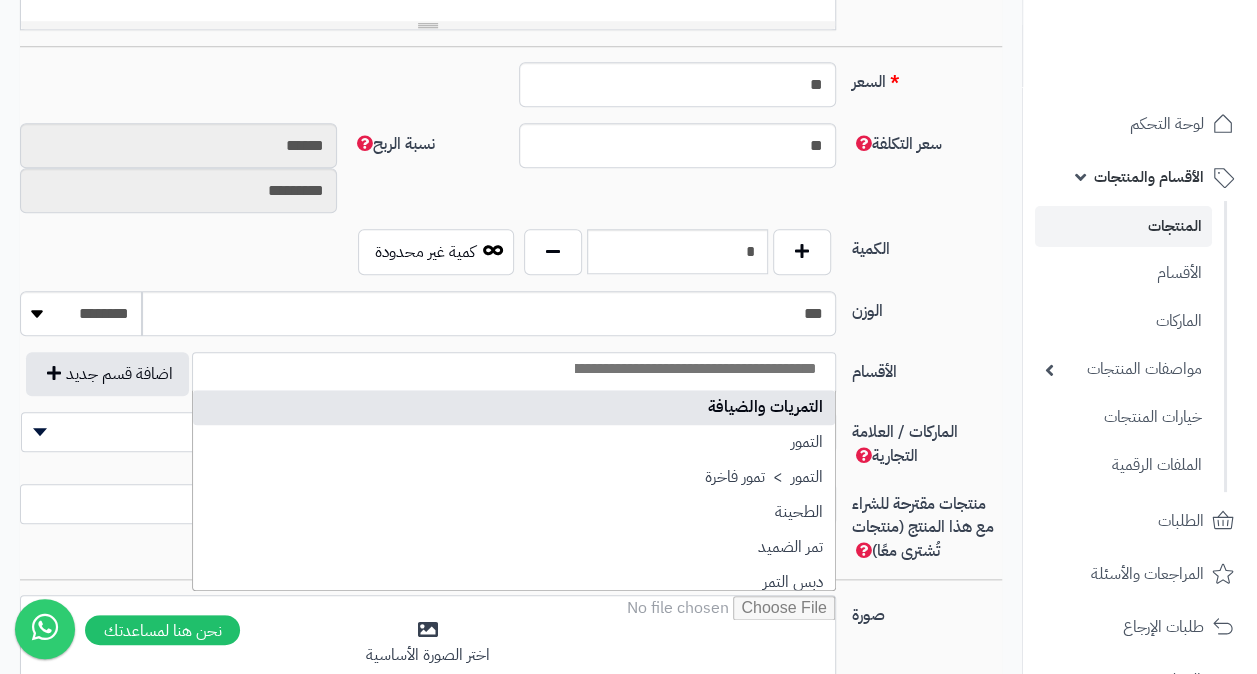 select on "***" 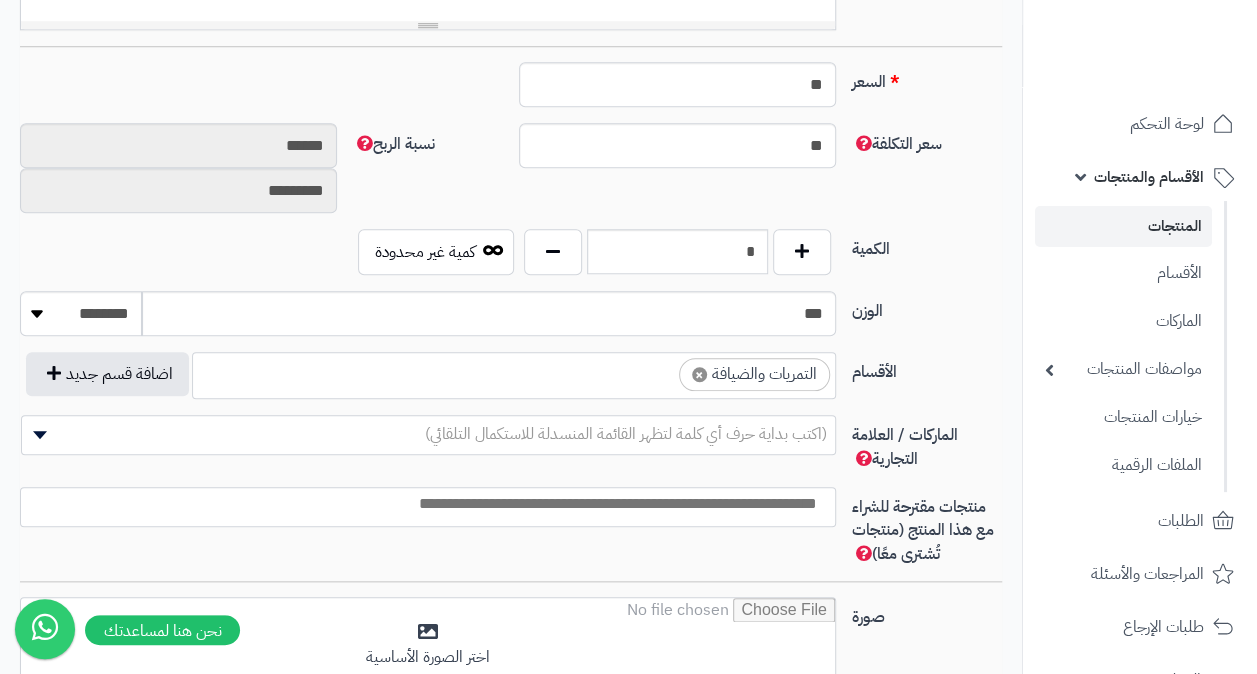 click on "الوزن
***
******** **** ***** *****" at bounding box center (511, 321) 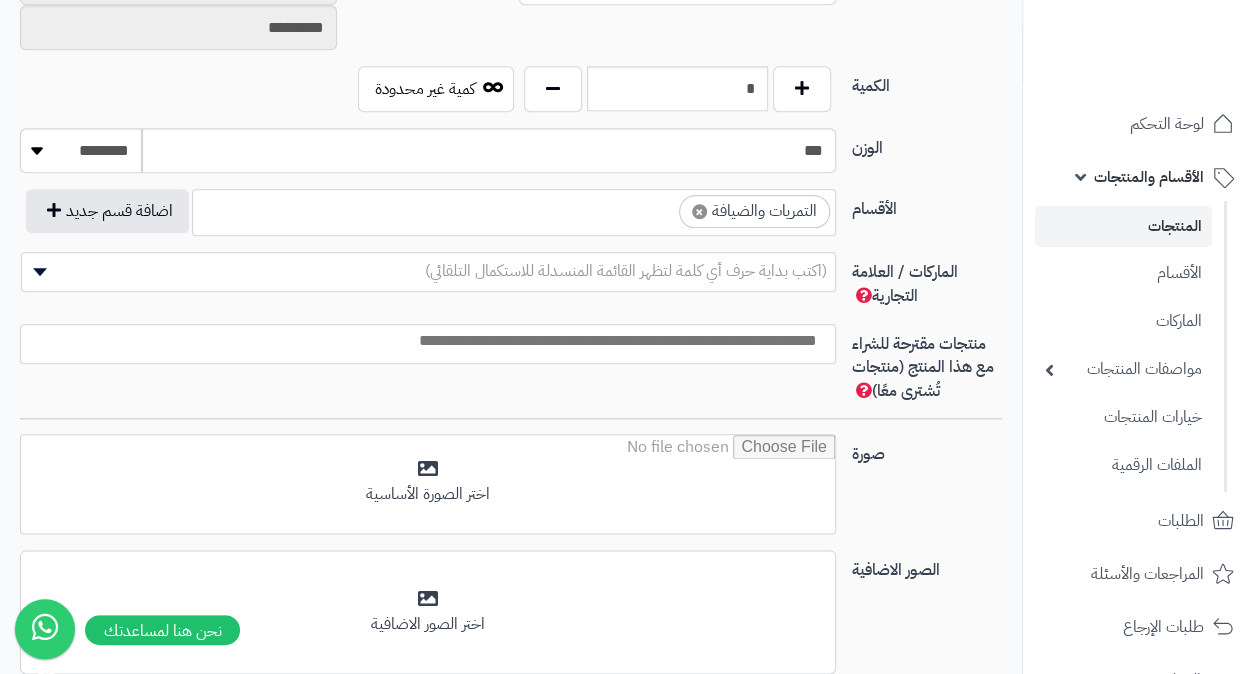 scroll, scrollTop: 1000, scrollLeft: 0, axis: vertical 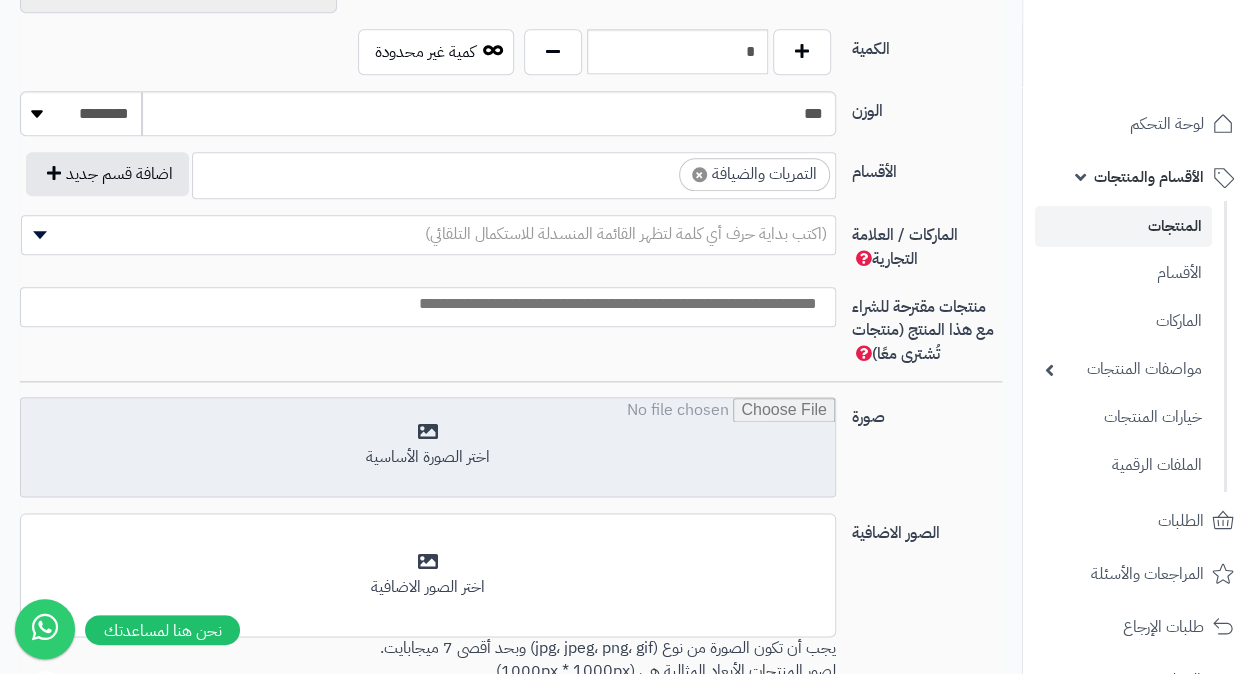 click at bounding box center [428, 448] 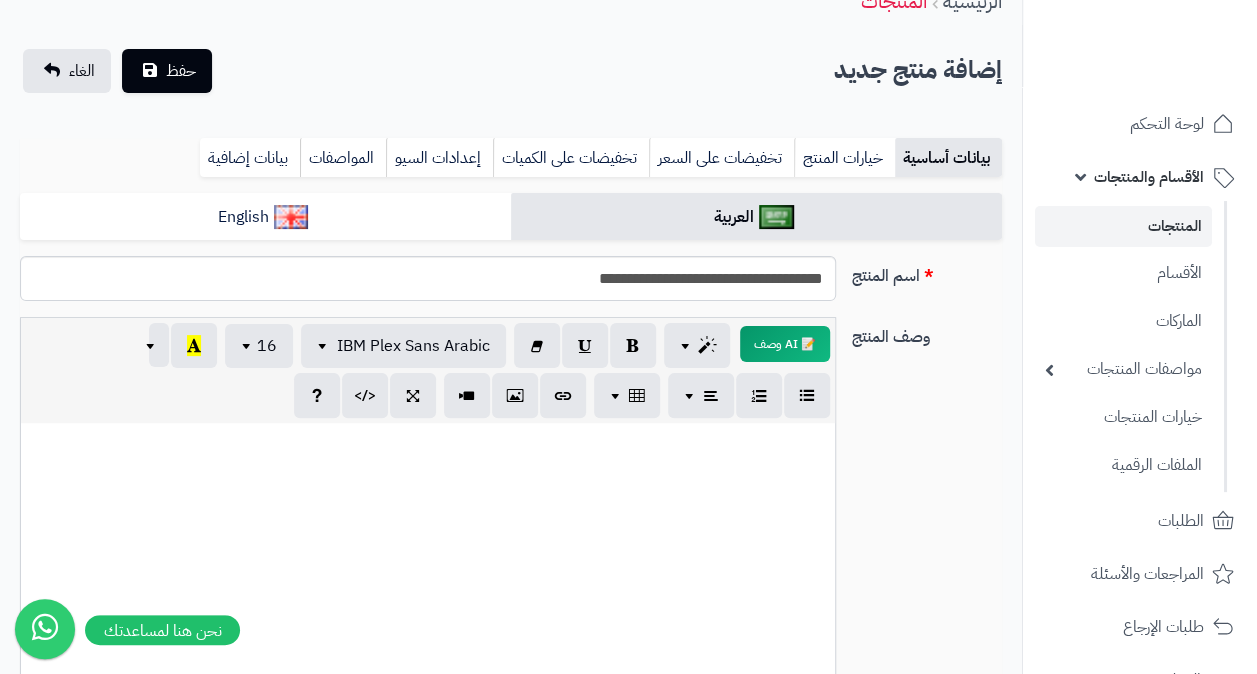 scroll, scrollTop: 0, scrollLeft: 0, axis: both 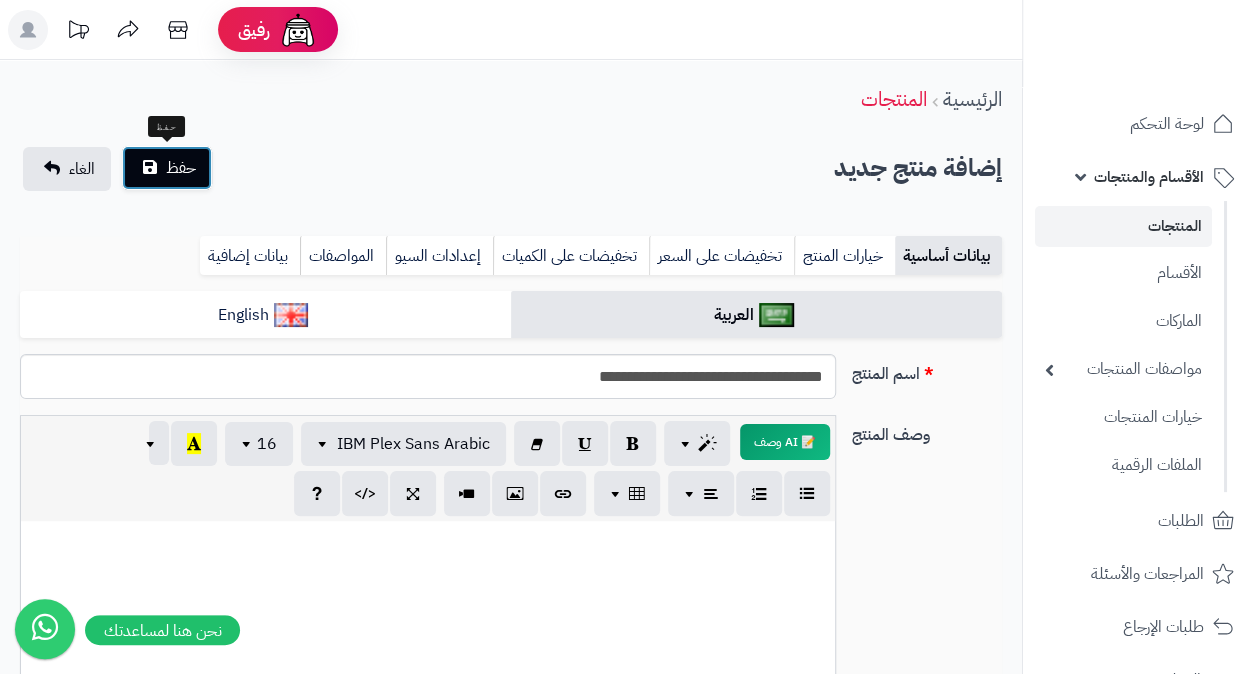 click on "حفظ" at bounding box center [167, 168] 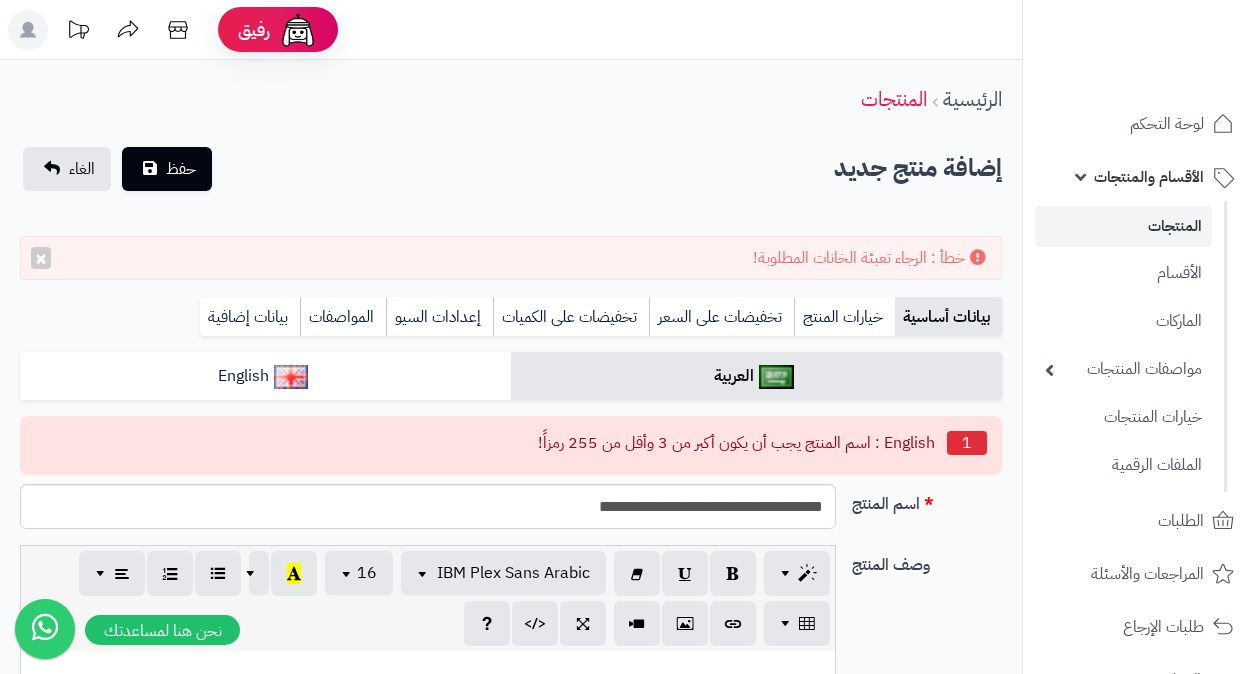 scroll, scrollTop: 0, scrollLeft: 0, axis: both 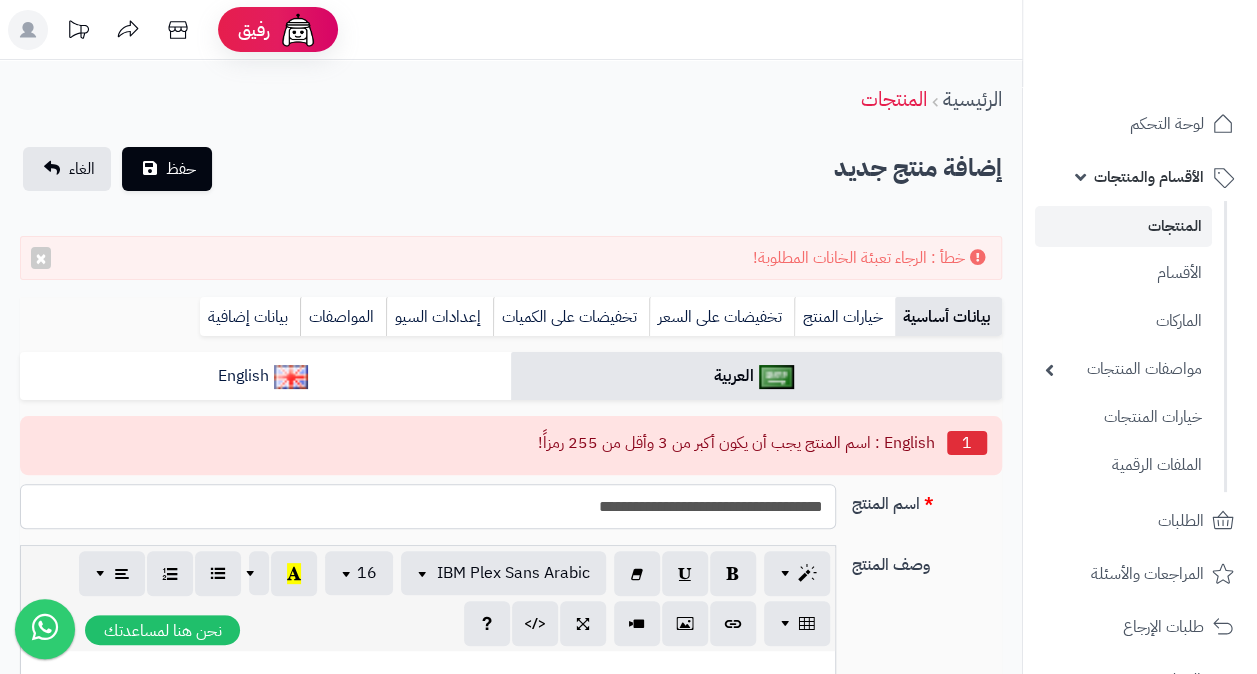click on "**********" at bounding box center (428, 506) 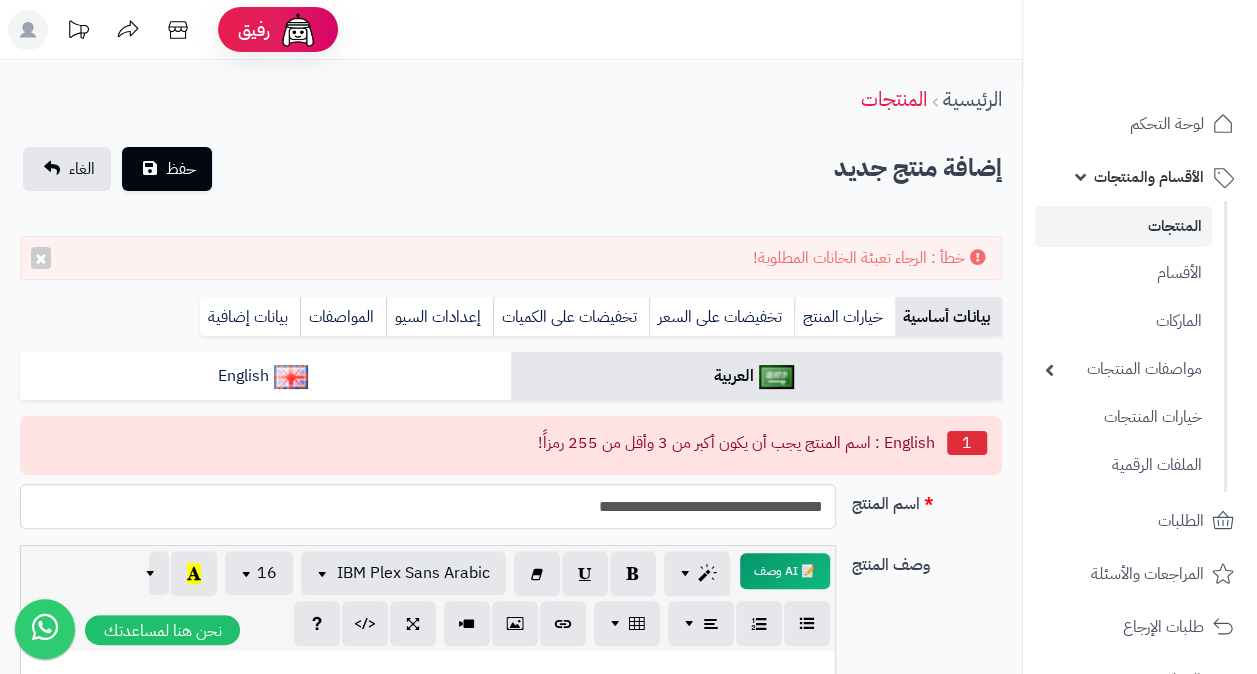 paste on "********" 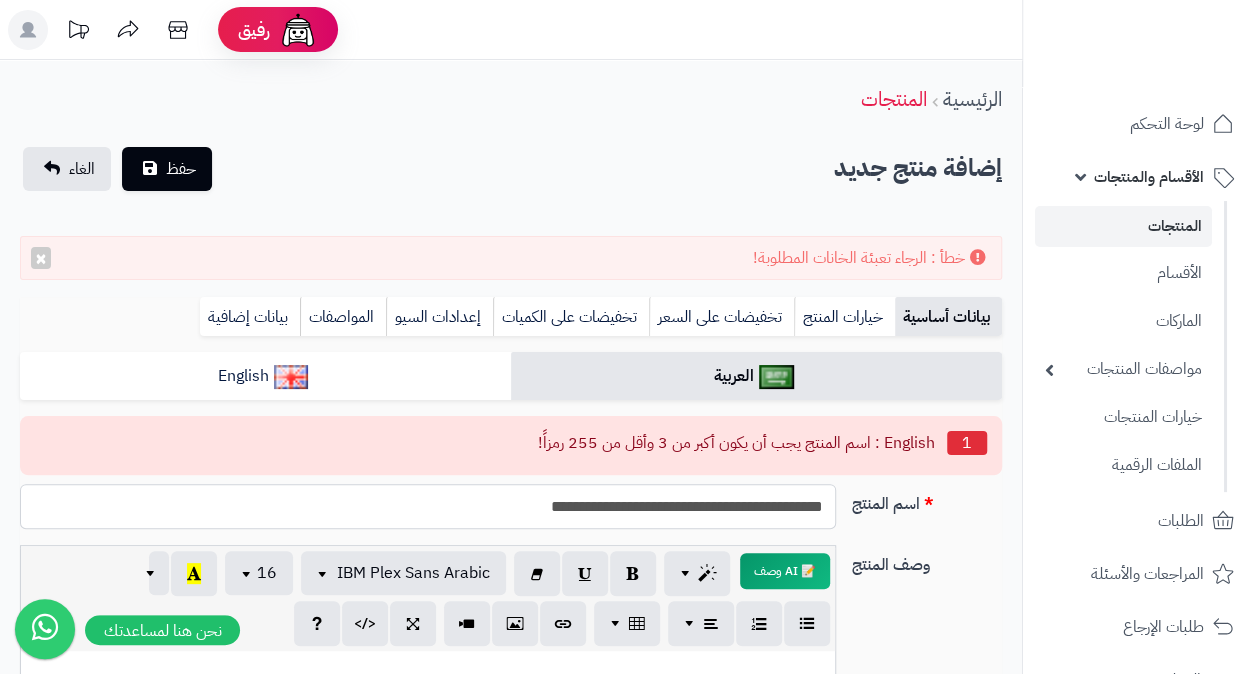 type on "**********" 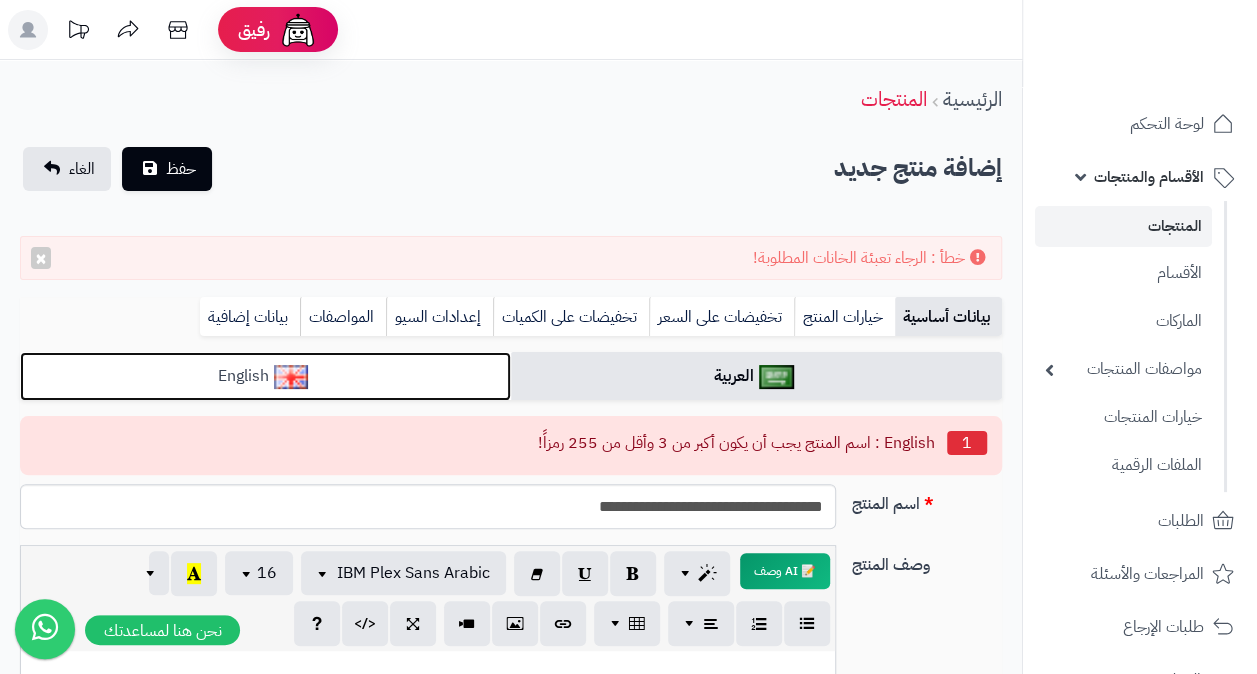 click on "English" at bounding box center [265, 376] 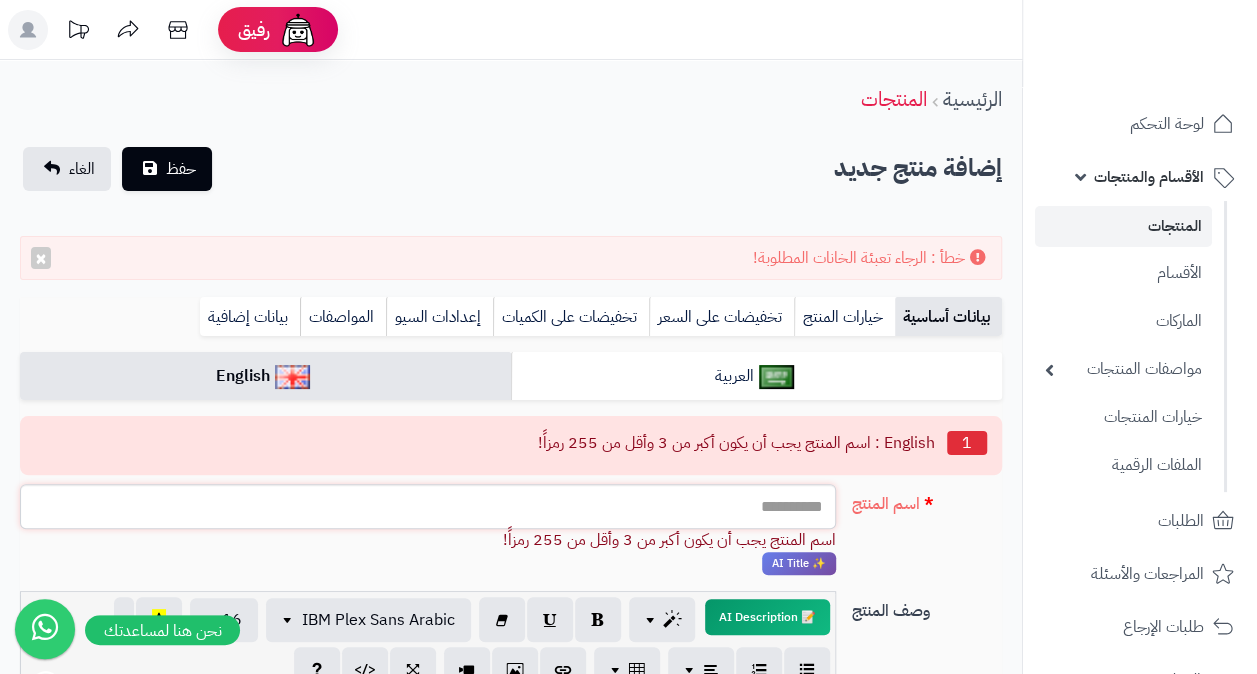 click on "اسم المنتج" at bounding box center [428, 506] 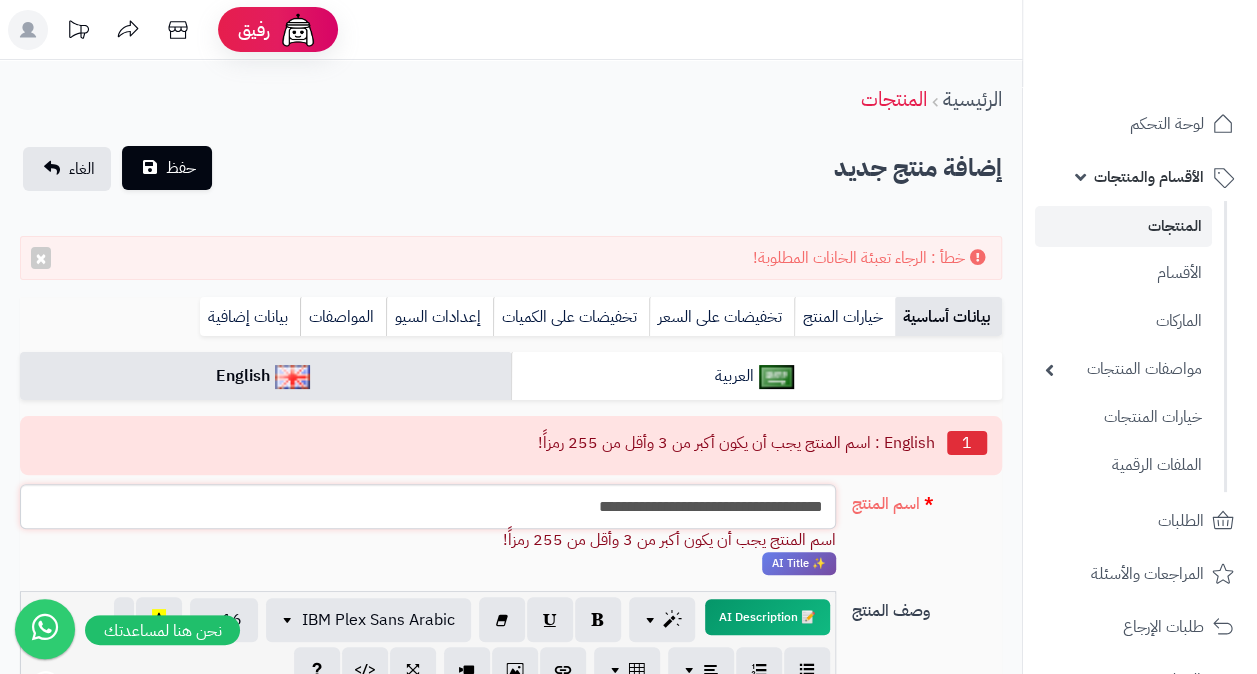 type on "**********" 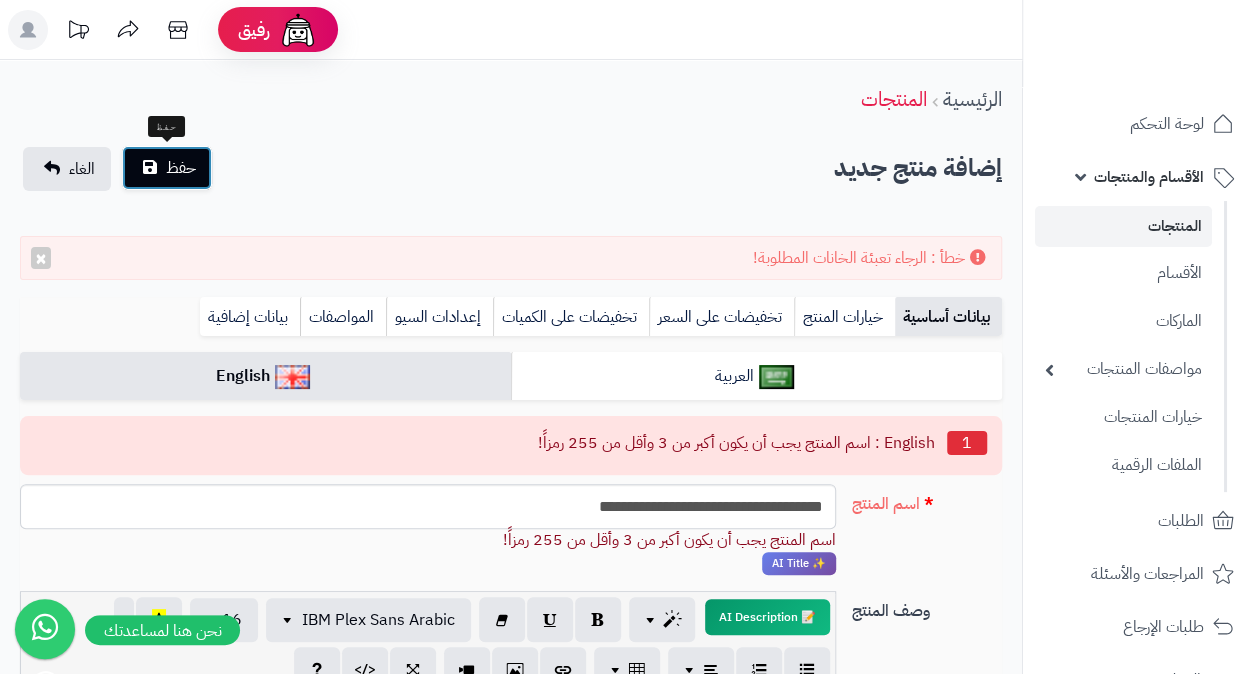 click on "حفظ" at bounding box center (181, 168) 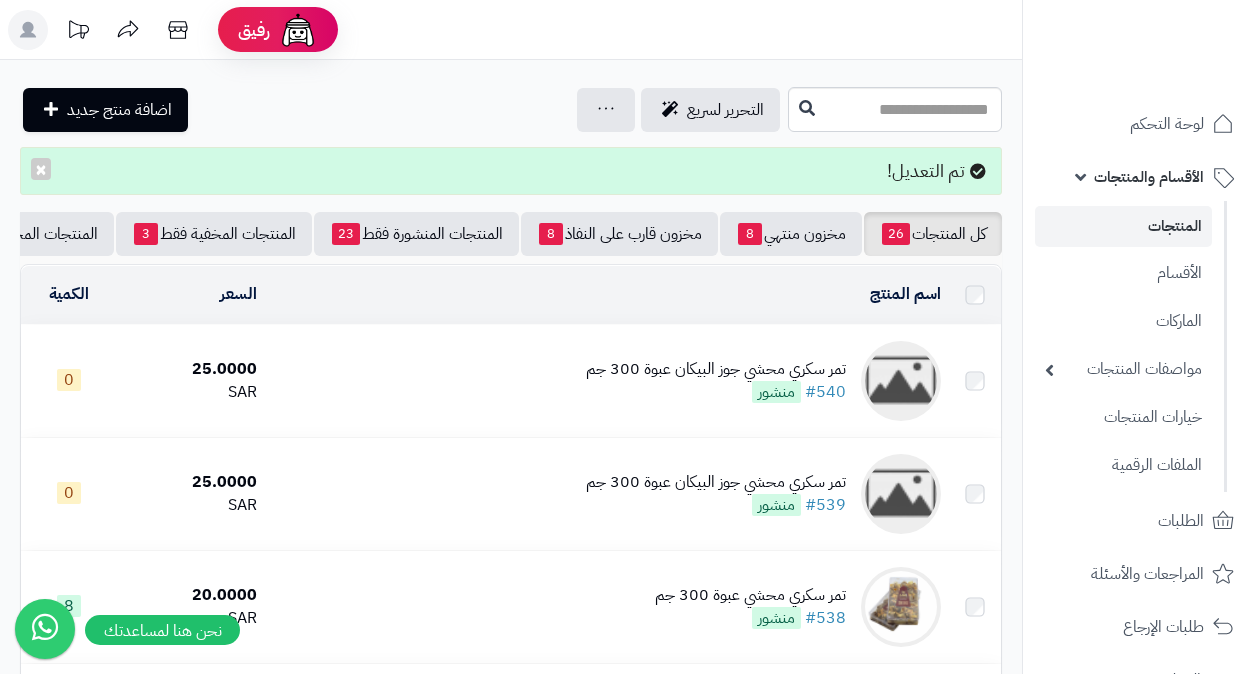 scroll, scrollTop: 0, scrollLeft: 0, axis: both 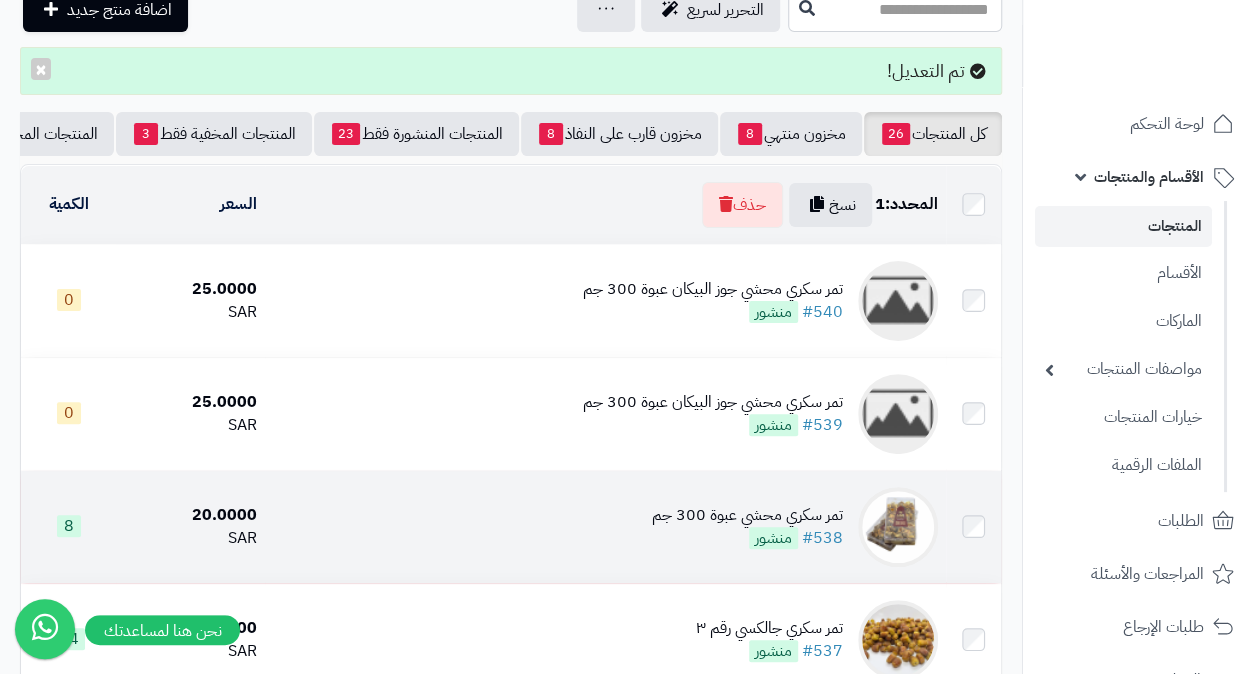 click on "تمر سكري محشي عبوة 300 جم" at bounding box center [747, 515] 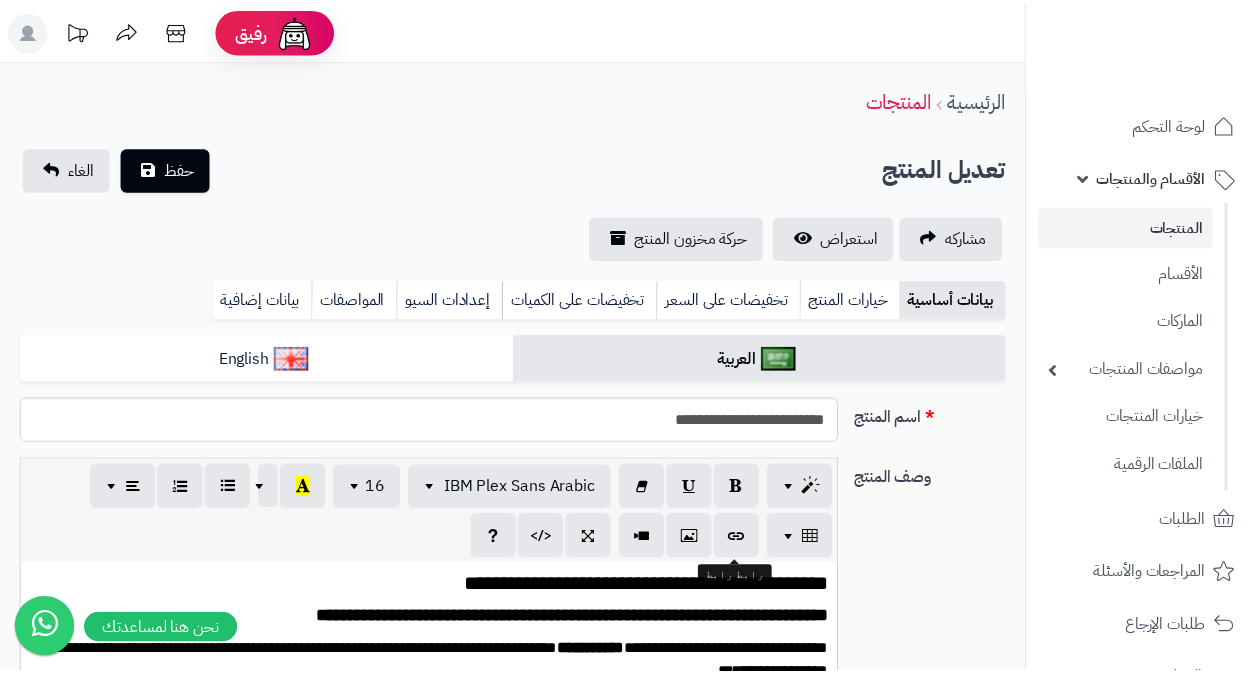 scroll, scrollTop: 0, scrollLeft: 0, axis: both 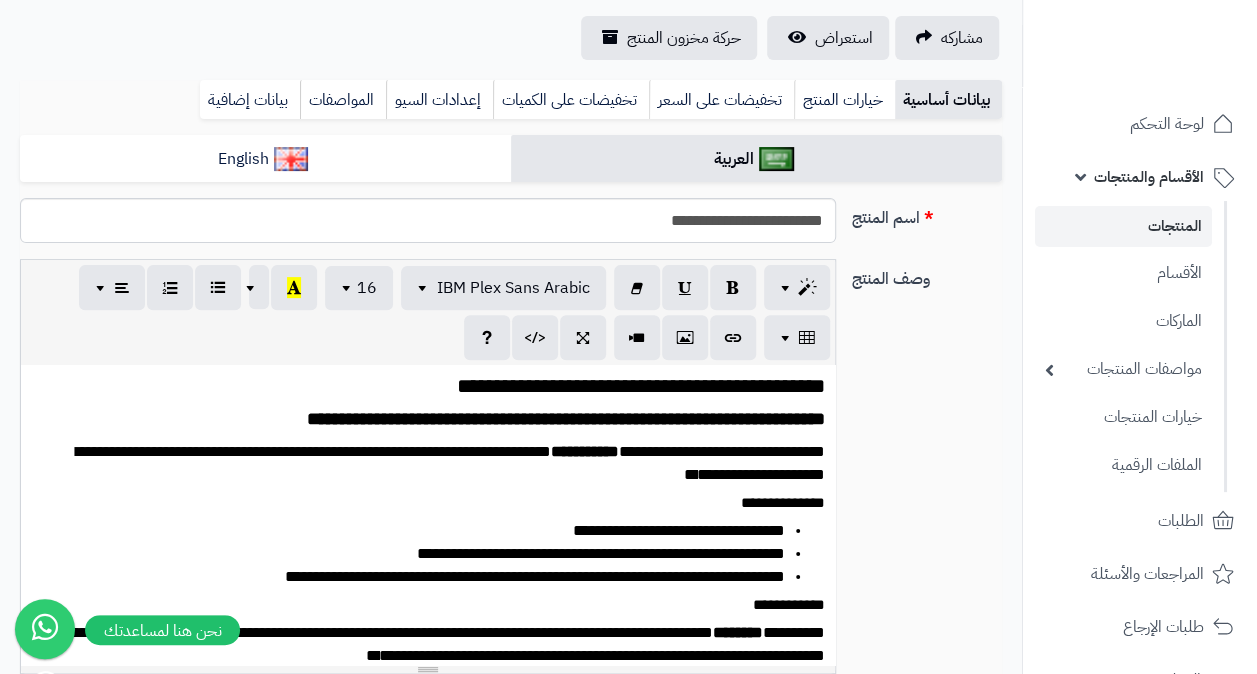 click on "**********" at bounding box center [435, 503] 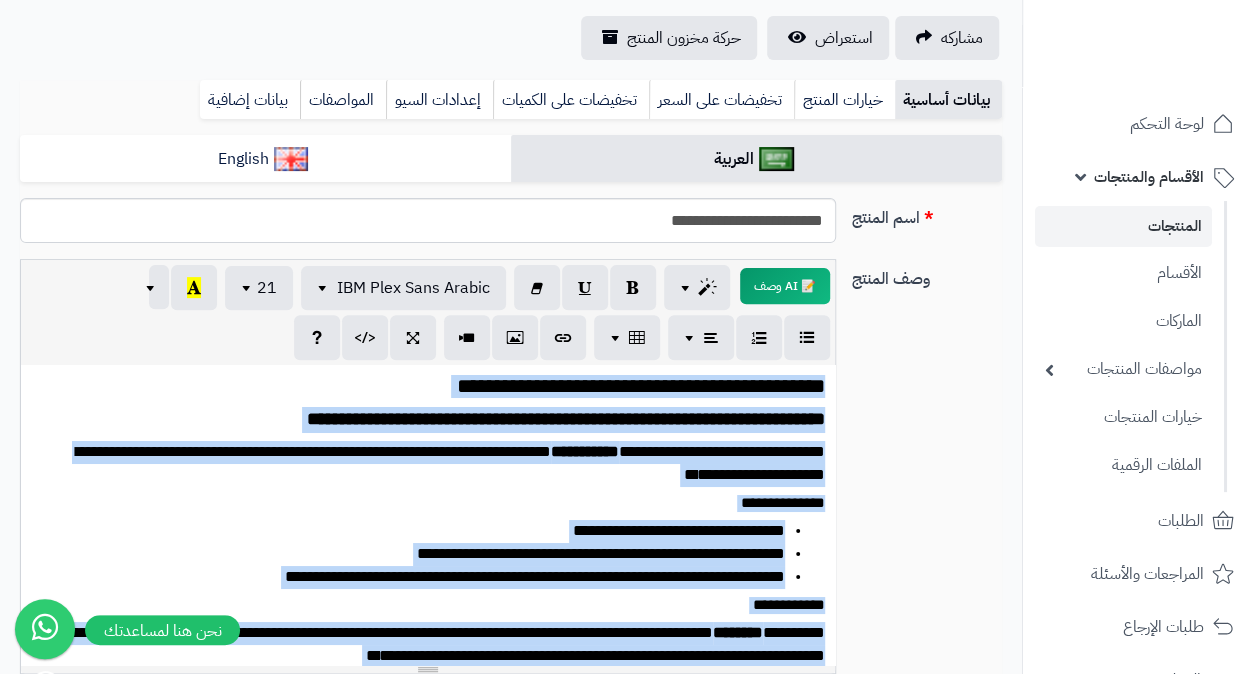 copy on "**********" 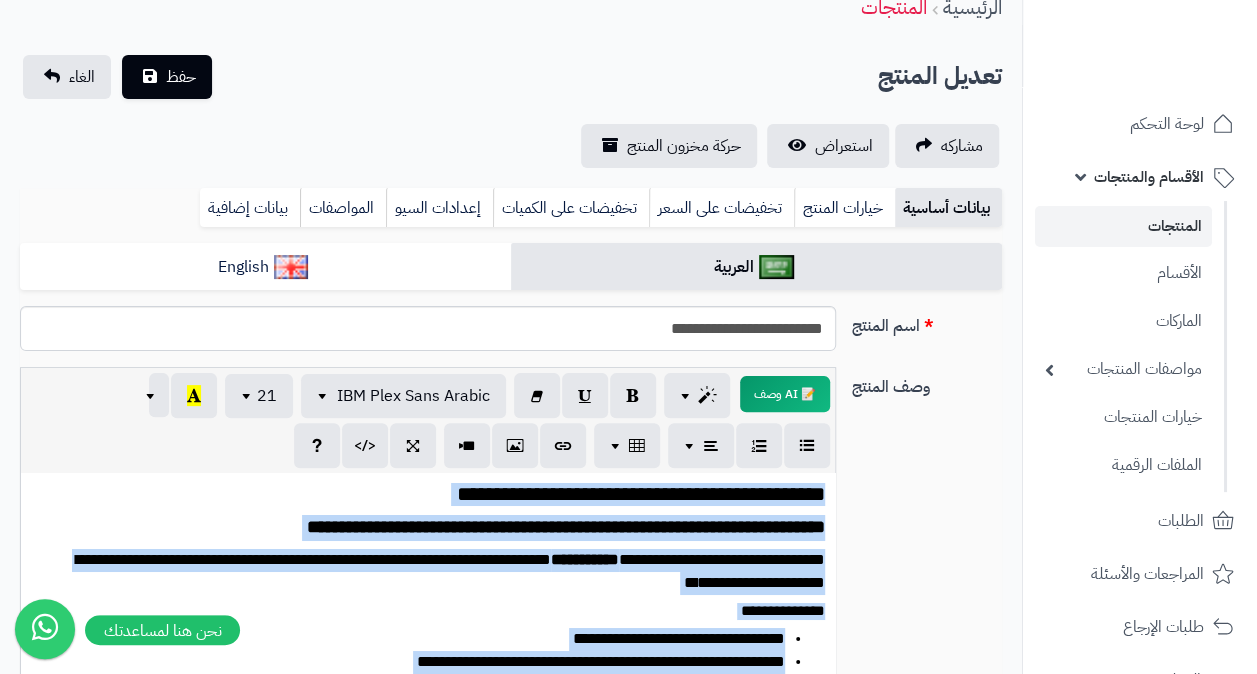 scroll, scrollTop: 0, scrollLeft: 0, axis: both 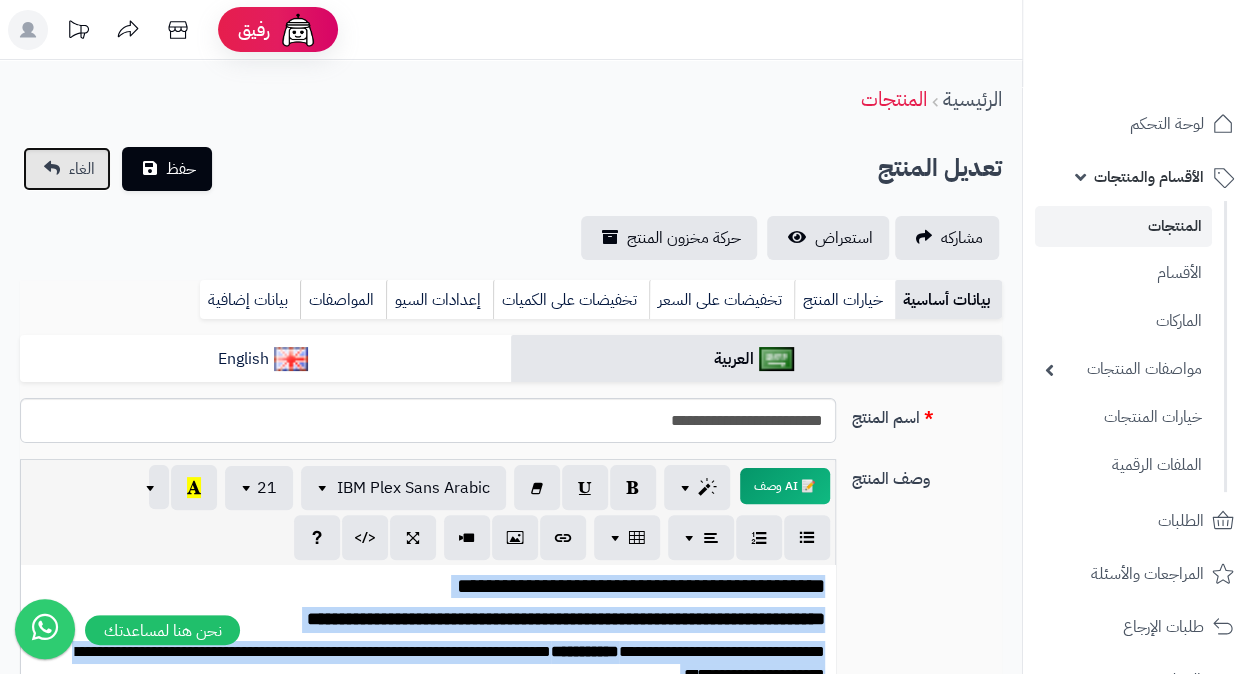 click on "الغاء" at bounding box center (67, 169) 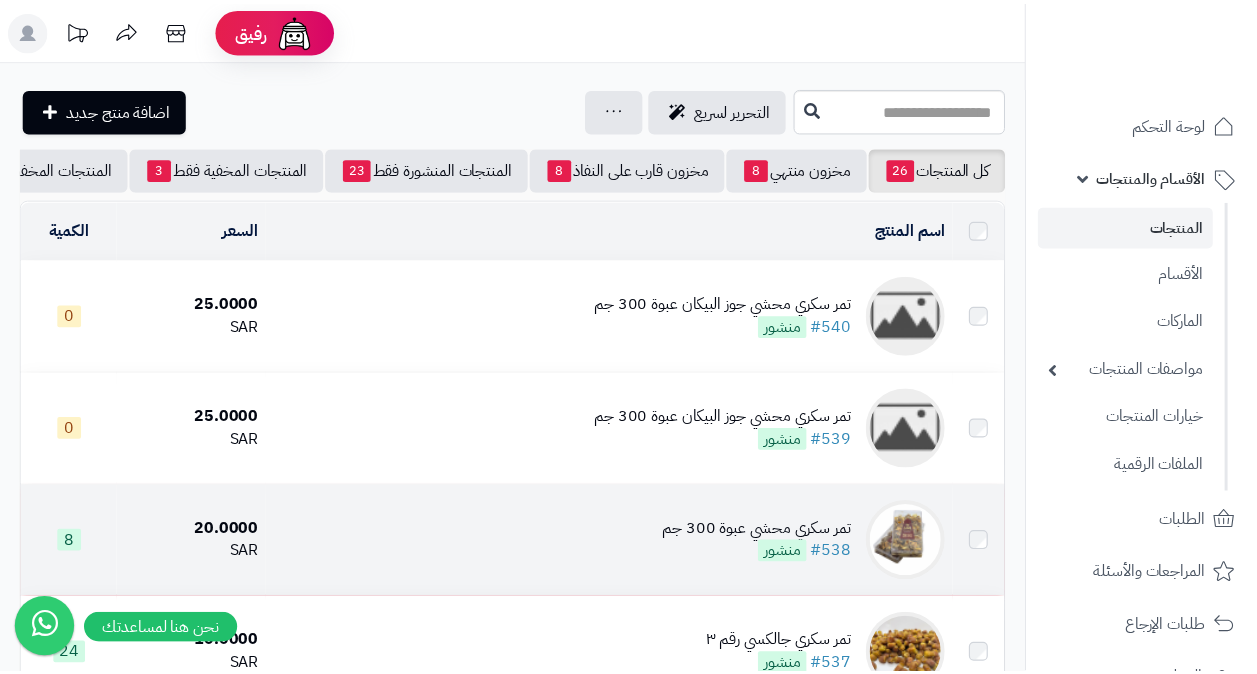 scroll, scrollTop: 0, scrollLeft: 0, axis: both 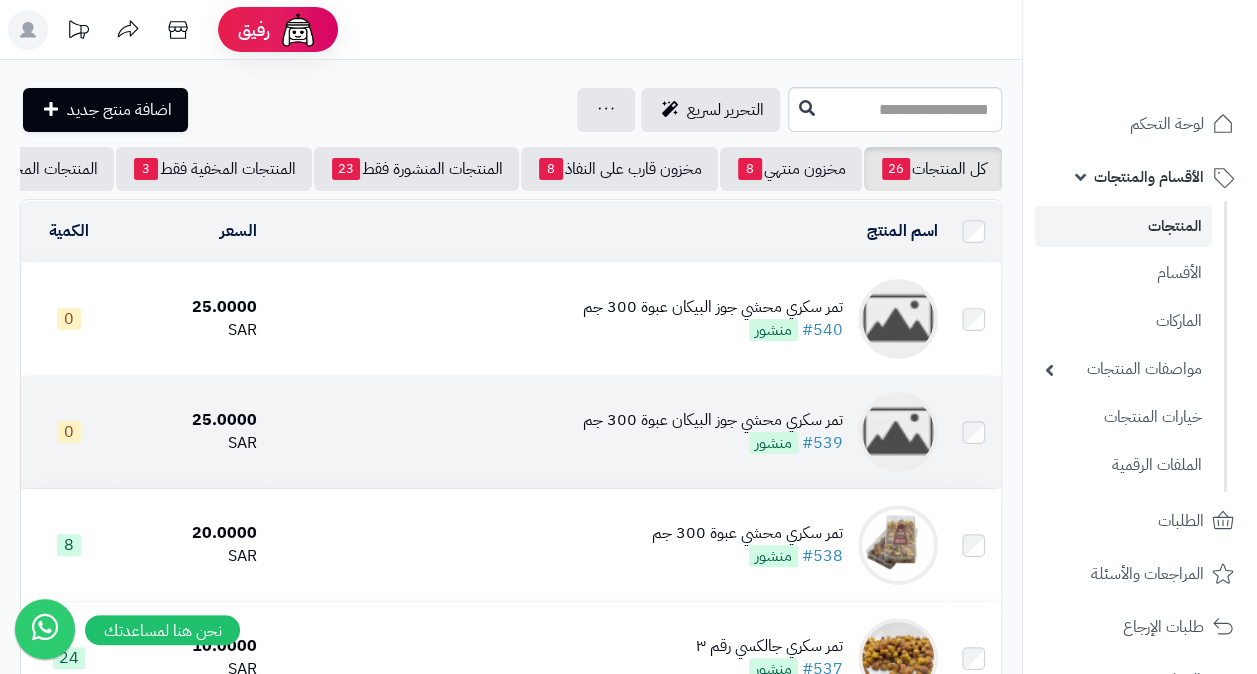 click on "تمر سكري محشي جوز البيكان عبوة 300 جم" at bounding box center (713, 420) 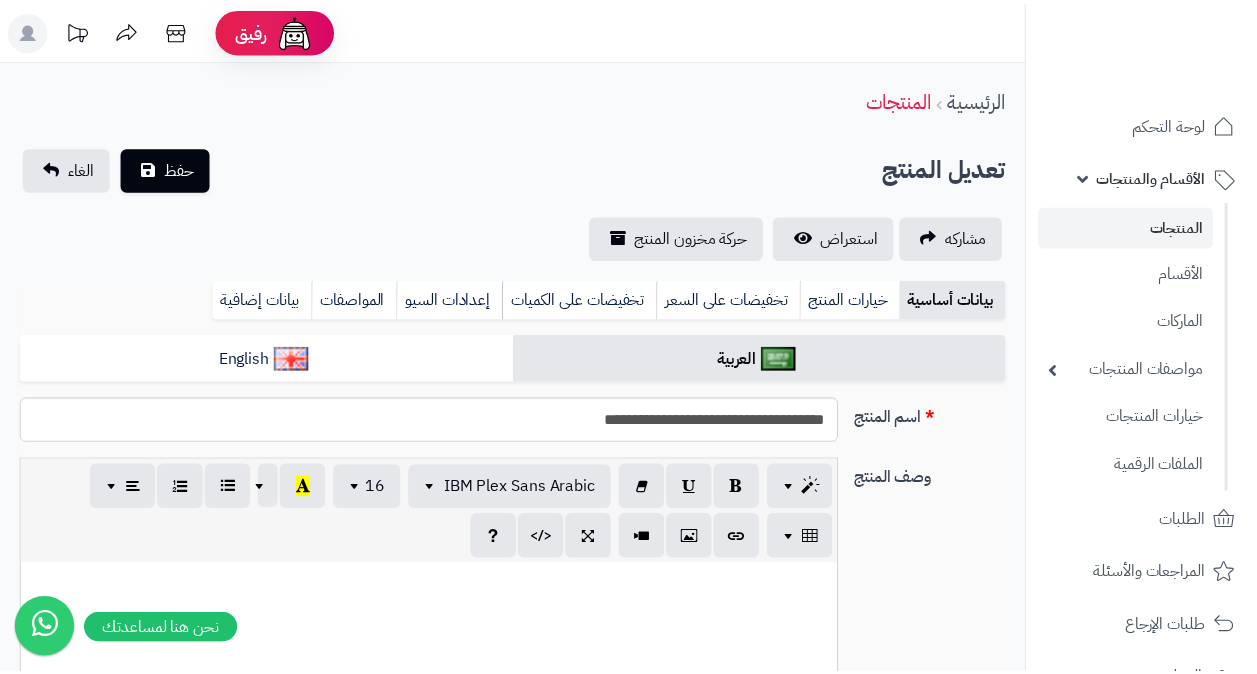 scroll, scrollTop: 0, scrollLeft: 0, axis: both 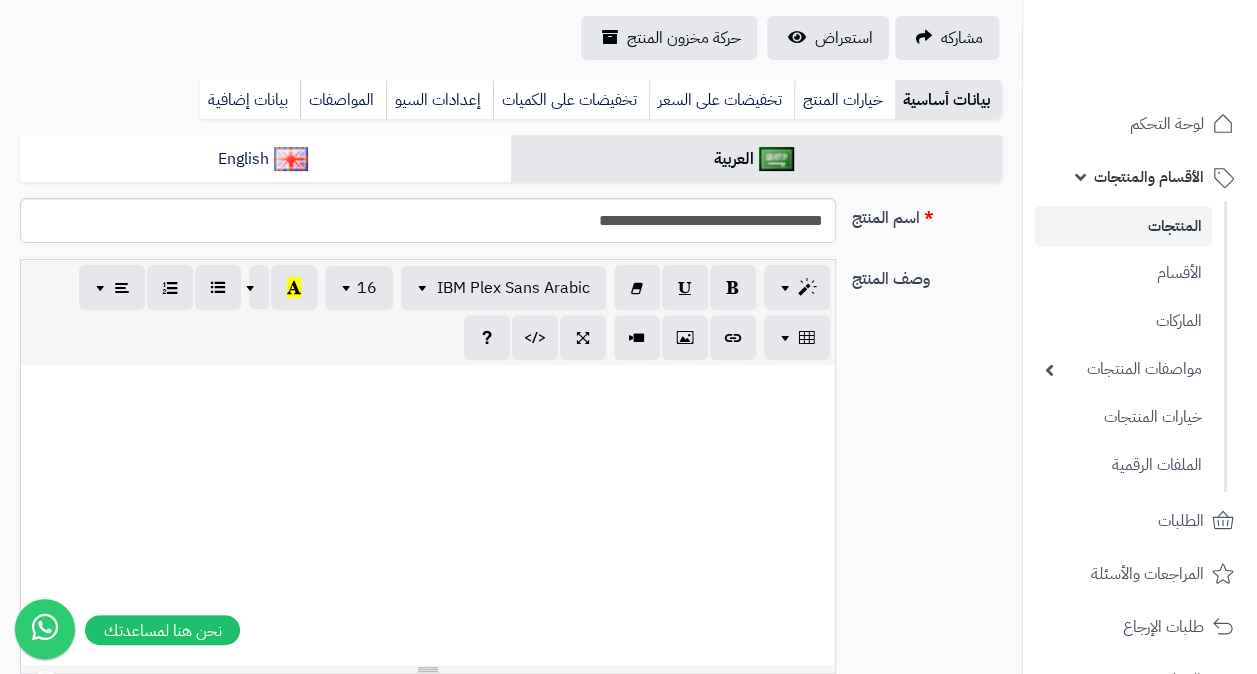 click at bounding box center [428, 515] 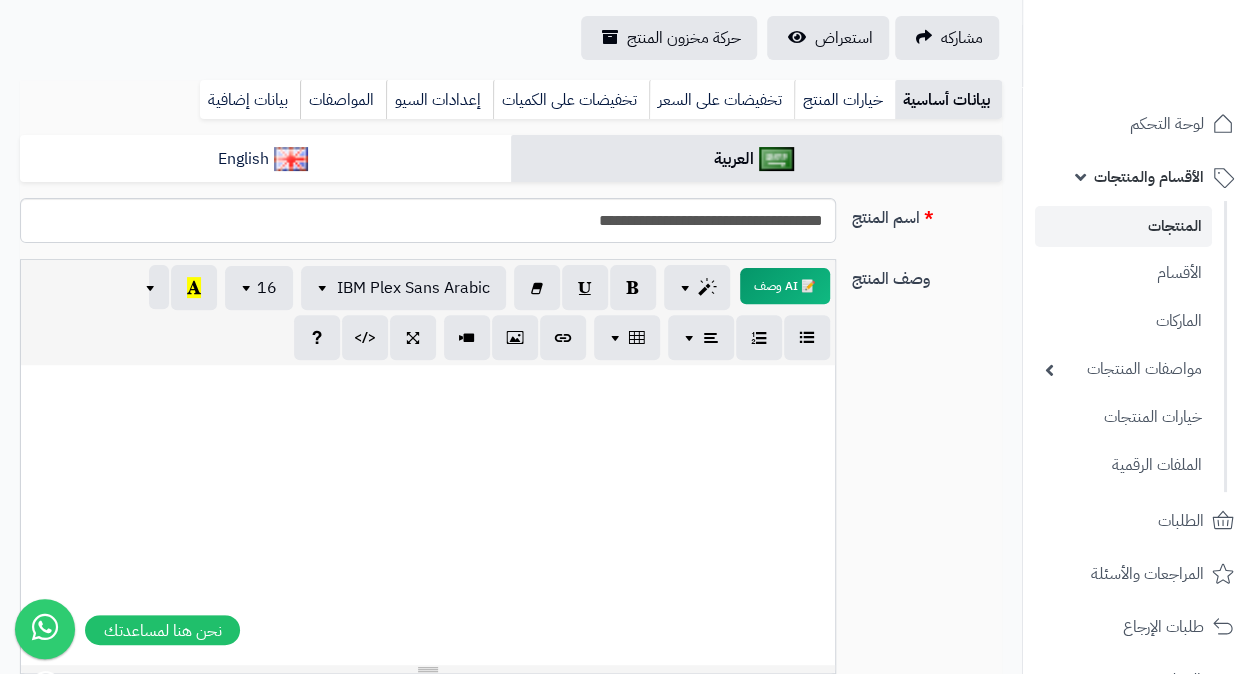 paste 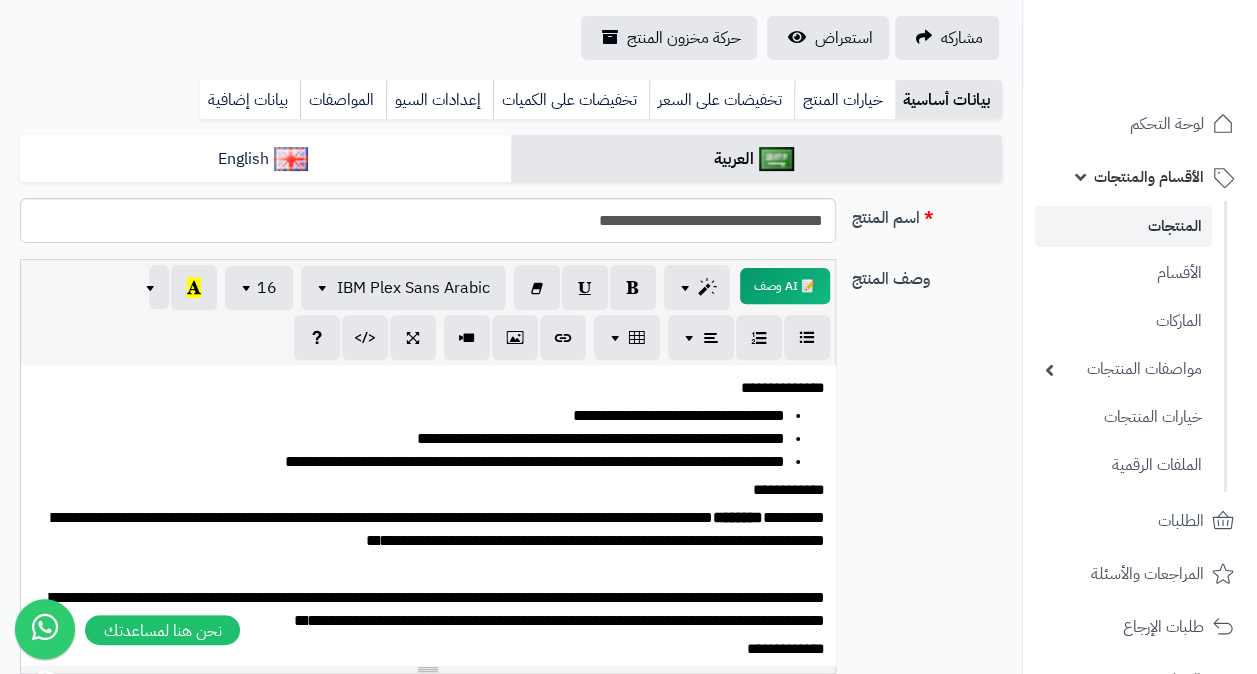 scroll, scrollTop: 0, scrollLeft: 0, axis: both 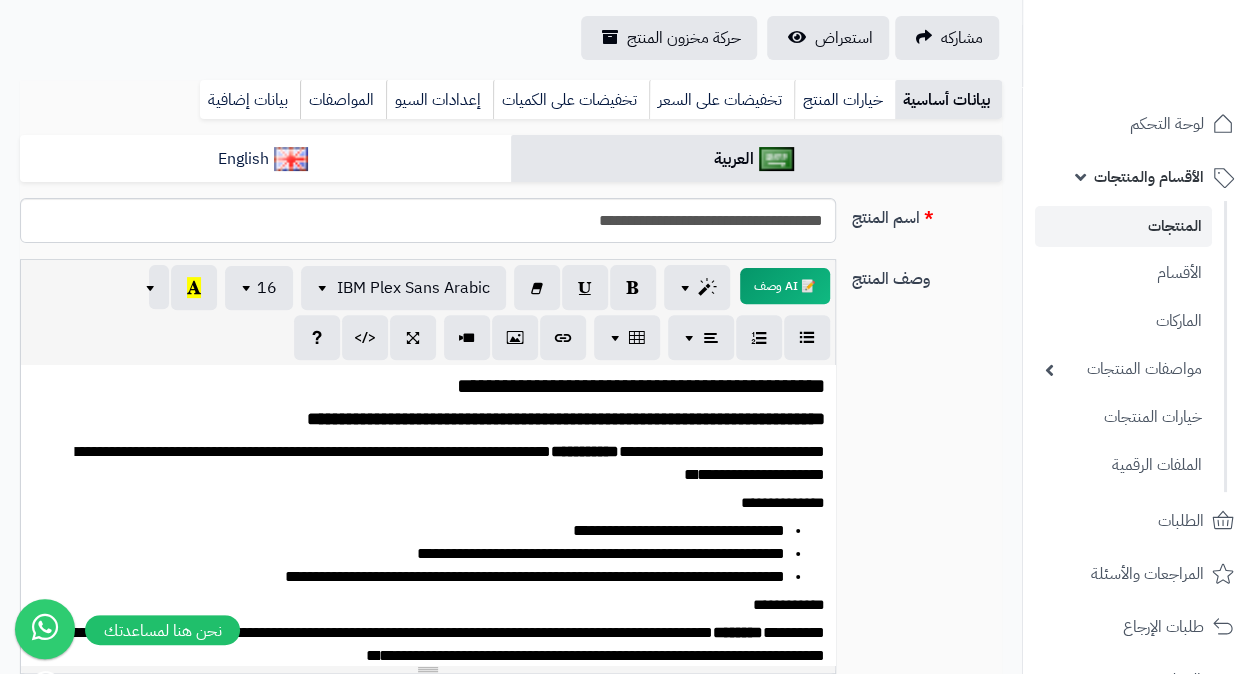 click on "**********" at bounding box center (435, 386) 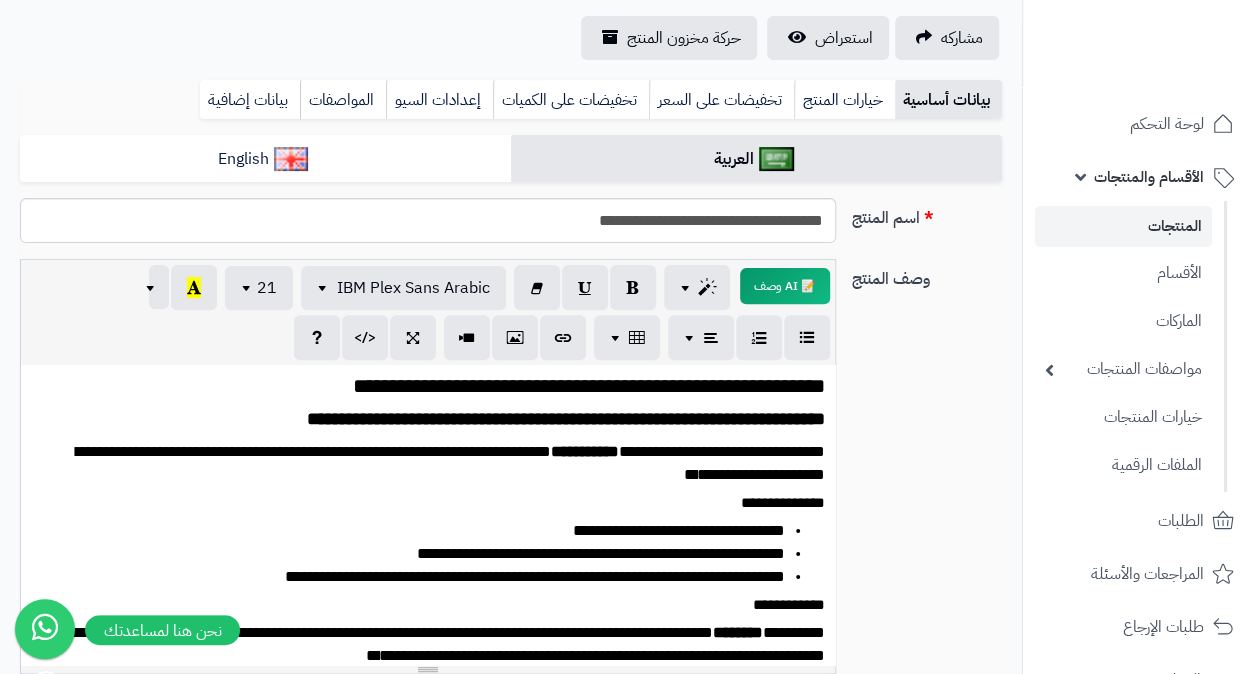 click on "**********" at bounding box center (566, 419) 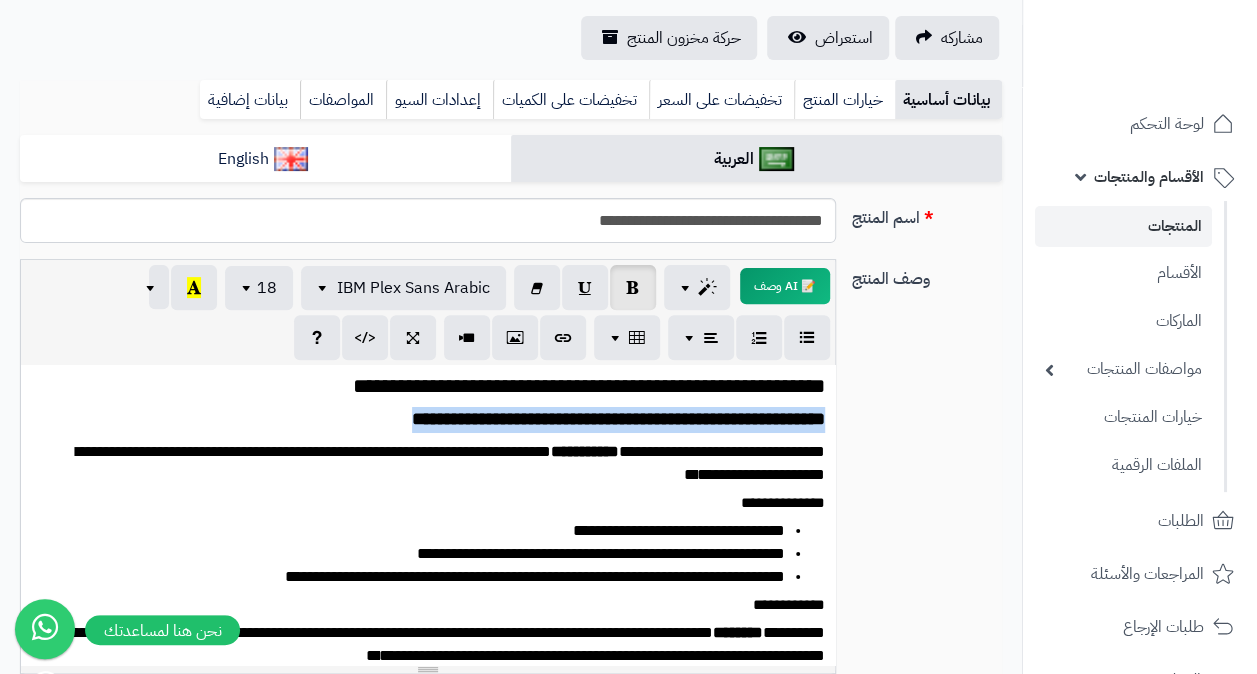 drag, startPoint x: 330, startPoint y: 414, endPoint x: 832, endPoint y: 428, distance: 502.1952 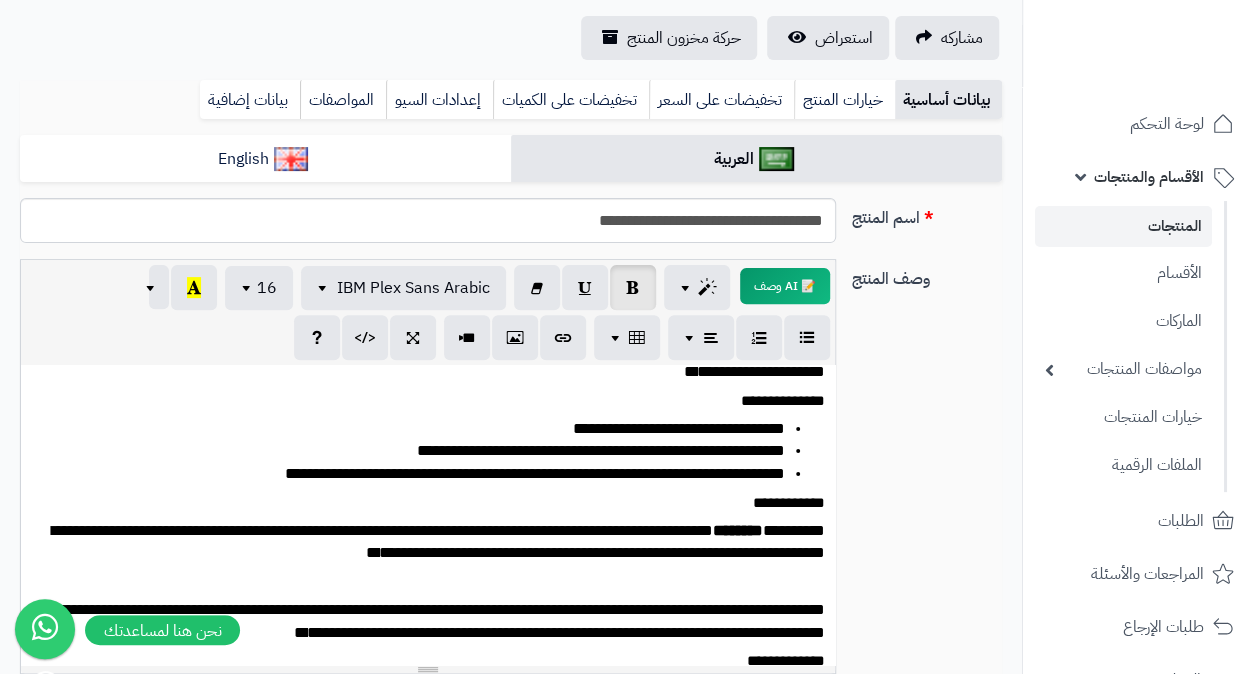 scroll, scrollTop: 0, scrollLeft: 0, axis: both 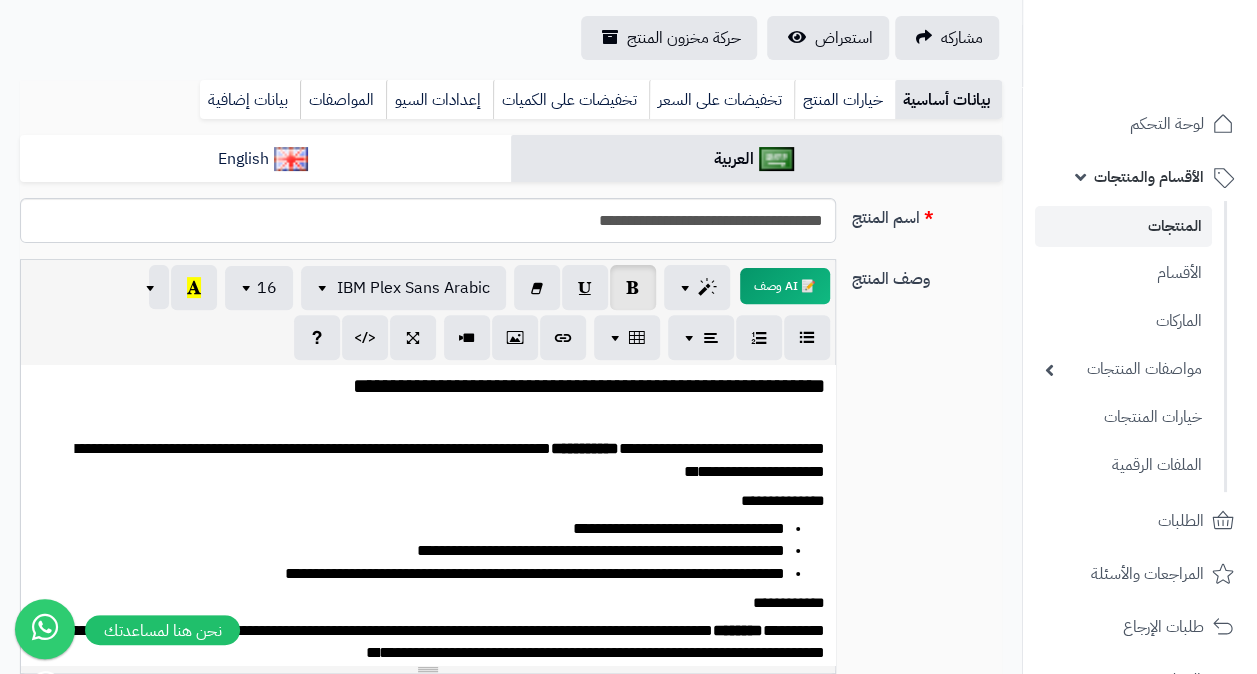 click on "**********" at bounding box center [585, 448] 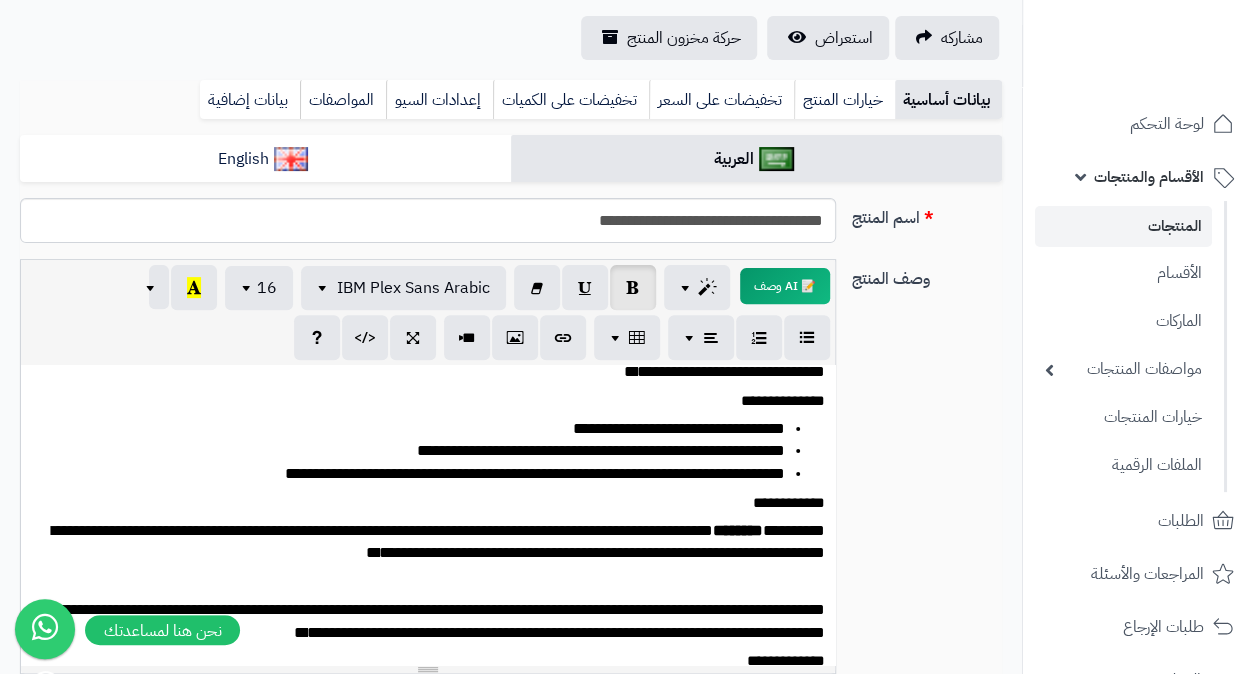 scroll, scrollTop: 200, scrollLeft: 0, axis: vertical 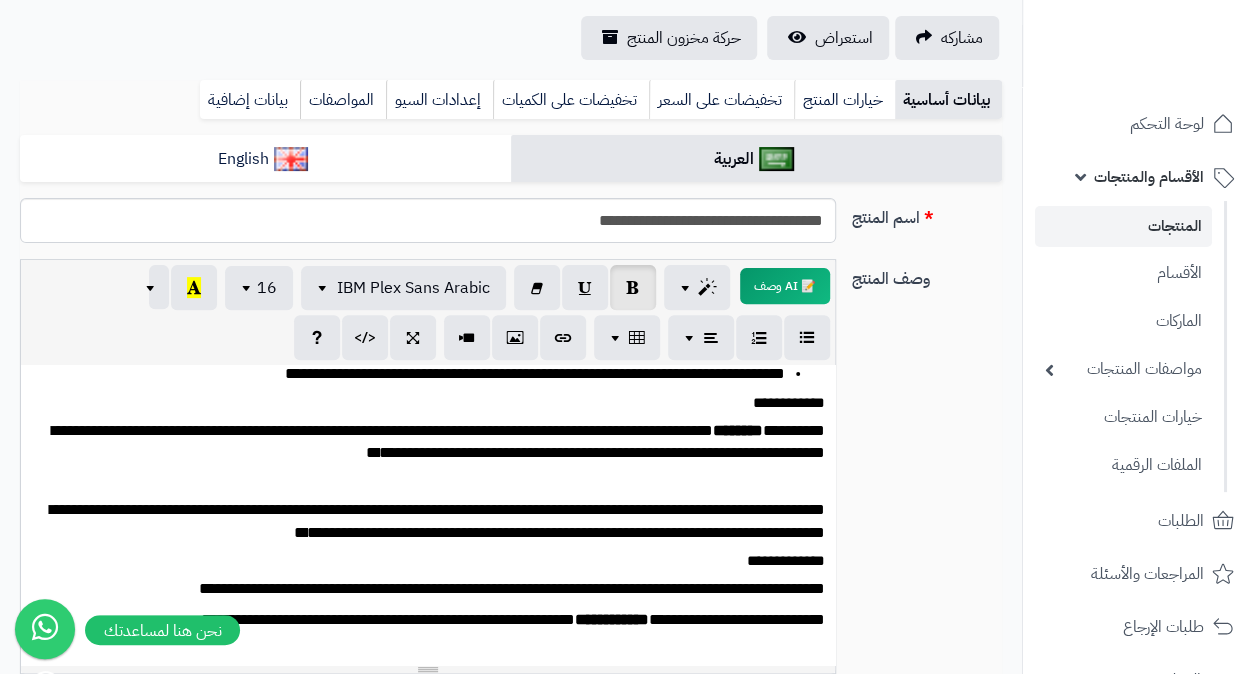 click on "**********" at bounding box center [435, 443] 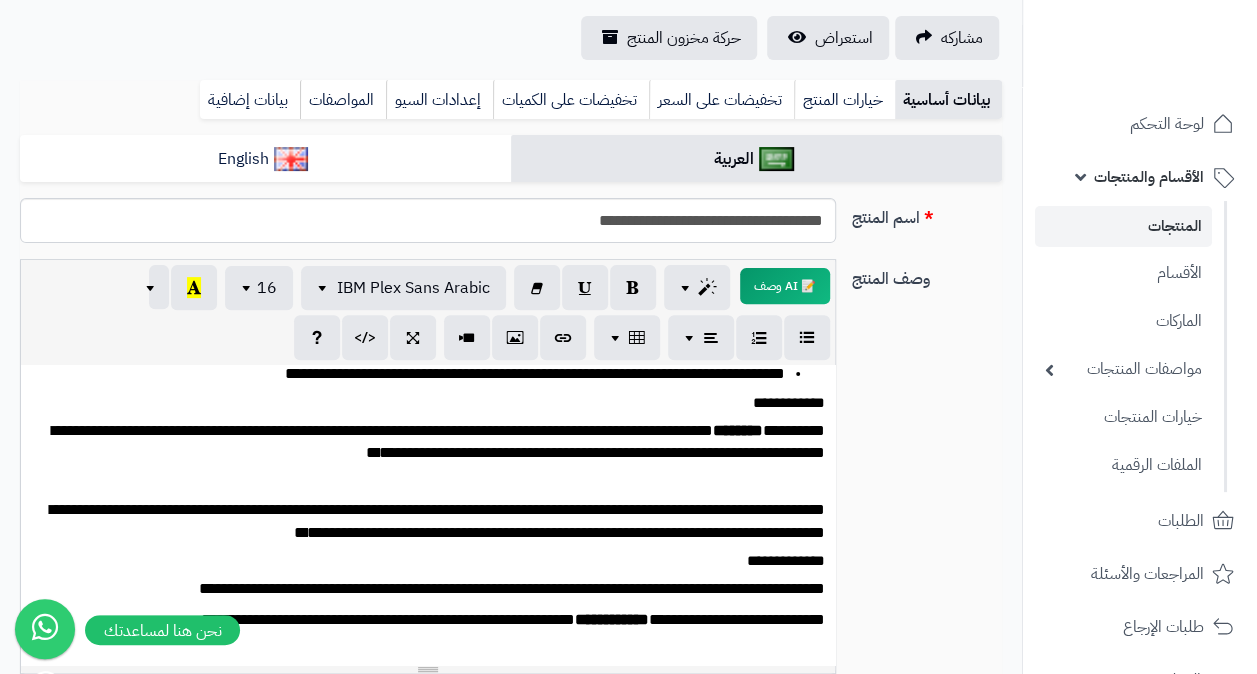 click on "********" at bounding box center [738, 430] 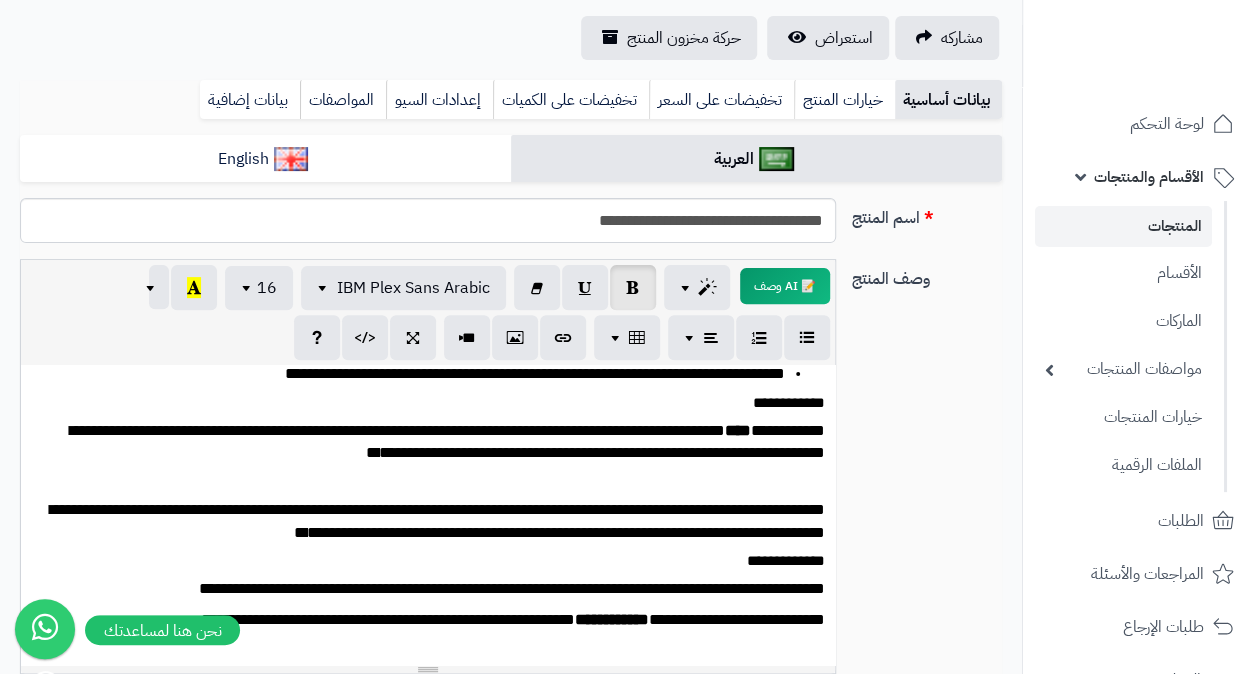 click on "**********" at bounding box center [435, 443] 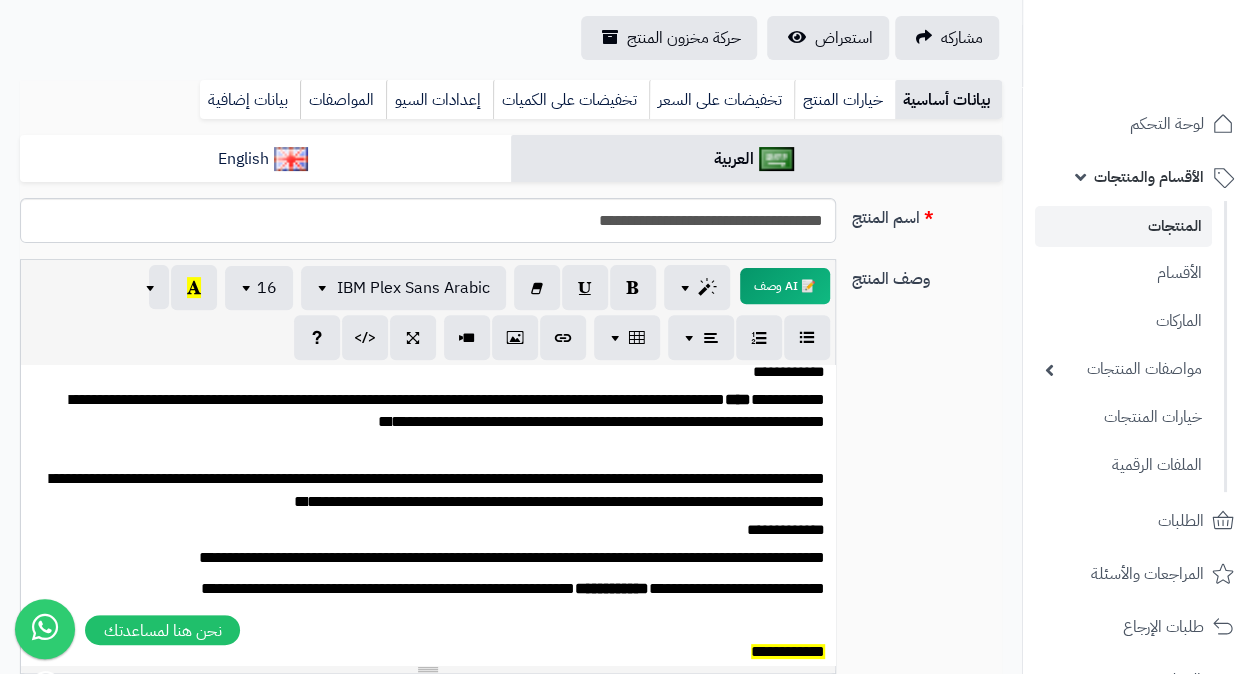 scroll, scrollTop: 248, scrollLeft: 0, axis: vertical 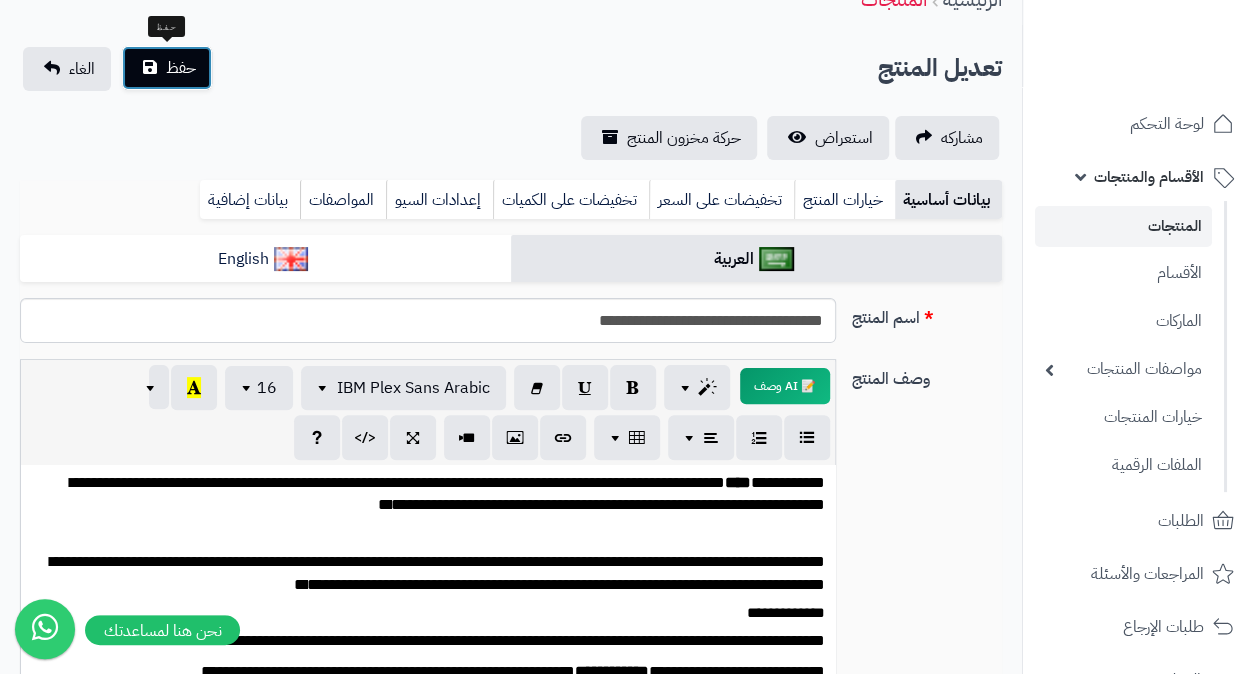click on "حفظ" at bounding box center [181, 68] 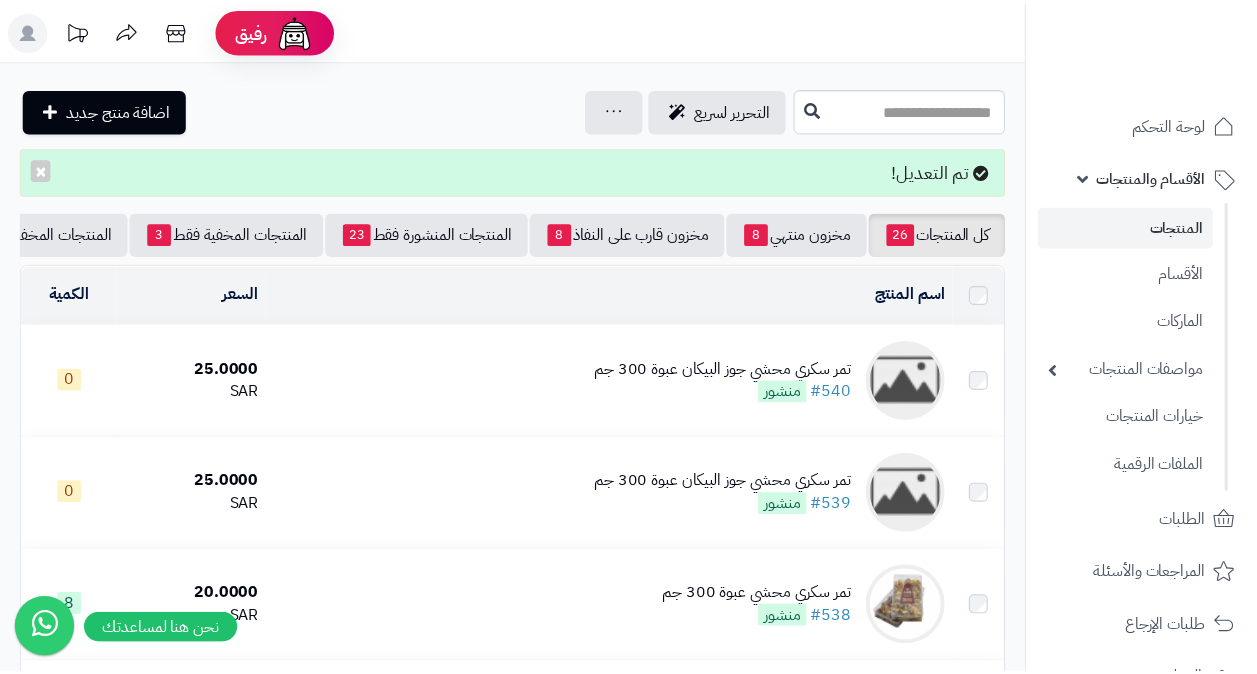 scroll, scrollTop: 0, scrollLeft: 0, axis: both 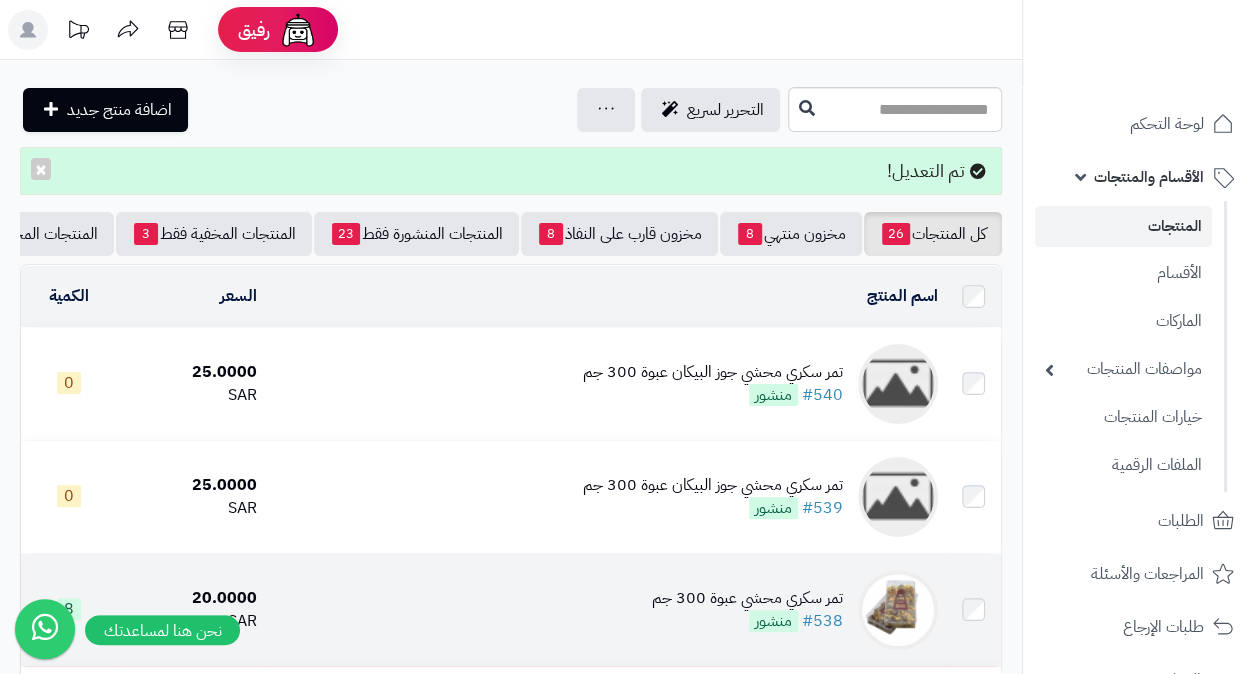 click on "تمر سكري محشي عبوة 300 جم" at bounding box center (747, 598) 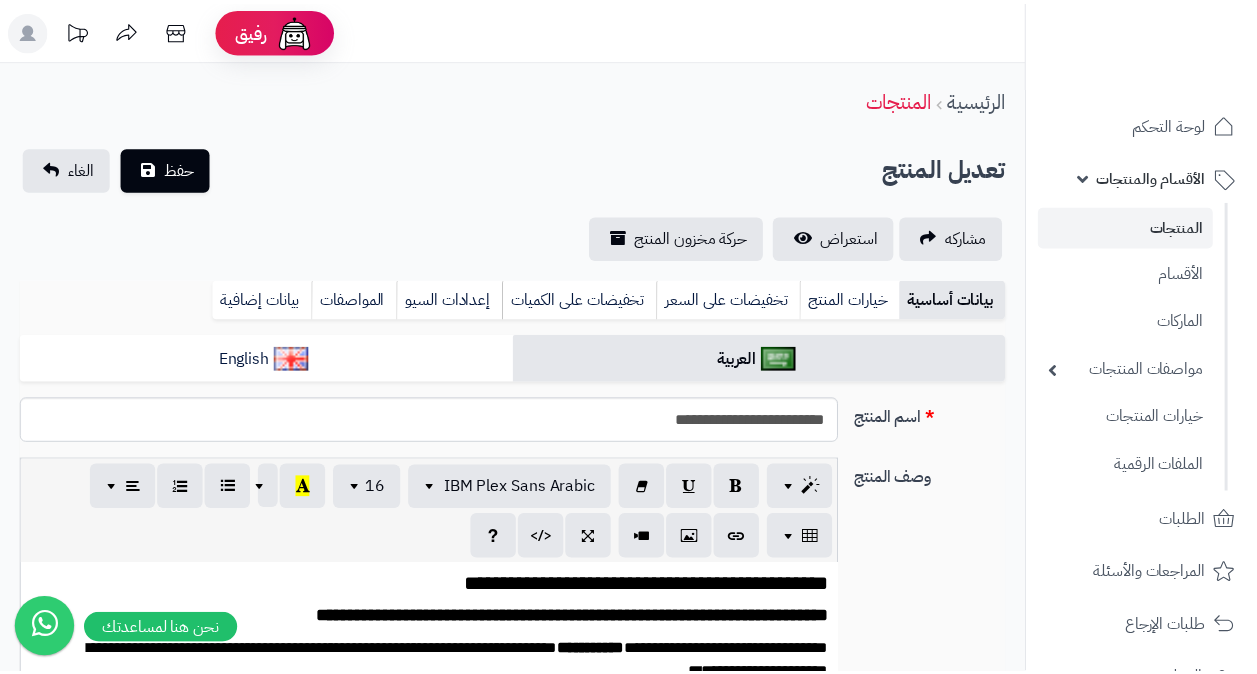 scroll, scrollTop: 0, scrollLeft: 0, axis: both 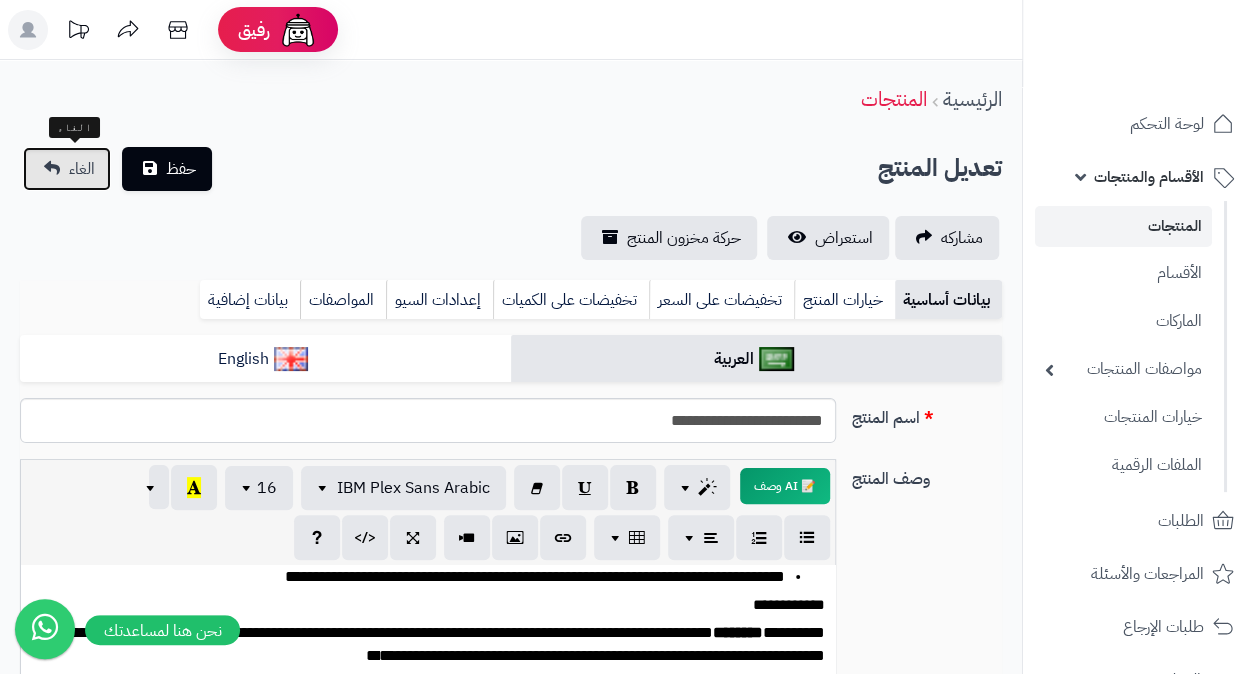 click on "الغاء" at bounding box center [82, 169] 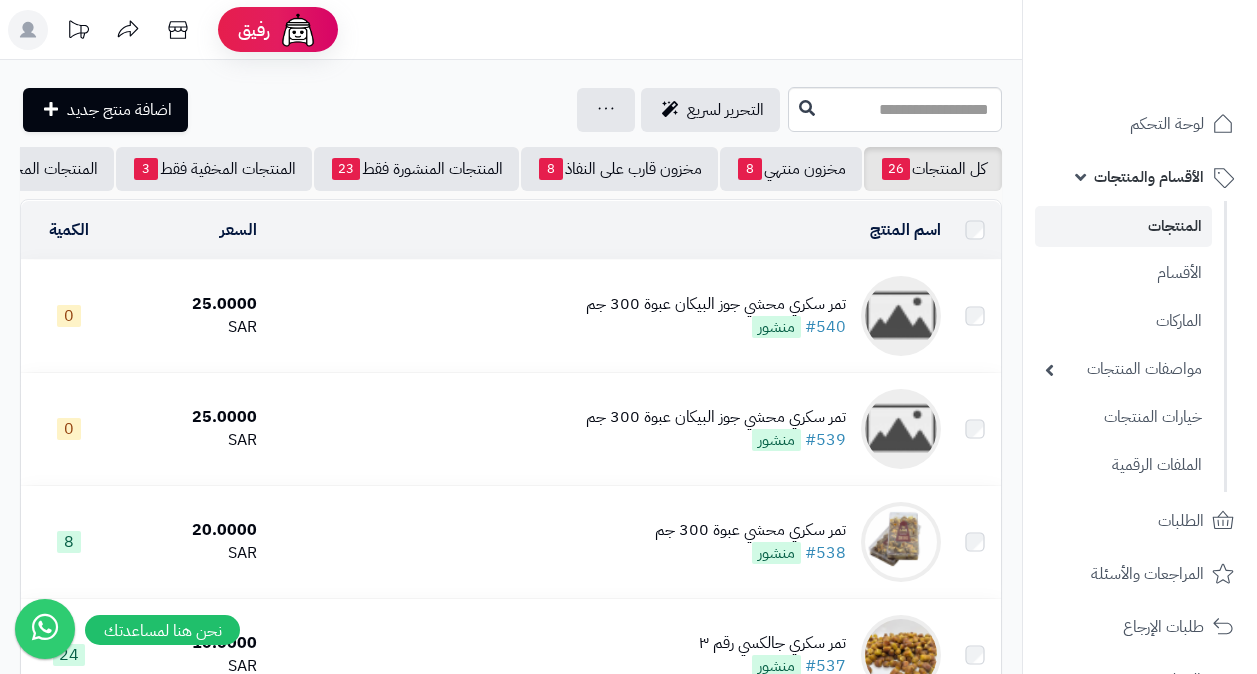 scroll, scrollTop: 0, scrollLeft: 0, axis: both 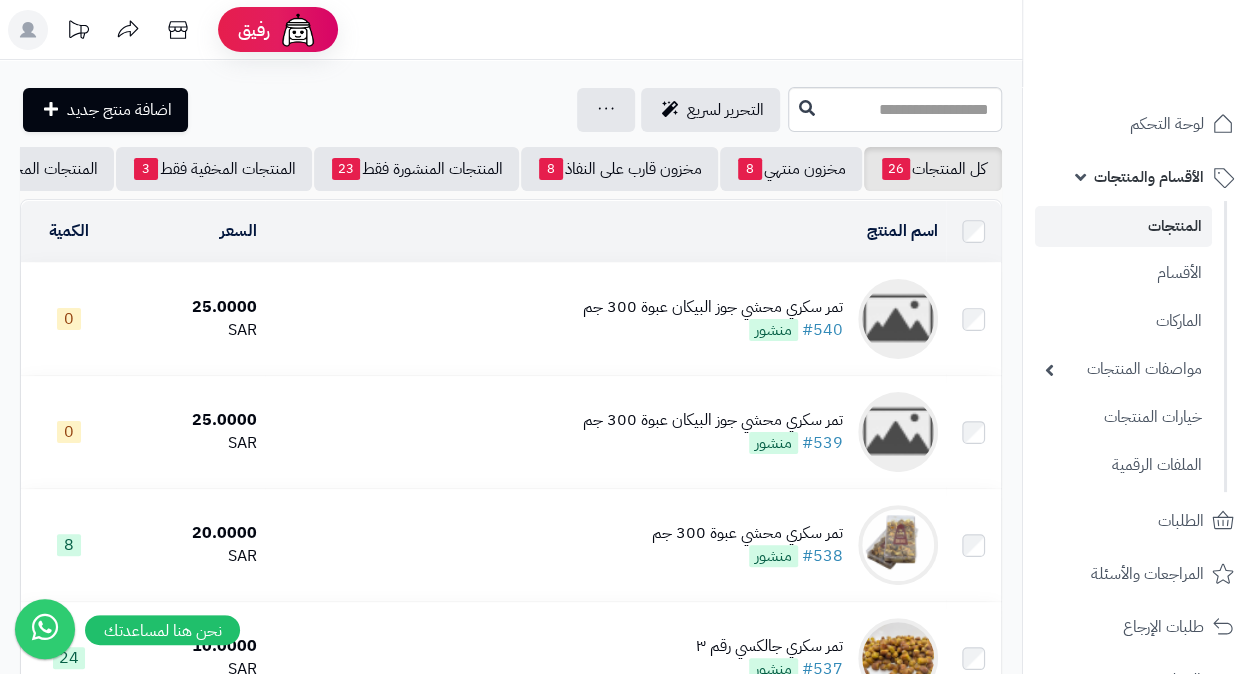click on "تمر سكري محشي جوز البيكان عبوة 300 جم" at bounding box center (713, 307) 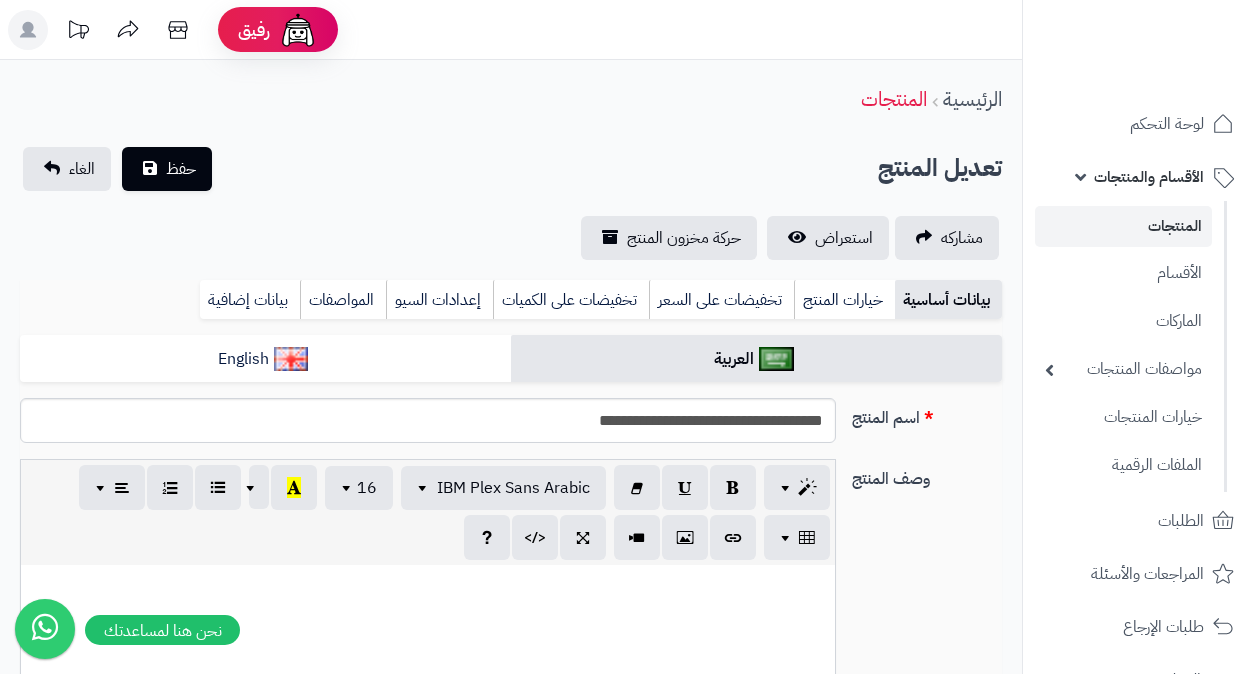 scroll, scrollTop: 0, scrollLeft: 0, axis: both 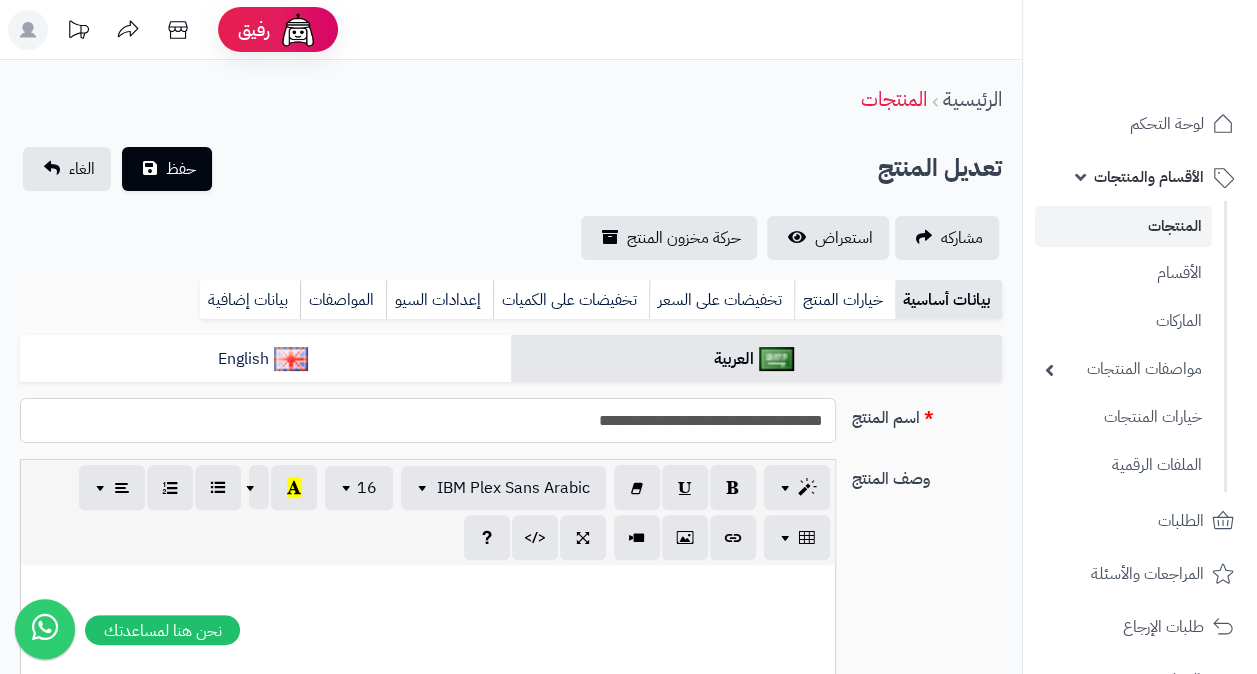click on "**********" at bounding box center [428, 420] 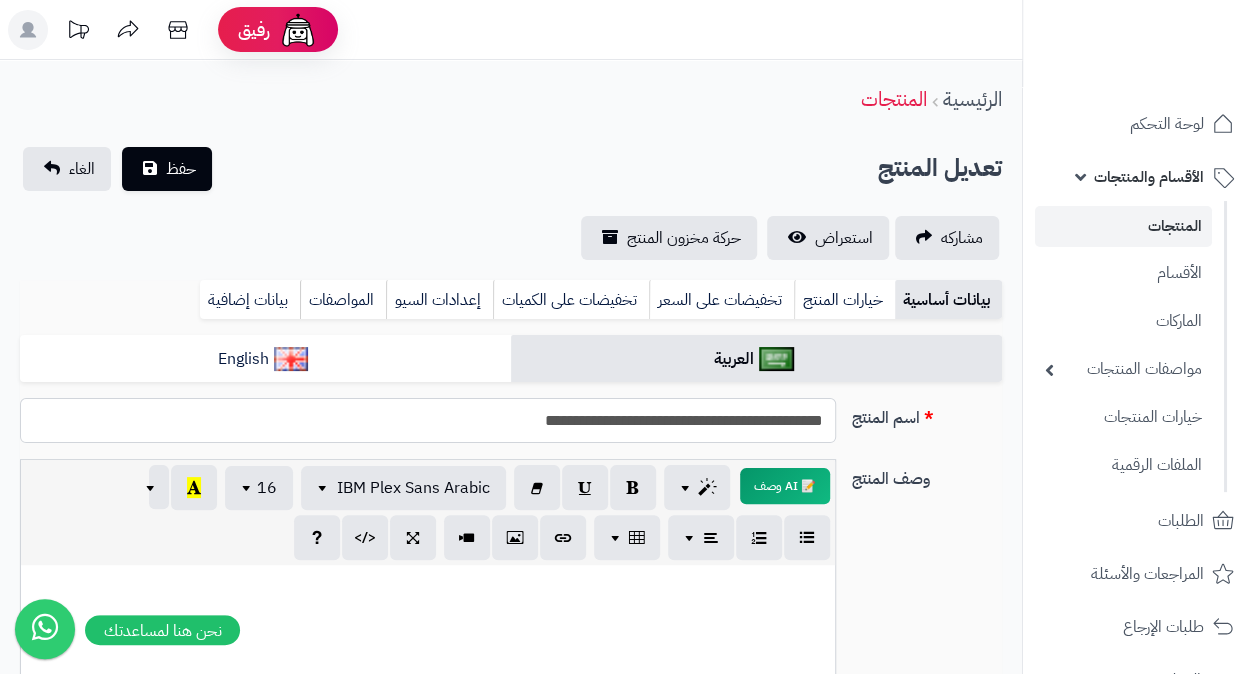 type on "**********" 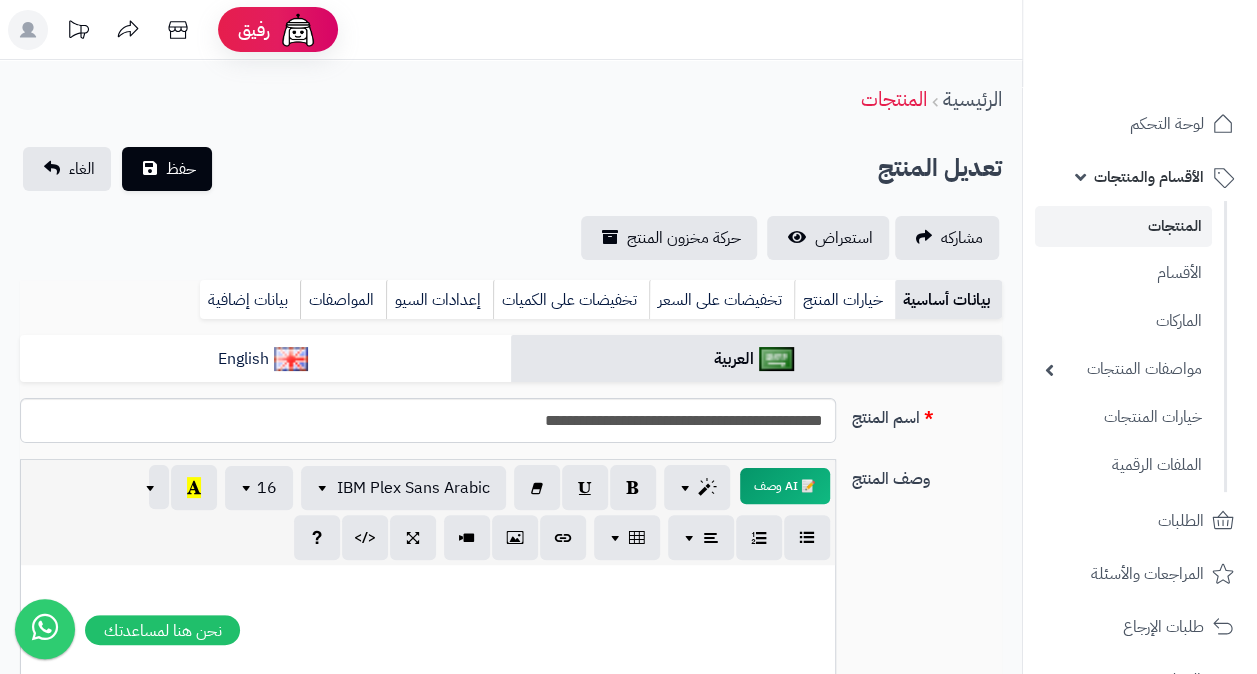 click on "**********" at bounding box center (511, 428) 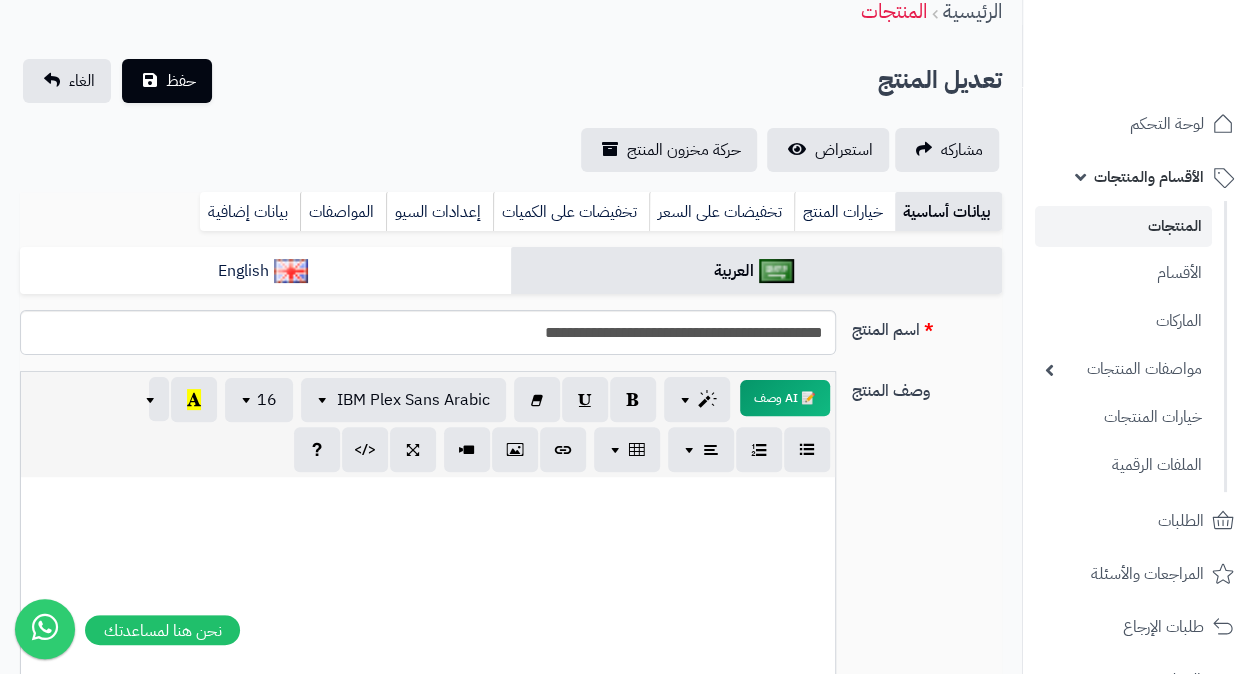 scroll, scrollTop: 200, scrollLeft: 0, axis: vertical 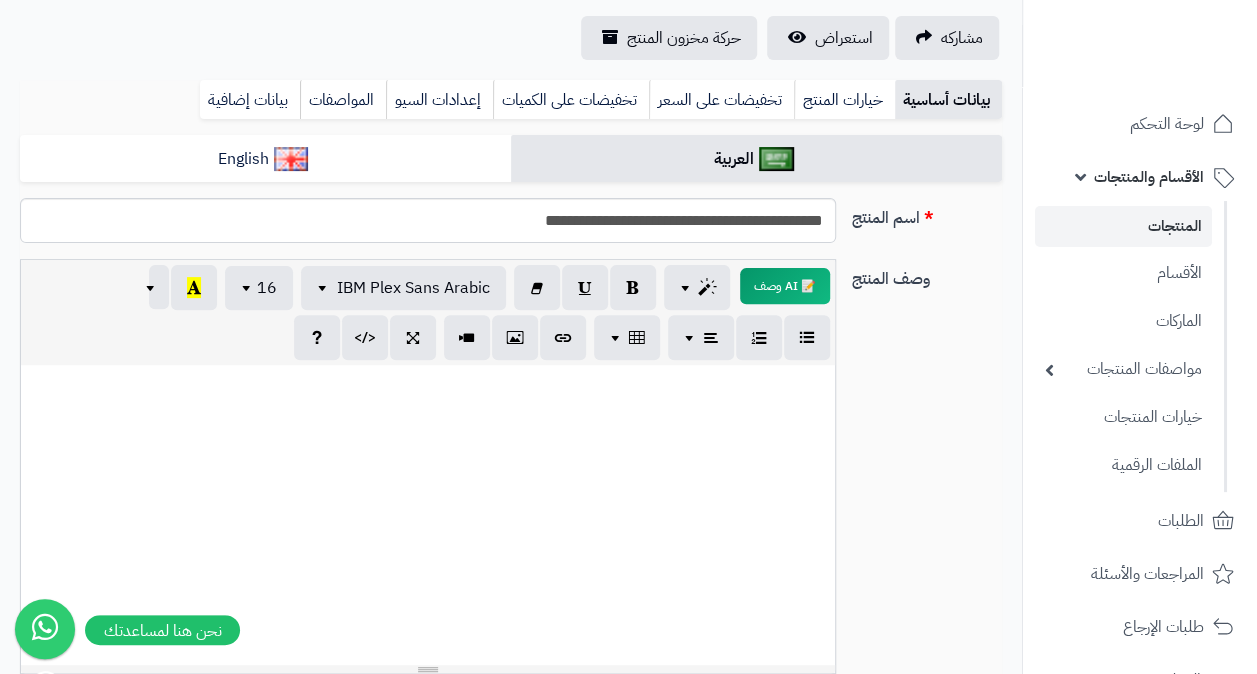 click at bounding box center (428, 515) 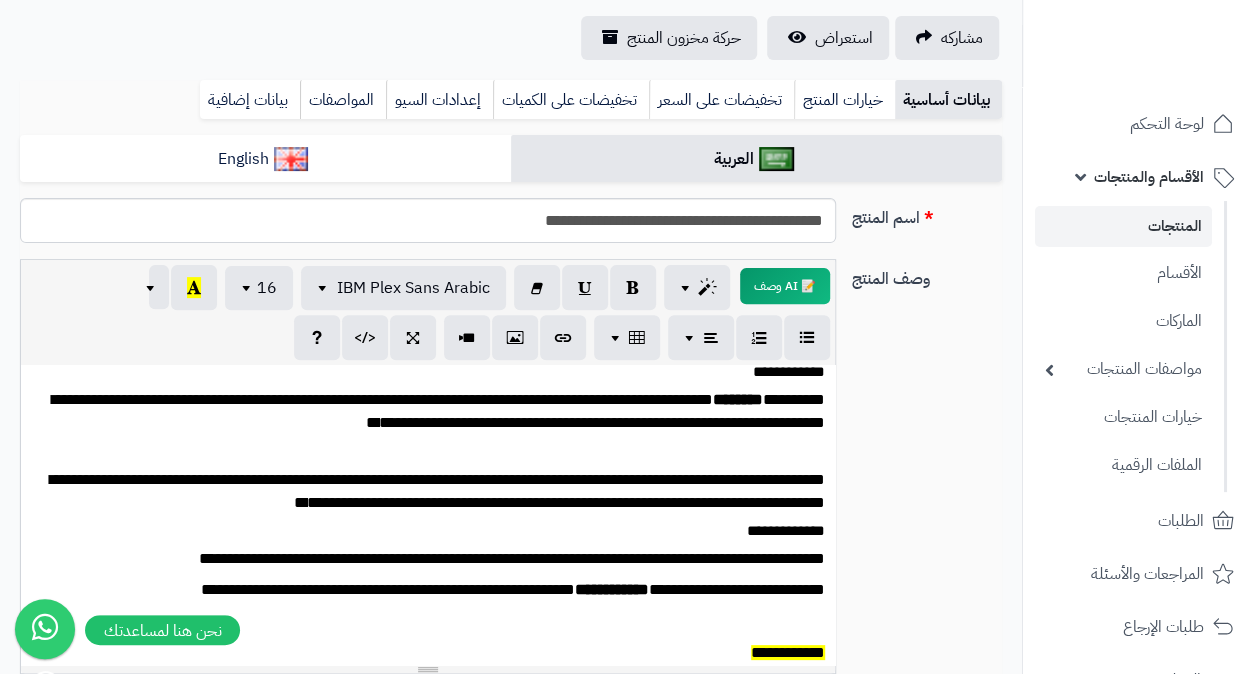 click on "********" at bounding box center (738, 399) 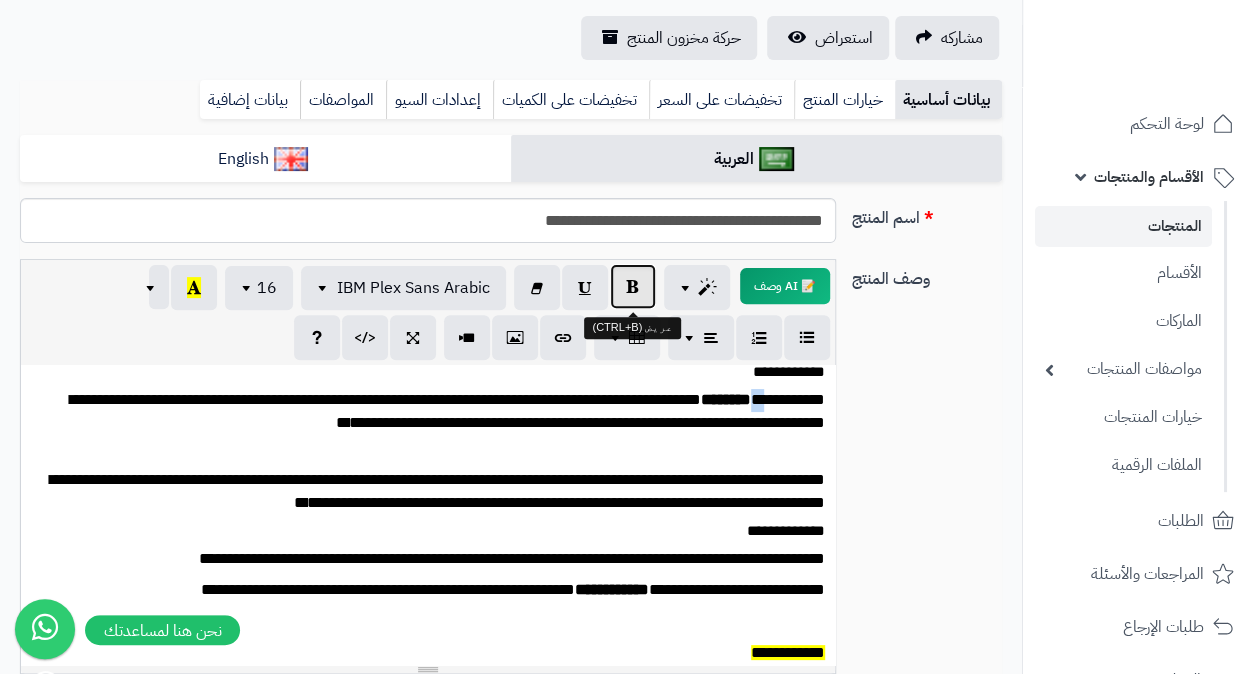 click at bounding box center [633, 286] 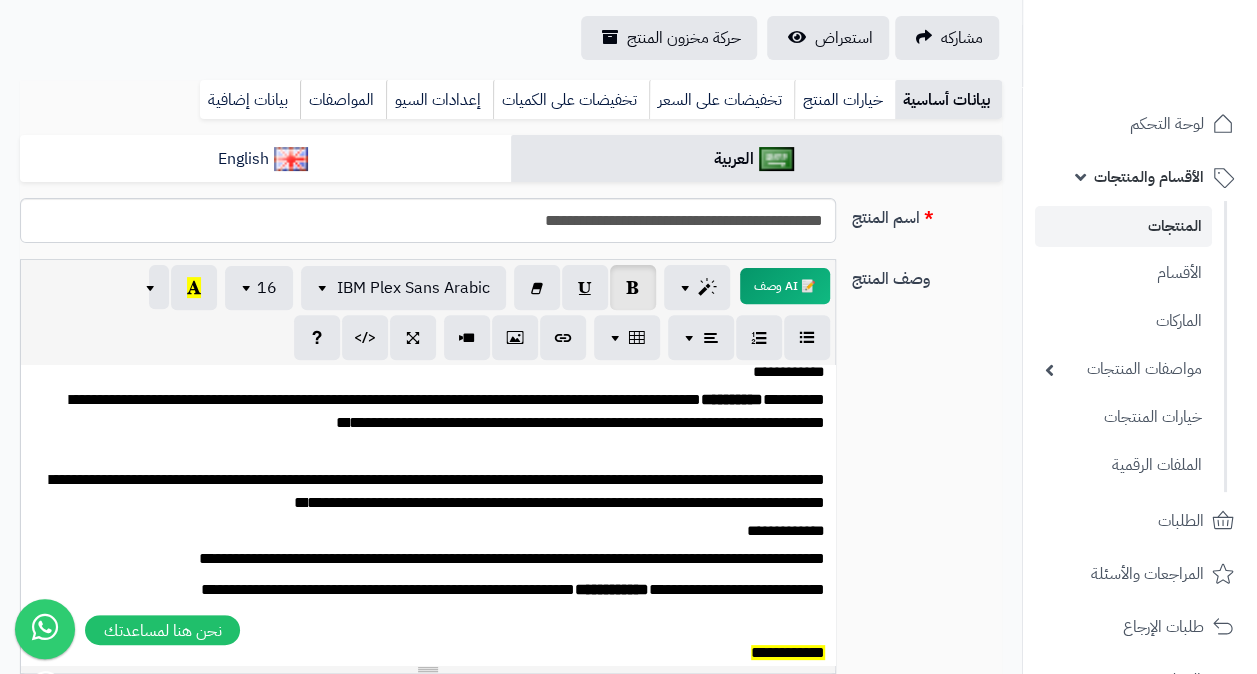 click on "********" at bounding box center (725, 399) 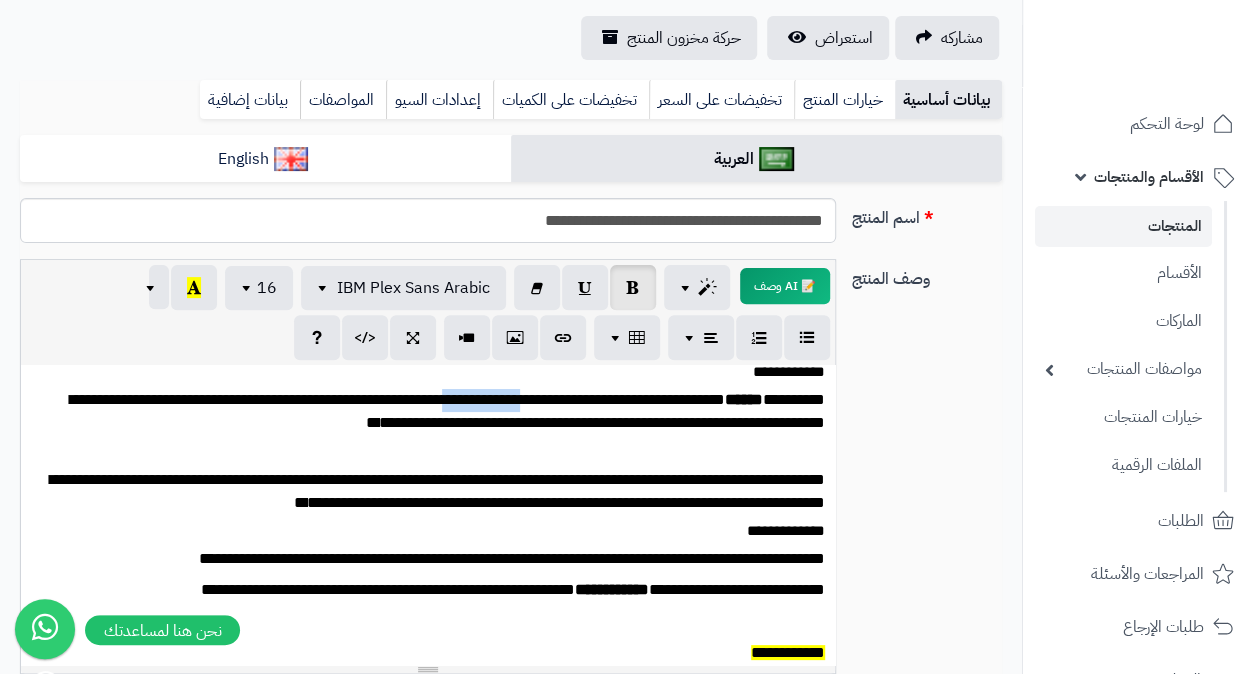 drag, startPoint x: 517, startPoint y: 404, endPoint x: 408, endPoint y: 400, distance: 109.07337 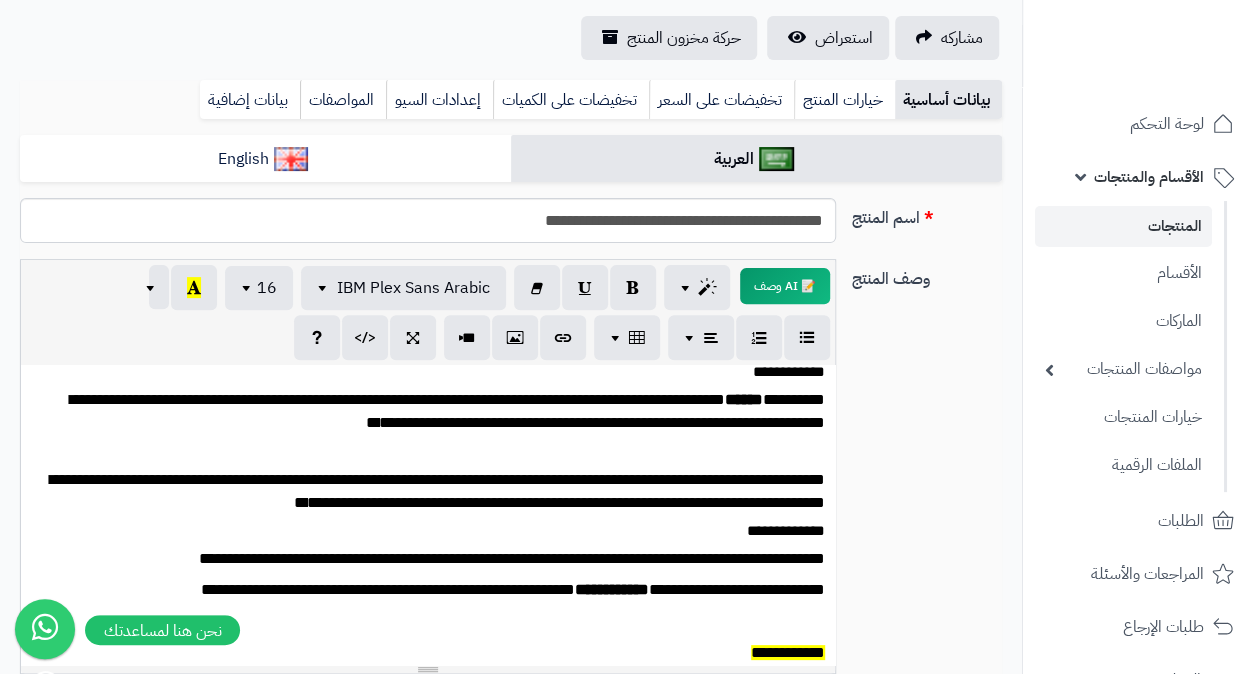 click on "**********" at bounding box center (435, 412) 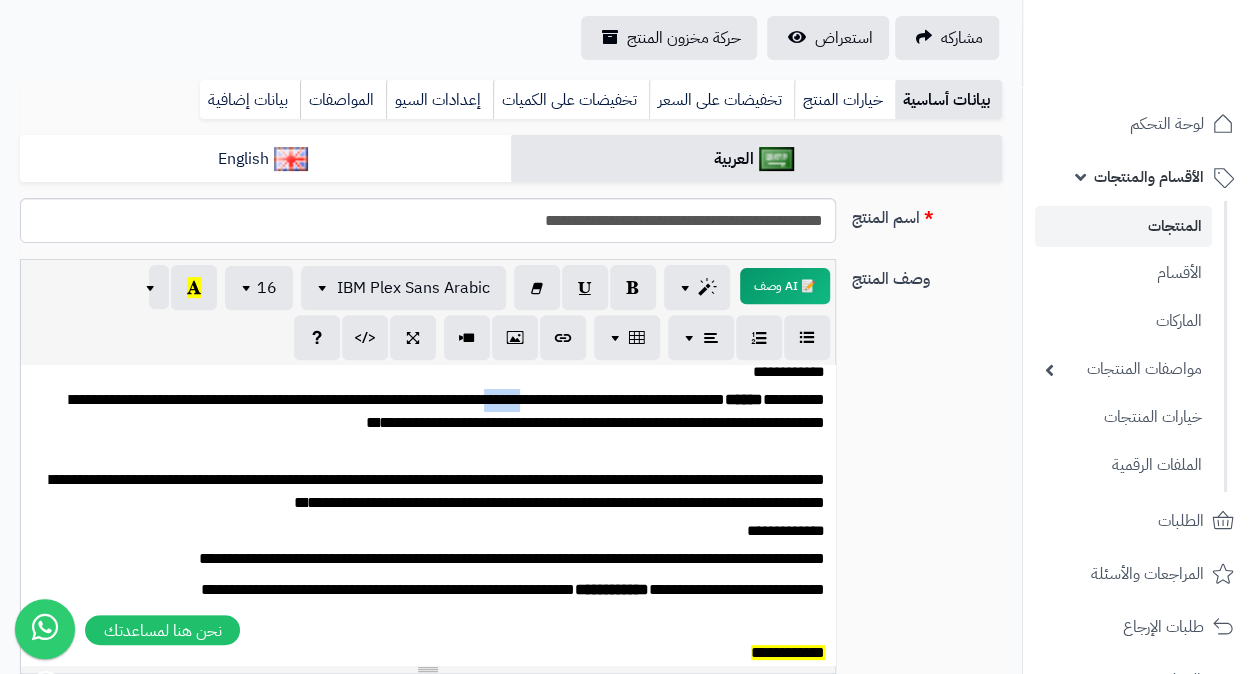 click on "**********" at bounding box center (435, 412) 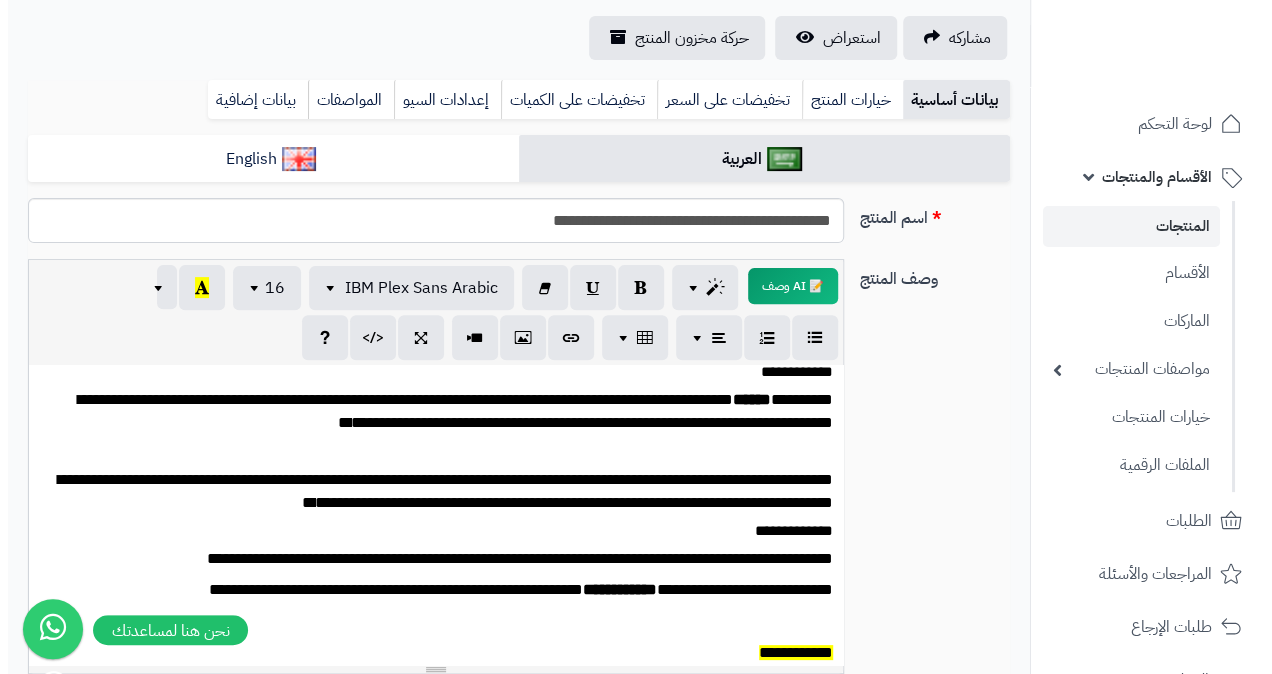 scroll, scrollTop: 250, scrollLeft: 0, axis: vertical 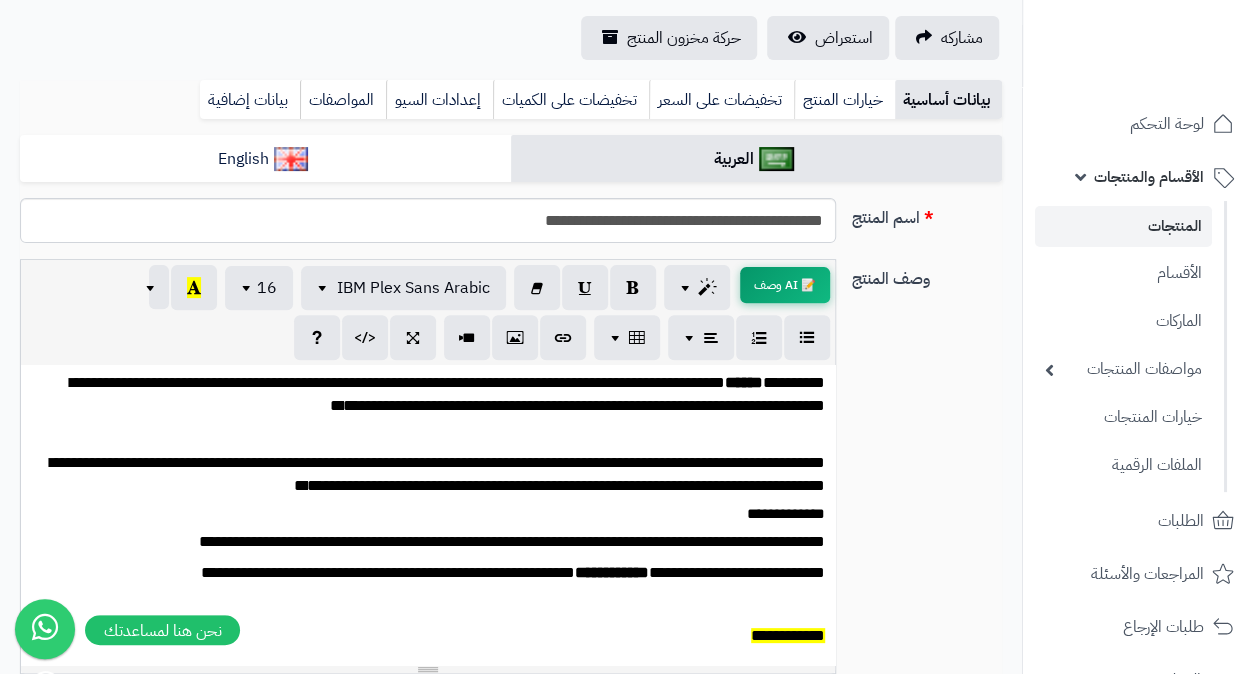 click on "📝 AI وصف" at bounding box center [785, 285] 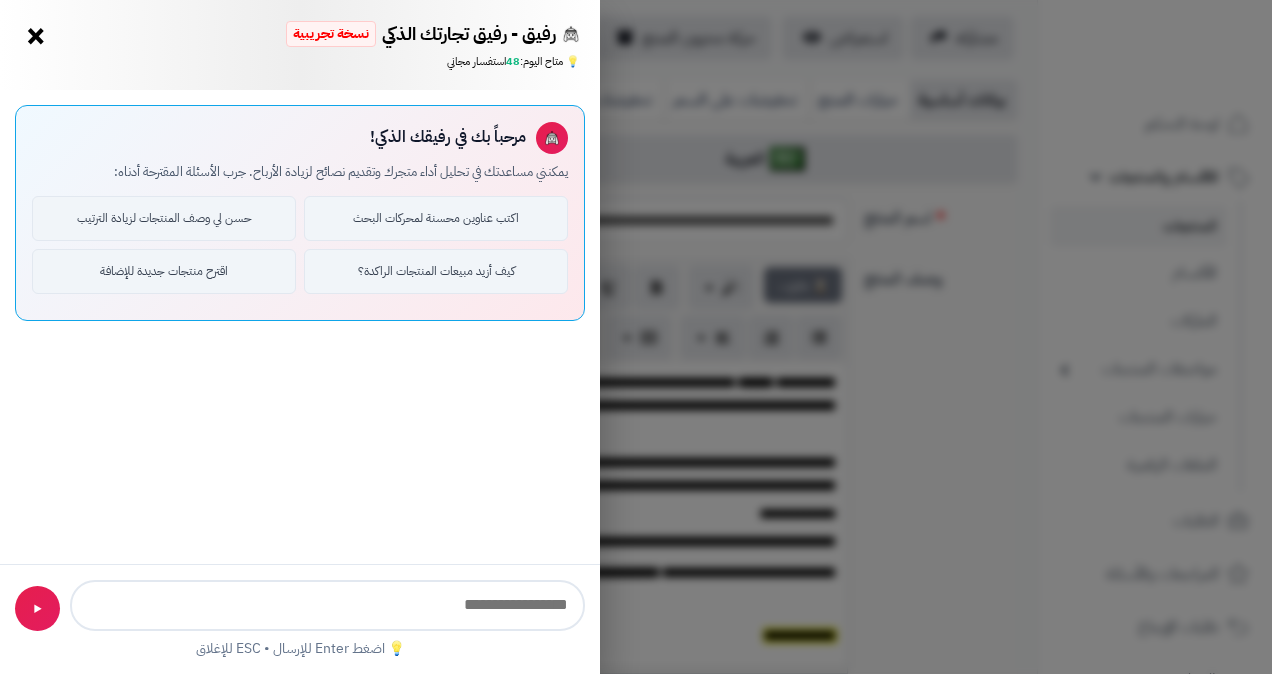 type on "**********" 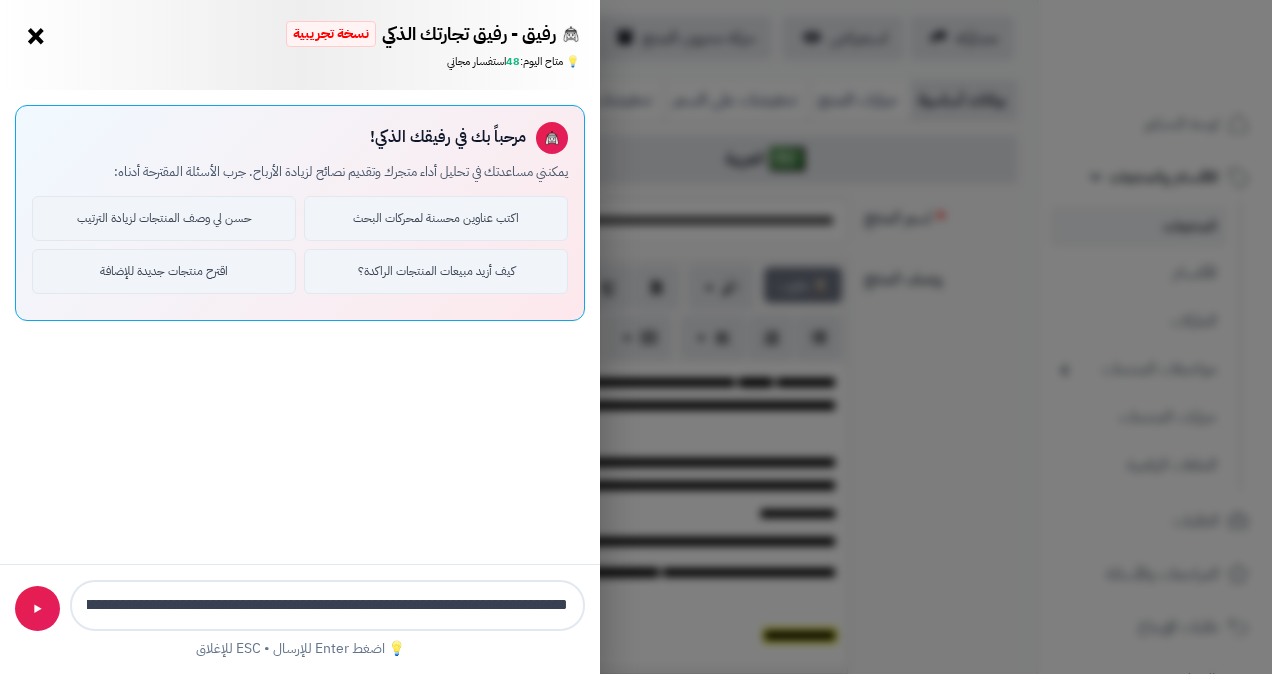 scroll, scrollTop: 0, scrollLeft: -185, axis: horizontal 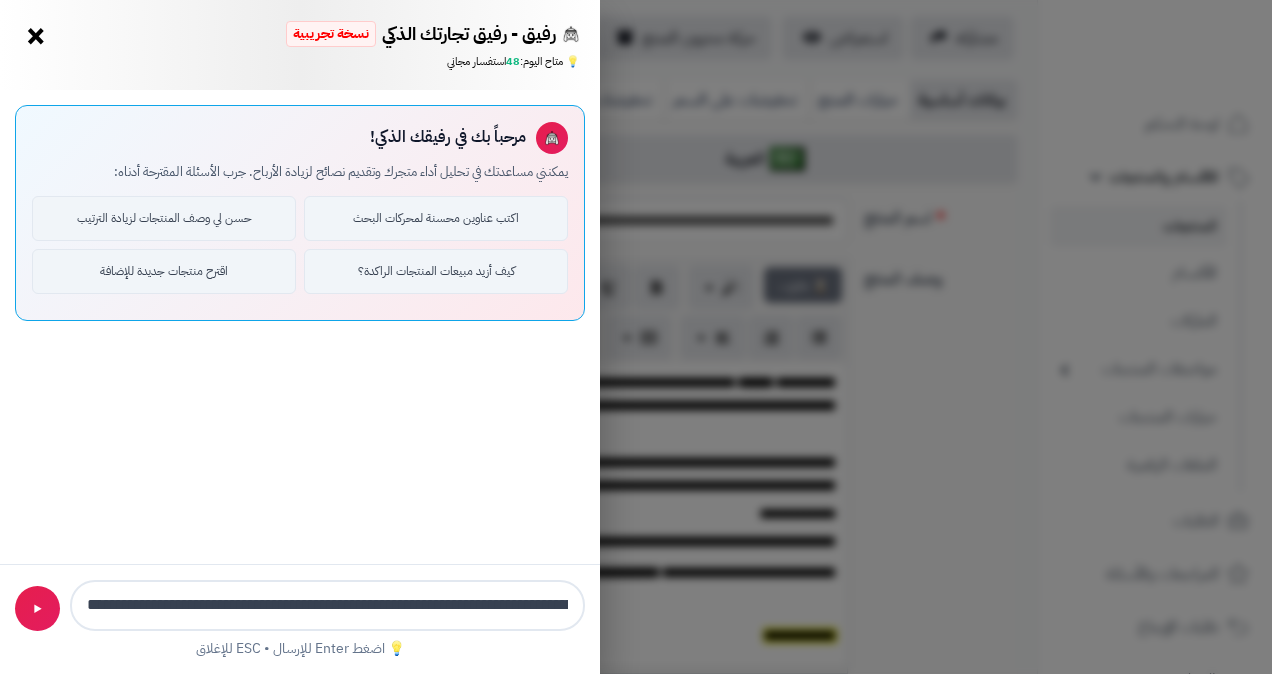 type 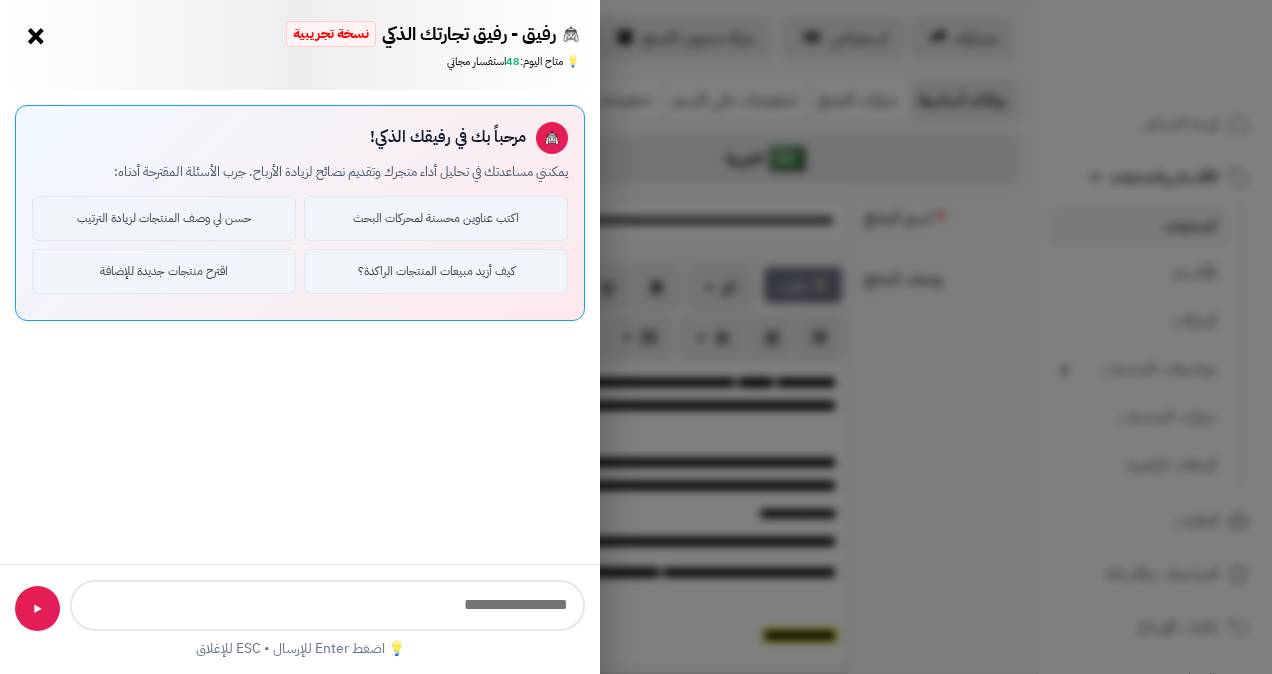scroll, scrollTop: 0, scrollLeft: 0, axis: both 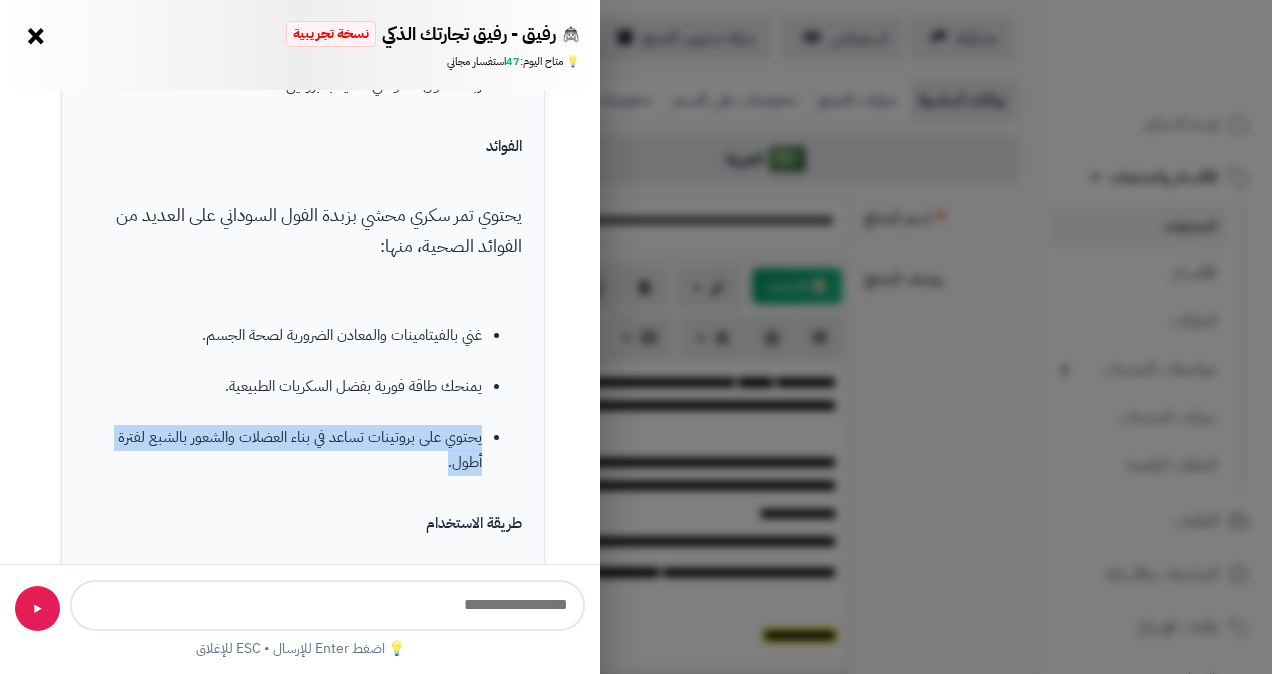 drag, startPoint x: 439, startPoint y: 460, endPoint x: 498, endPoint y: 435, distance: 64.07808 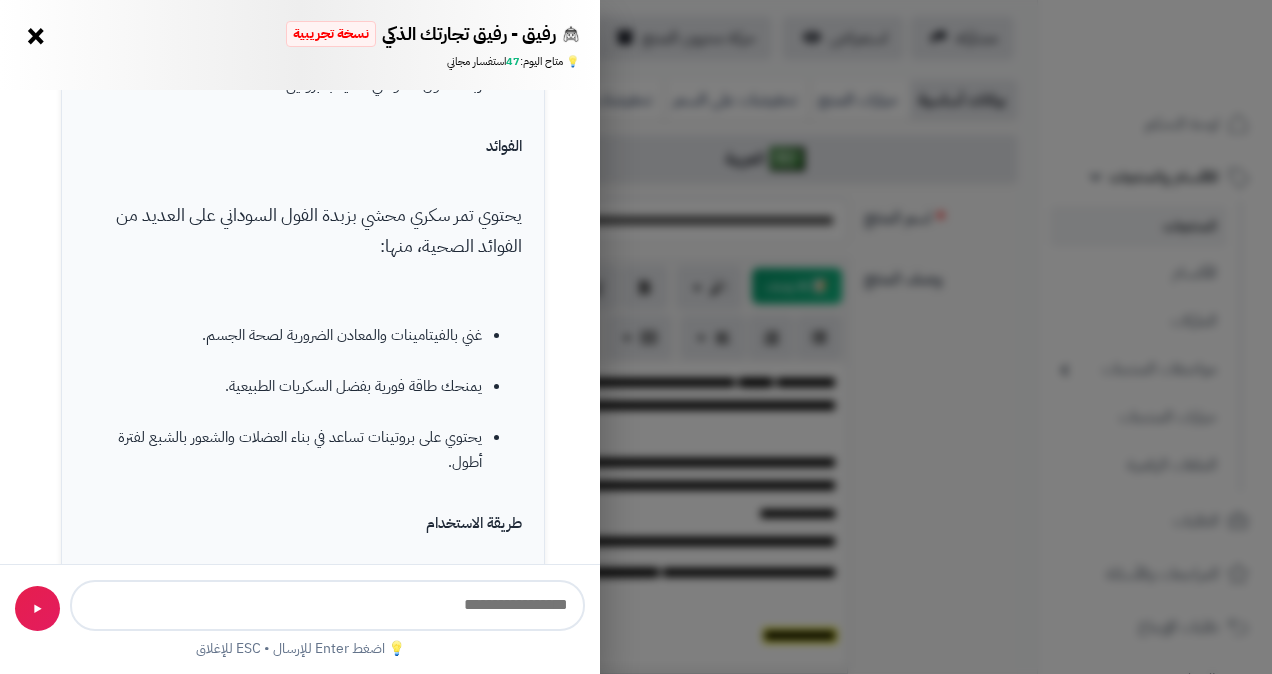 click on "رفيق - رفيق تجارتك الذكي
نسخة تجريبية
🌱
تاجر جديد
×
💡 متاح اليوم:  47  استفسار مجاني
📝  مساعد كتابة المنتجات  - اطلب مني كتابة عناوين أو أوصاف احترافية
✨ عنوان المنتج
📝 وصف المنتج
💰 تحليل المبيعات
🏆 أفضل المنتجات
👥 ولاء العملاء
📦 إدارة المخزون
مرحباً بك في رفيقك الذكي!
يمكنني مساعدتك في تحليل أداء متجرك وتقديم نصائح لزيادة الأرباح. جرب الأسئلة المقترحة أدناه: اكتب عناوين محسنة لمحركات البحث حسن لي وصف المنتجات لزيادة الترتيب كيف أزيد مبيعات المنتجات الراكدة؟ اقترح منتجات جديدة للإضافة تمر سكري محشي بزبدة الفول السوداني المكونات" at bounding box center (636, 337) 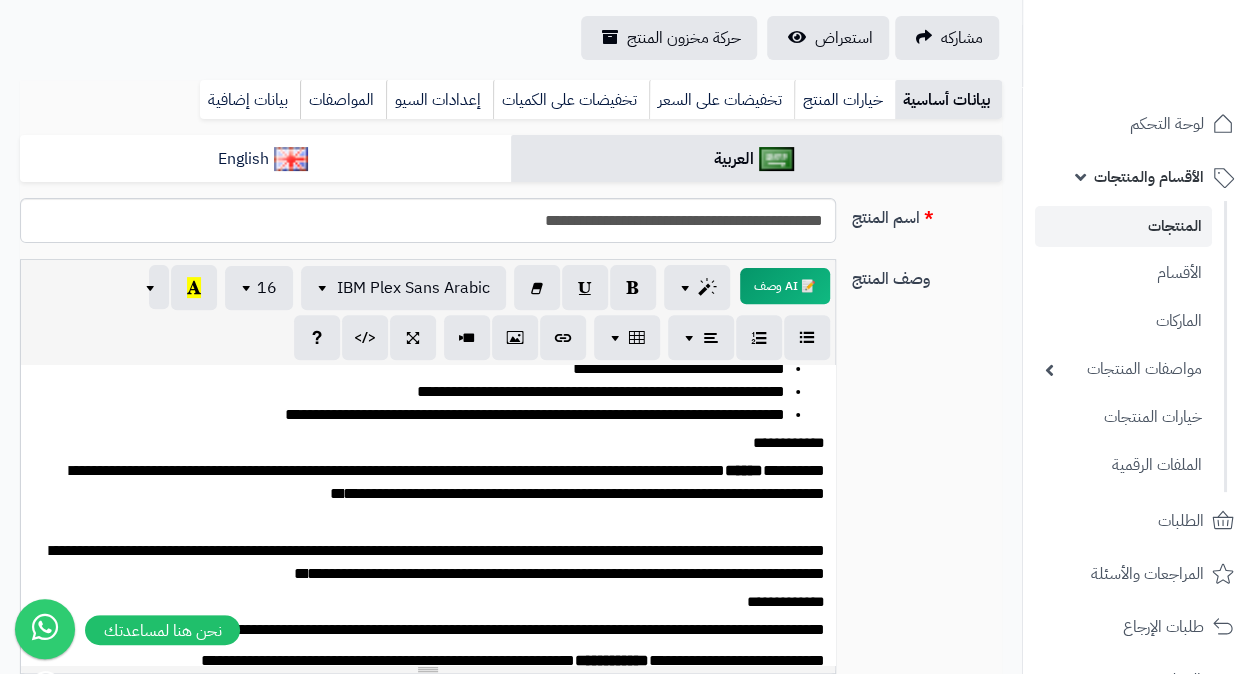 scroll, scrollTop: 50, scrollLeft: 0, axis: vertical 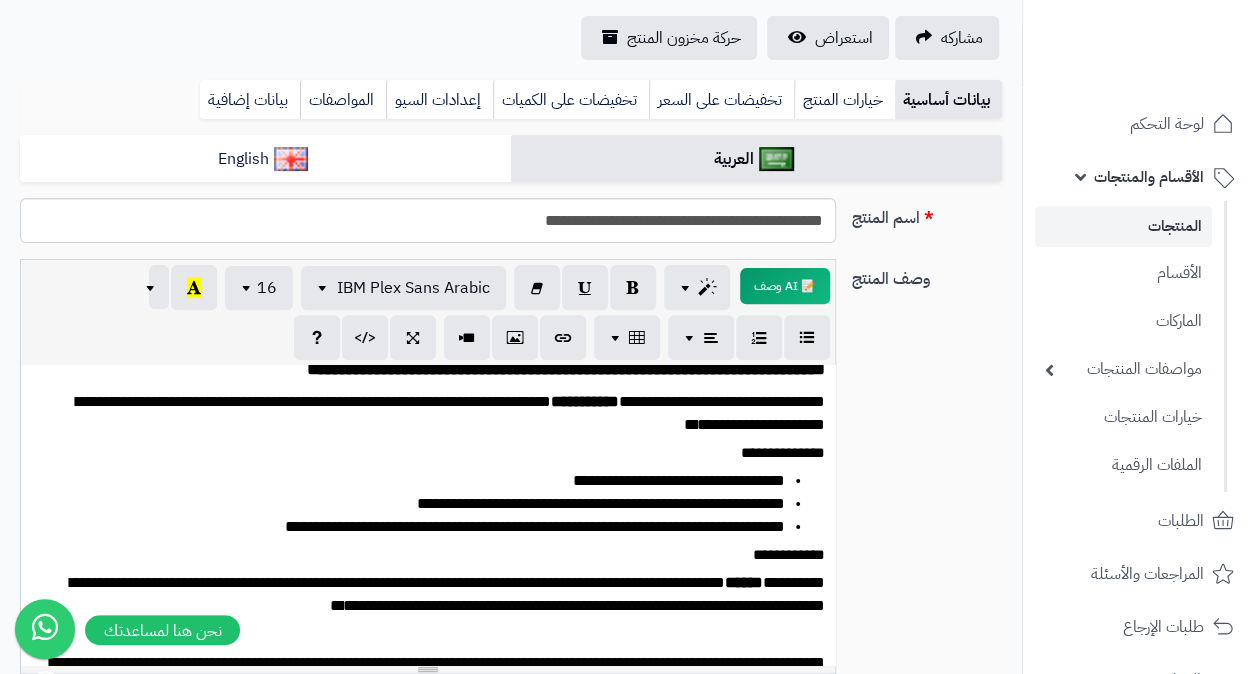 click on "**********" at bounding box center (415, 527) 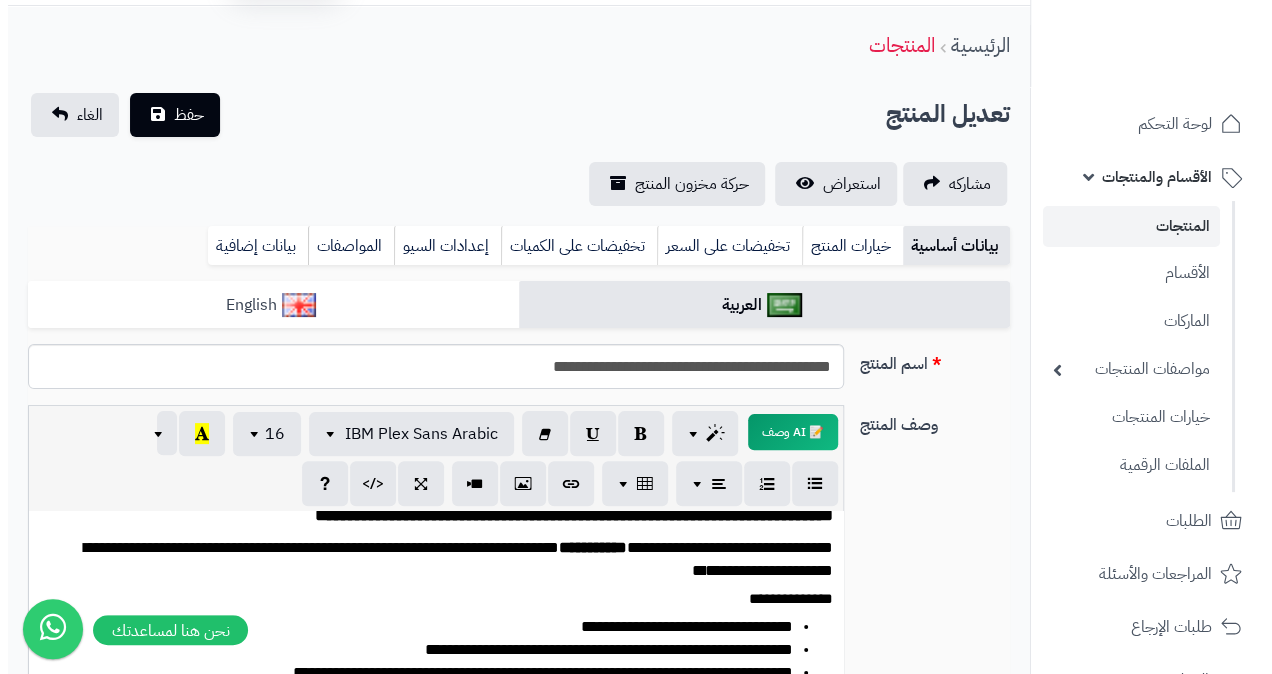 scroll, scrollTop: 0, scrollLeft: 0, axis: both 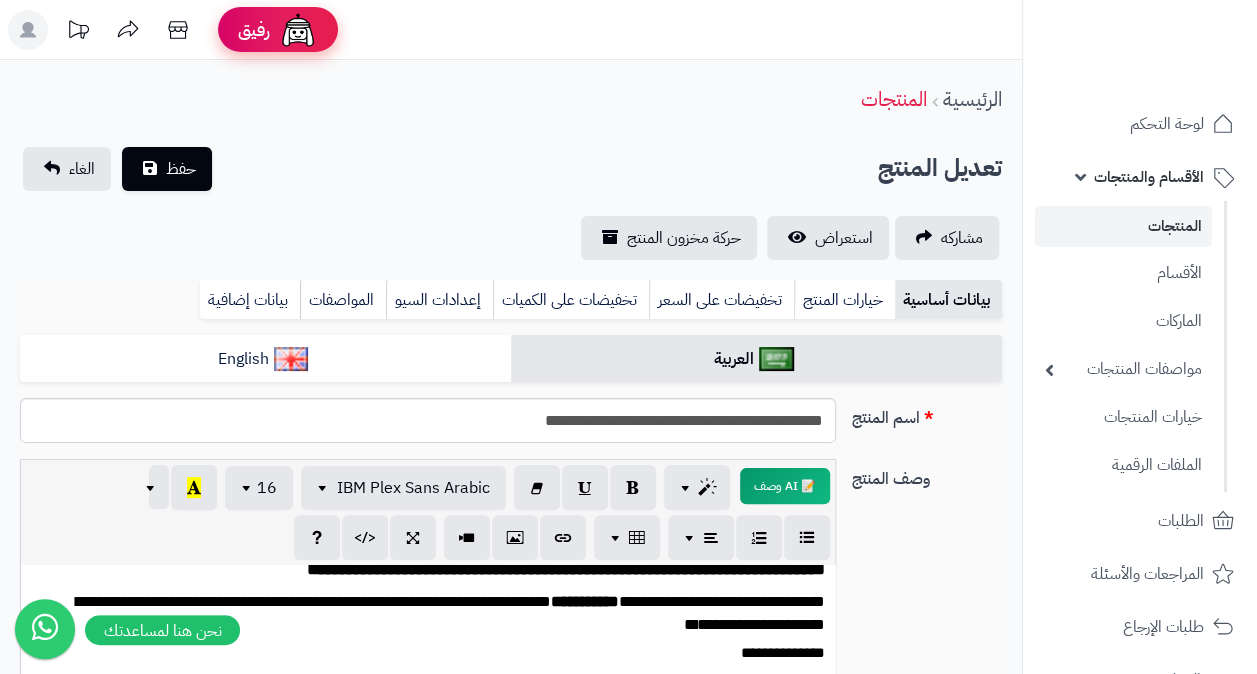 click at bounding box center (298, 30) 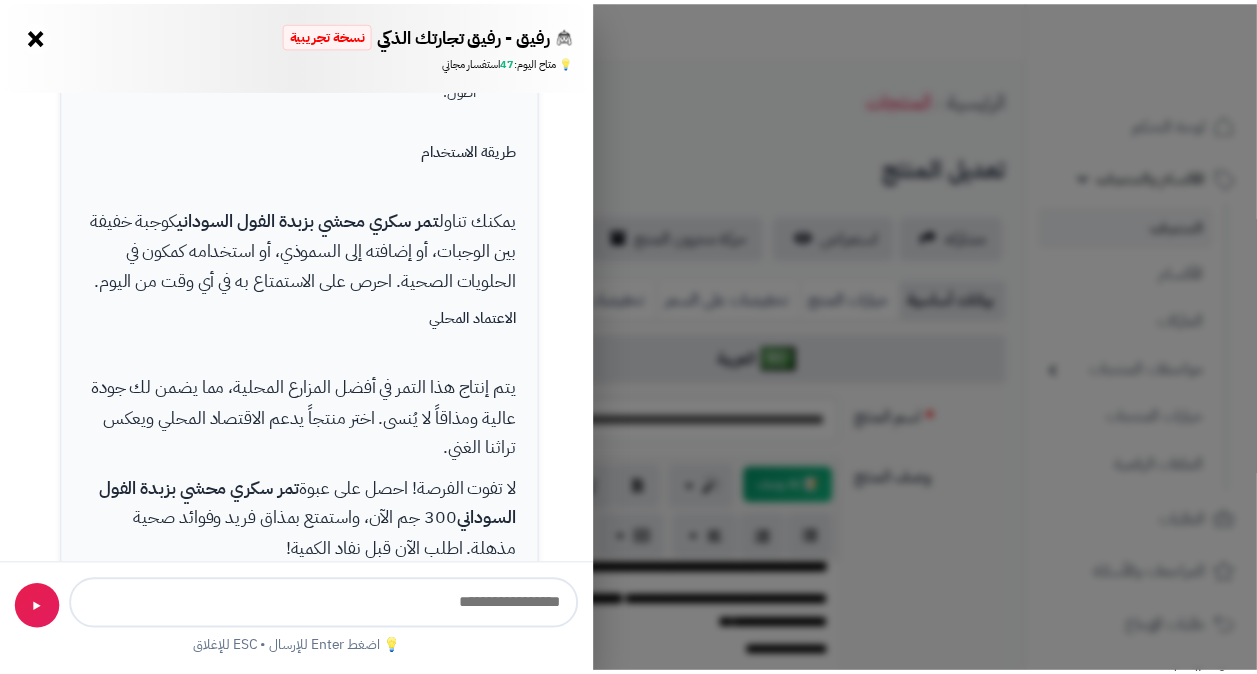 scroll, scrollTop: 1177, scrollLeft: 0, axis: vertical 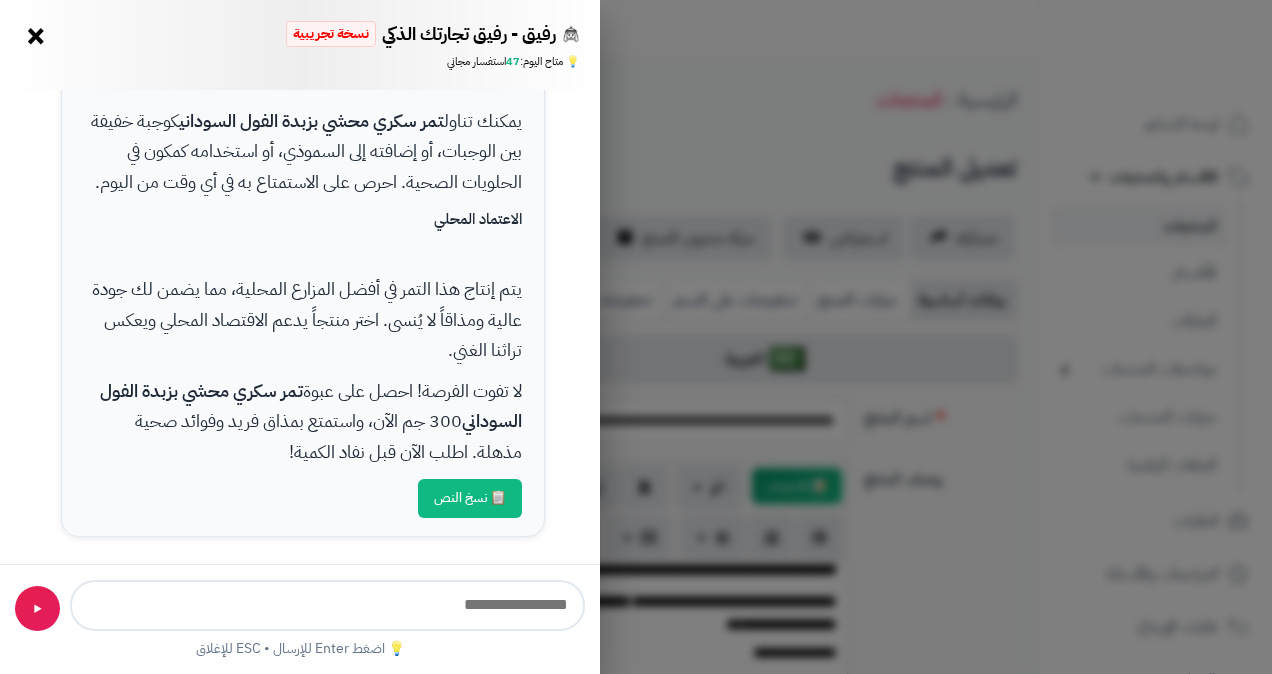 click on "رفيق - رفيق تجارتك الذكي
نسخة تجريبية
🌱
تاجر جديد
×
💡 متاح اليوم:  47  استفسار مجاني
📝  مساعد كتابة المنتجات  - اطلب مني كتابة عناوين أو أوصاف احترافية
✨ عنوان المنتج
📝 وصف المنتج
💰 تحليل المبيعات
🏆 أفضل المنتجات
👥 ولاء العملاء
📦 إدارة المخزون
مرحباً بك في رفيقك الذكي!
يمكنني مساعدتك في تحليل أداء متجرك وتقديم نصائح لزيادة الأرباح. جرب الأسئلة المقترحة أدناه: ما هي أكثر المنتجات مبيعاً؟ حلل أداء متجري هذا الشهر كيف أحسن تجربة العملاء؟ أي منتجات أحتاج لتجديد مخزونها؟ استمتع بتمر سكري محشي بزبدة الفول السوداني - عبوة 300 جم المكونات" at bounding box center [636, 337] 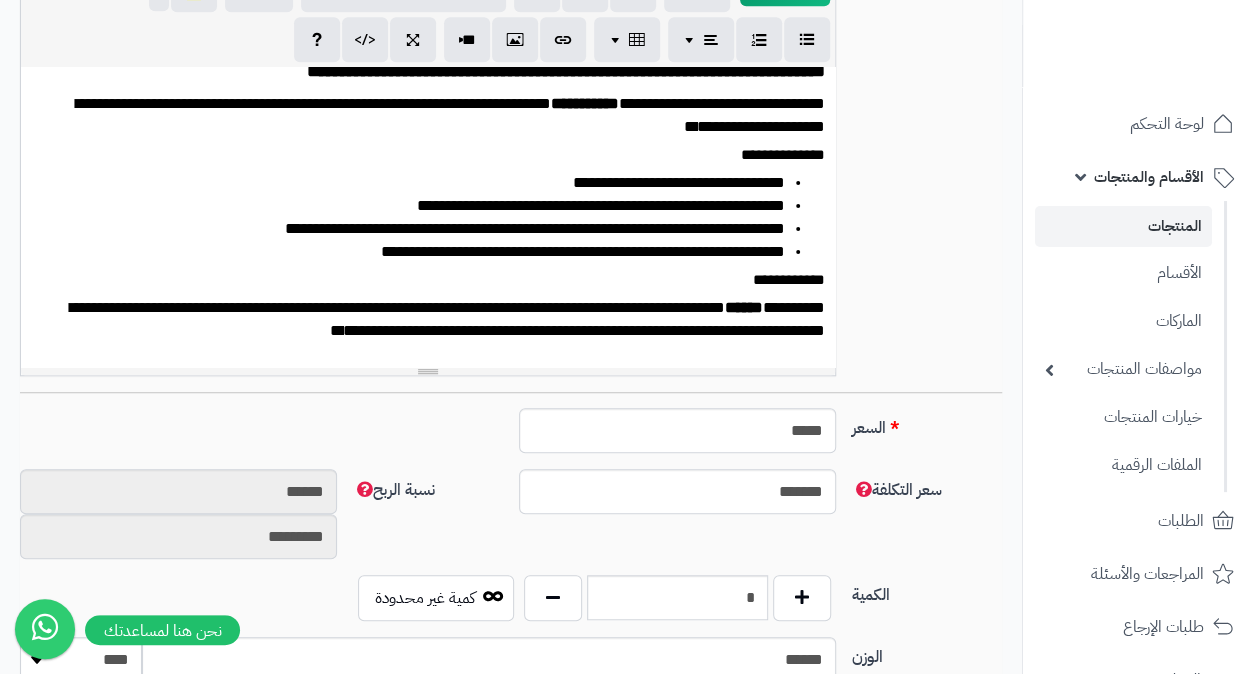 scroll, scrollTop: 500, scrollLeft: 0, axis: vertical 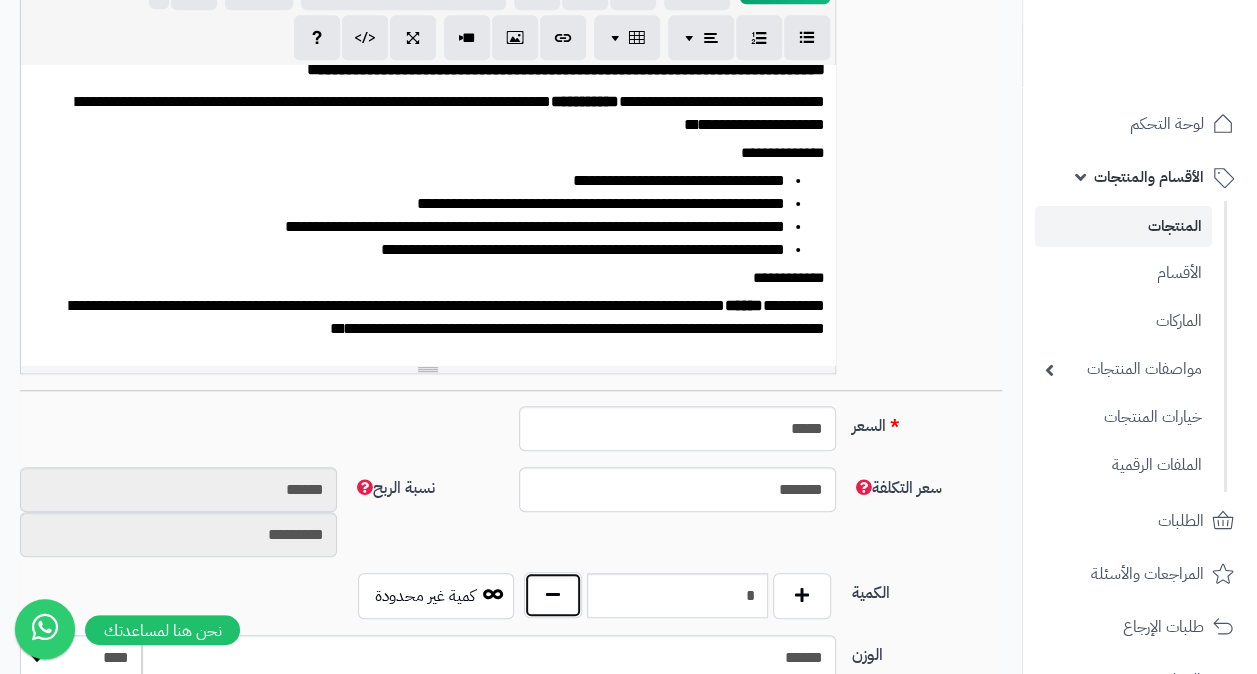 click at bounding box center [553, 595] 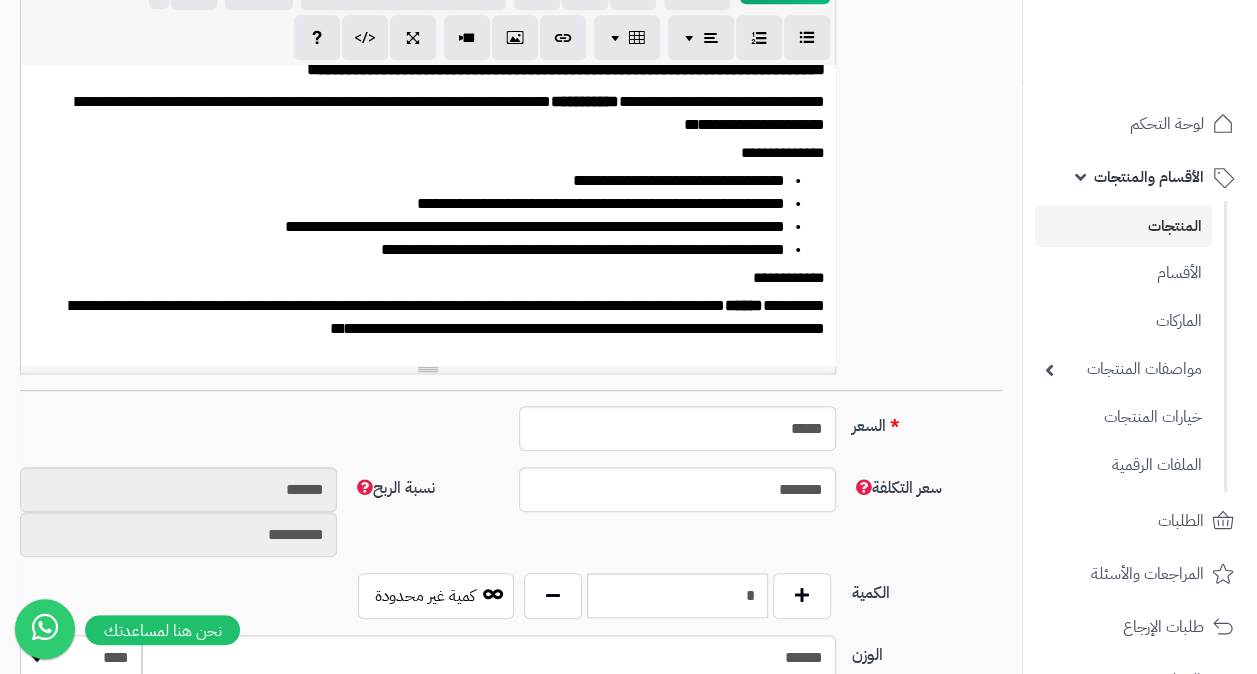 click on "سعر التكلفة
******* نسبة الربح
******
*********" at bounding box center [511, 520] 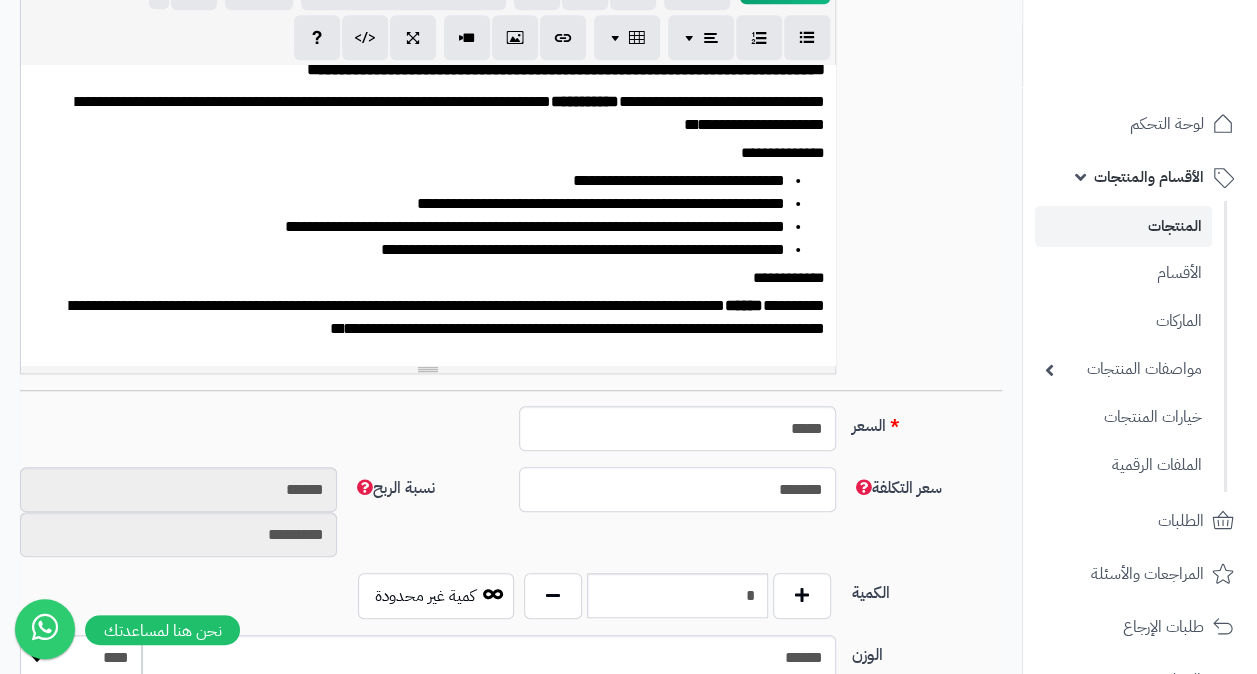 click on "*******" at bounding box center [677, 489] 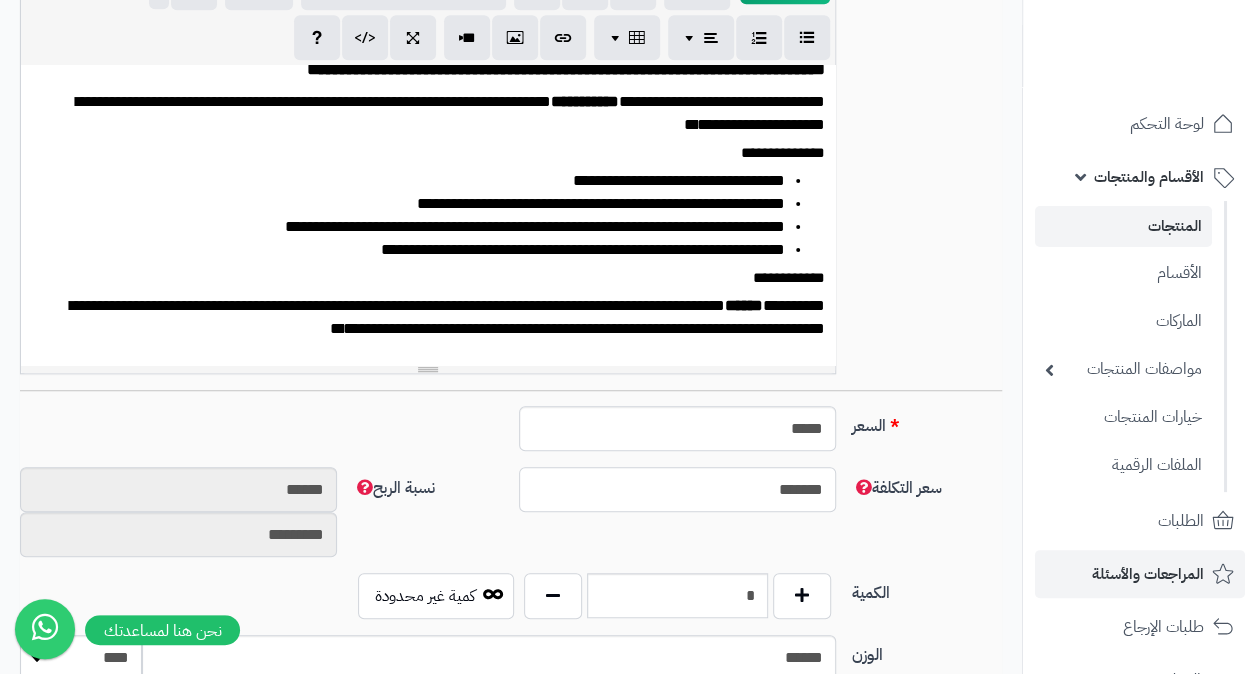 type on "*******" 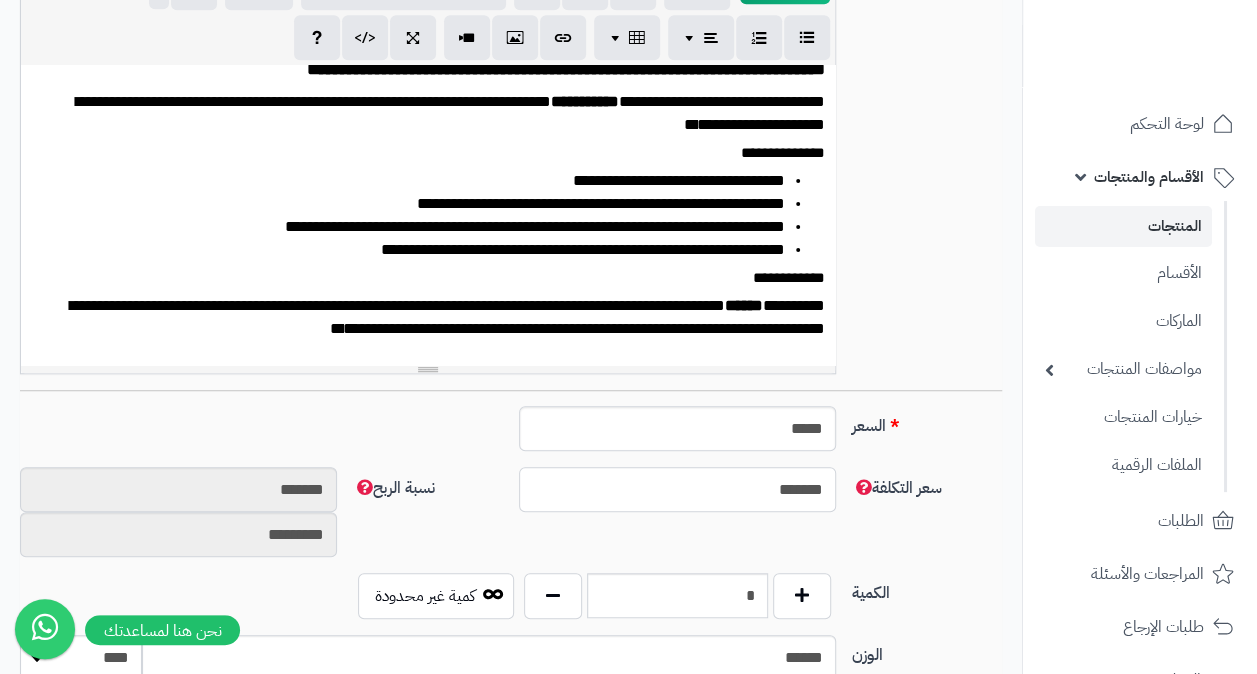 type on "*******" 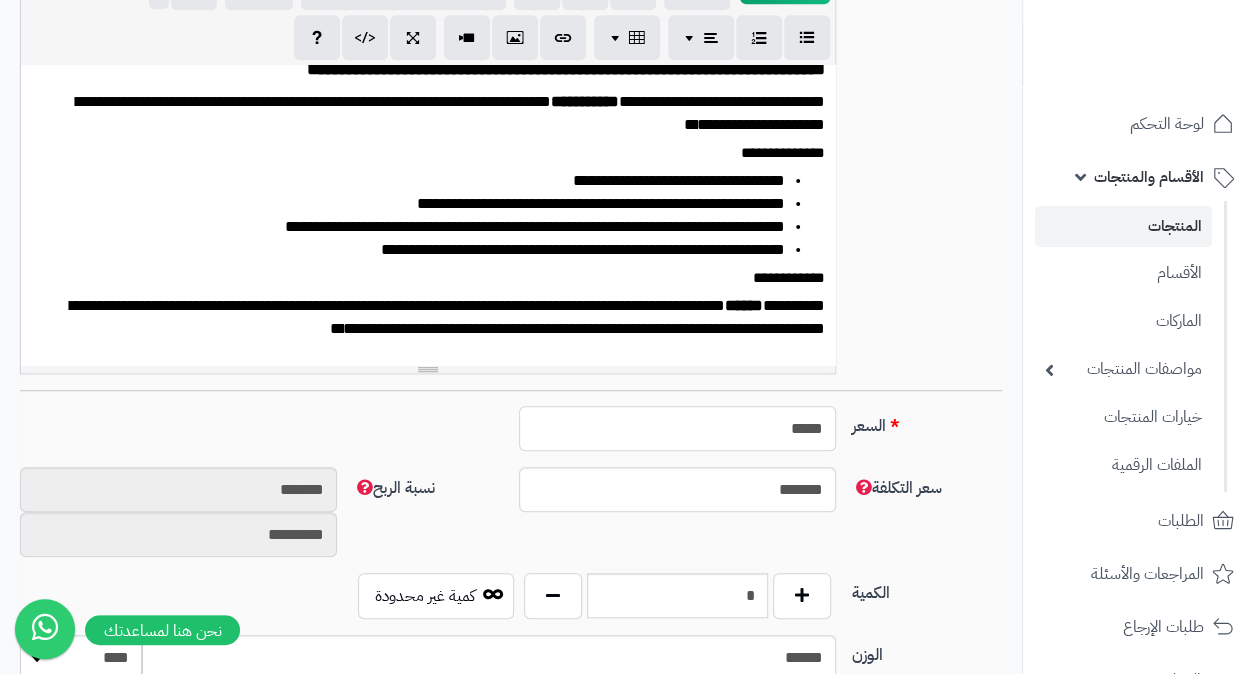 click on "*****" at bounding box center [677, 428] 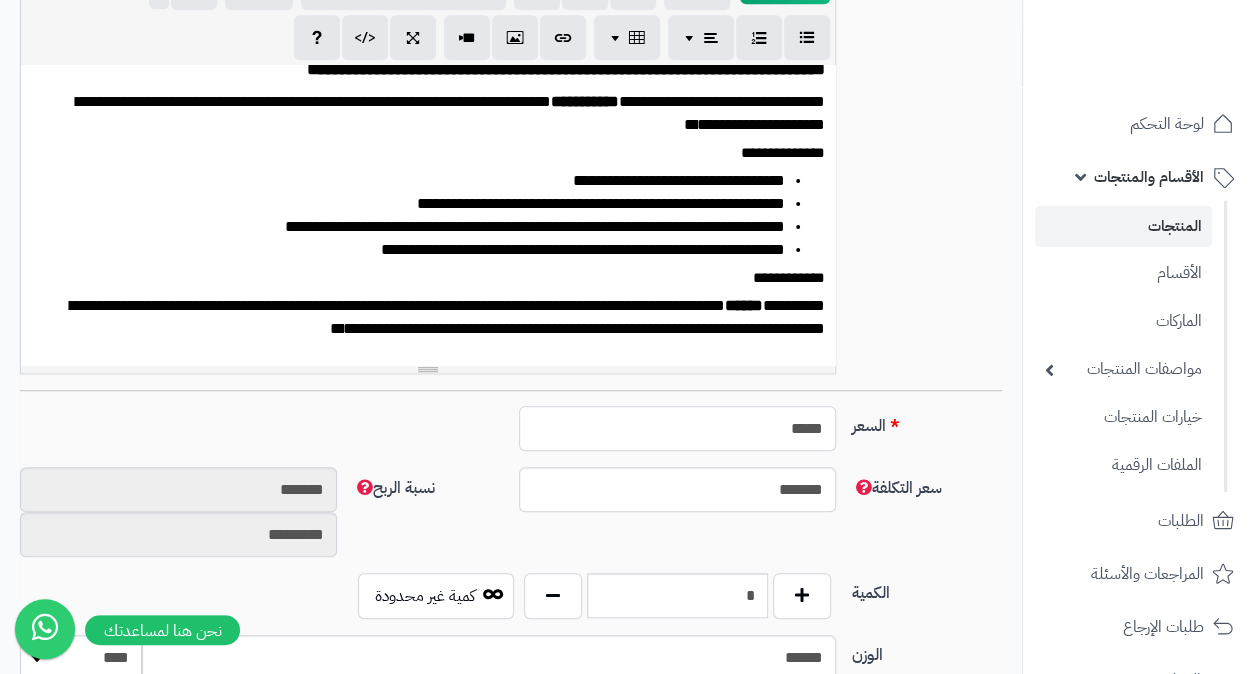 type on "*" 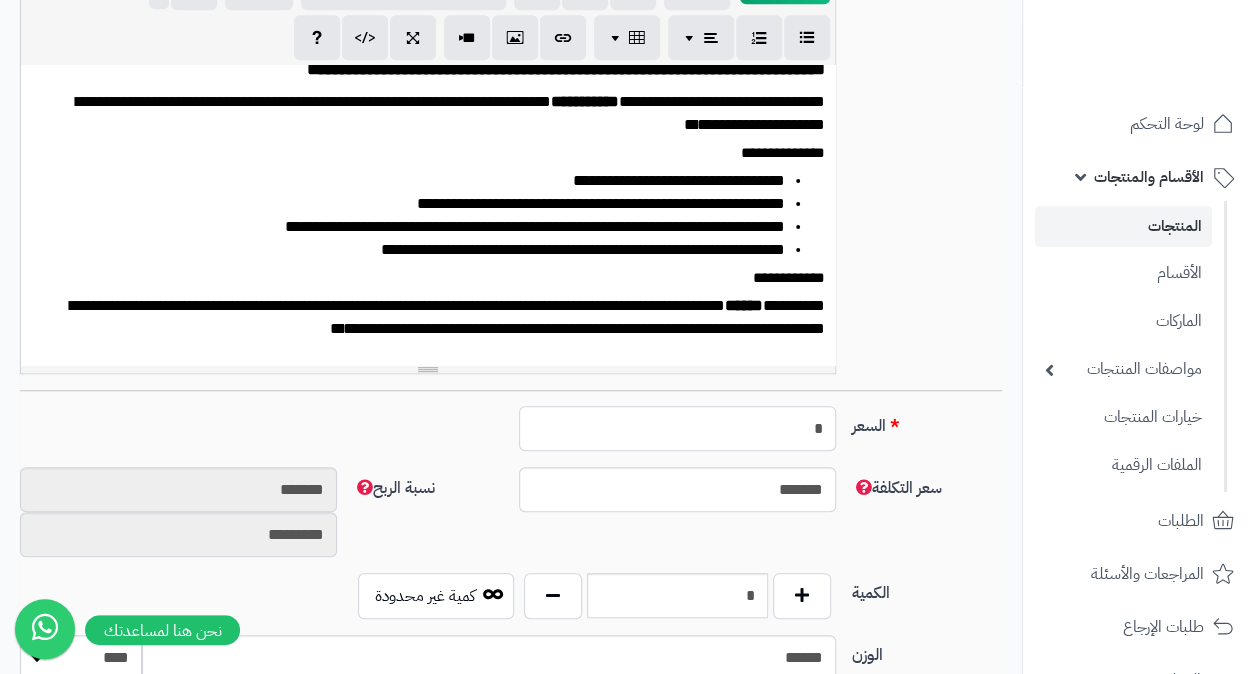 type on "*******" 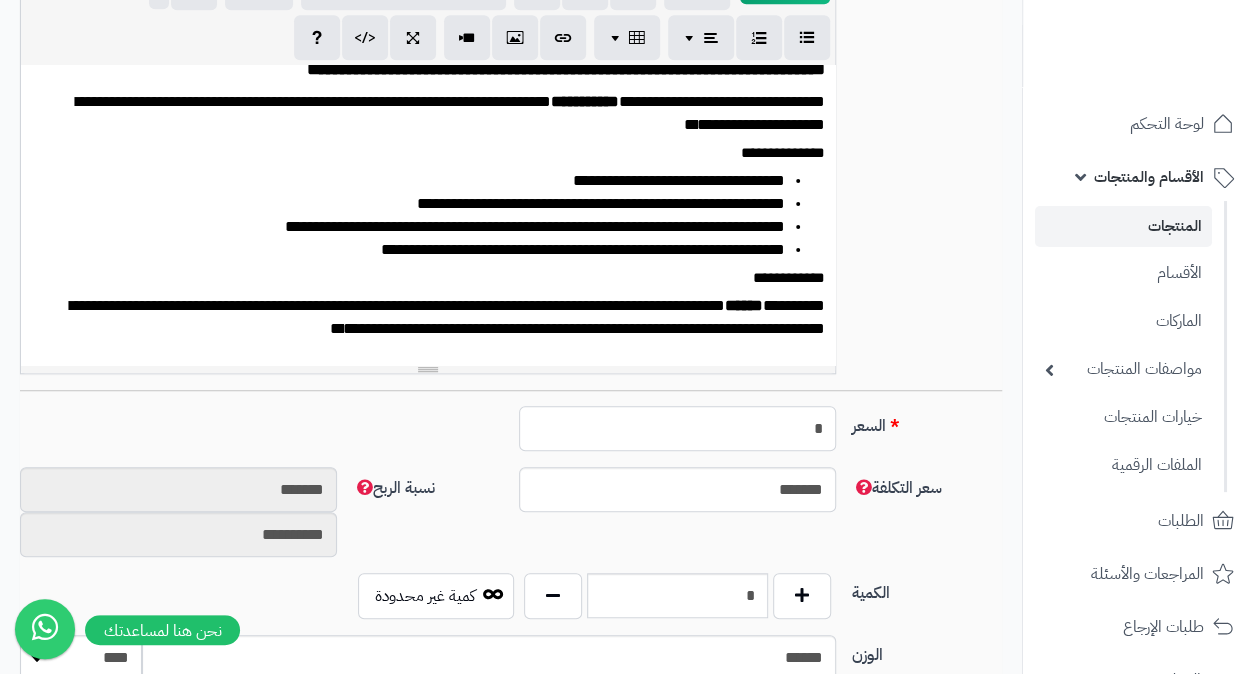 type on "**" 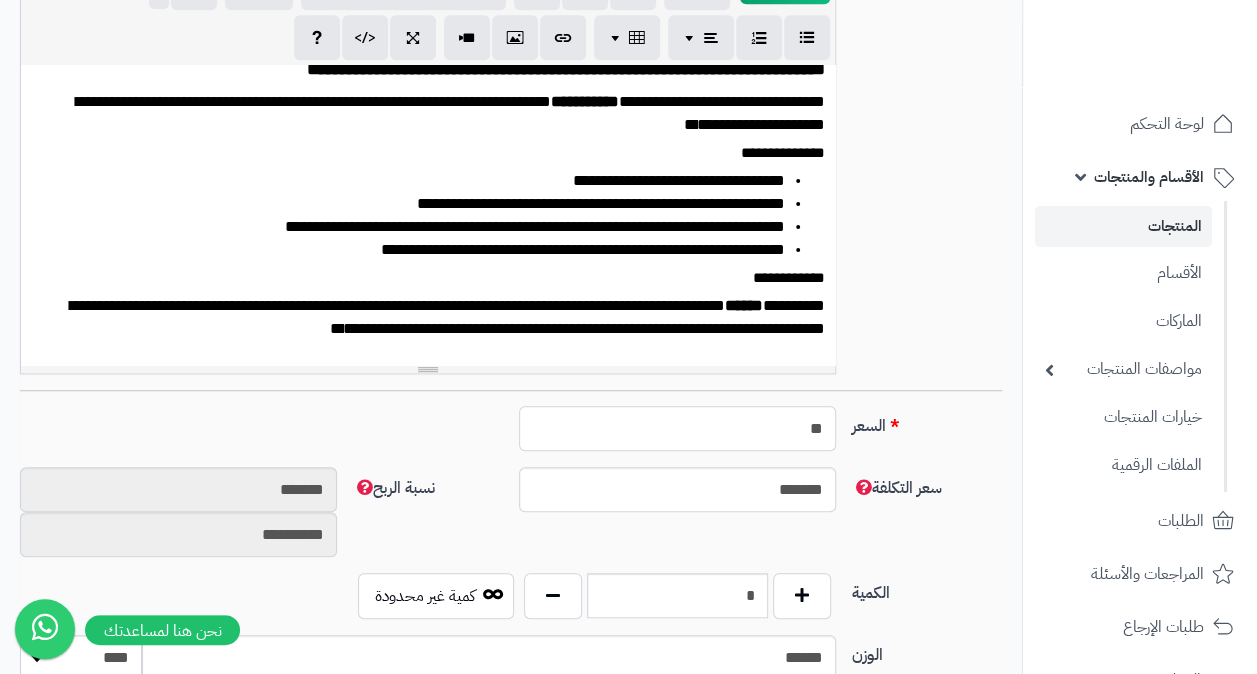 type on "******" 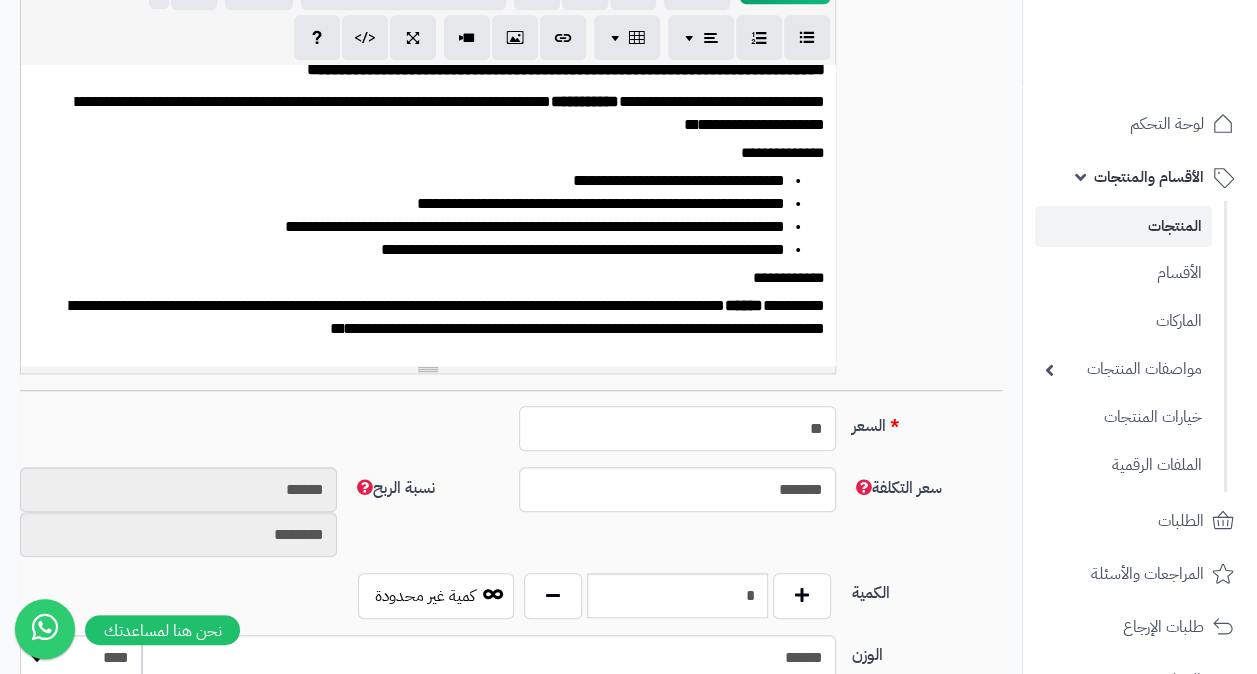 type on "**" 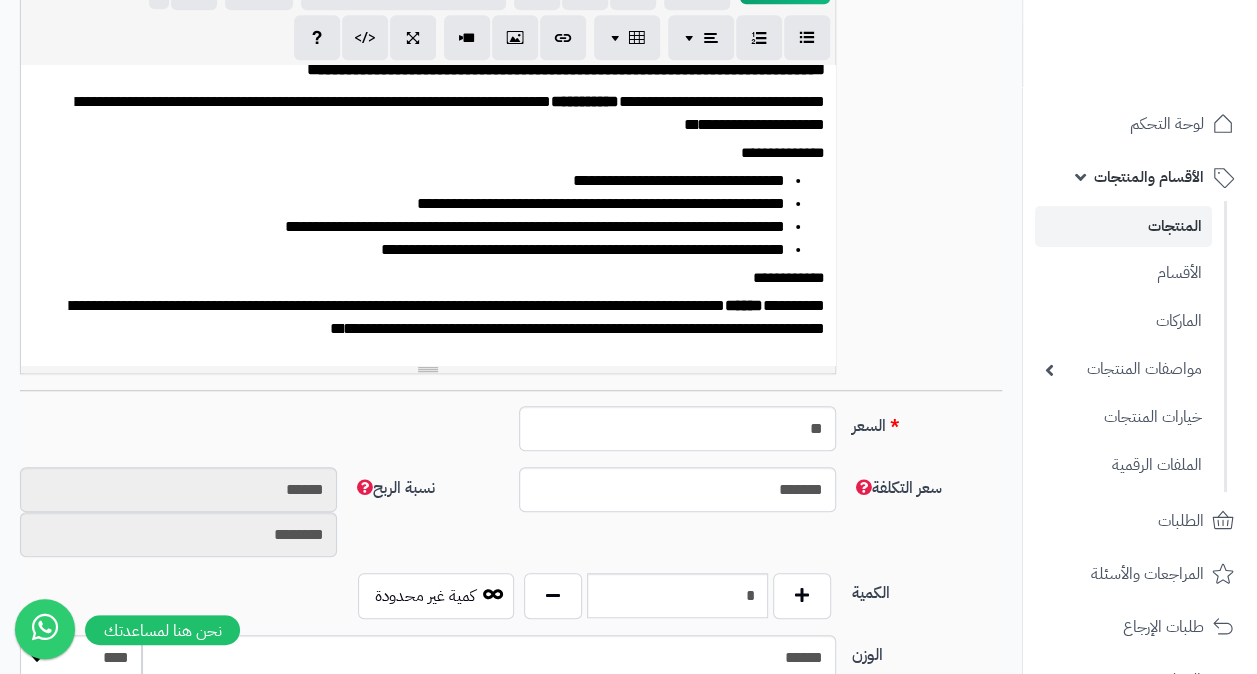 click on "سعر التكلفة
******* نسبة الربح
******
********" at bounding box center [511, 520] 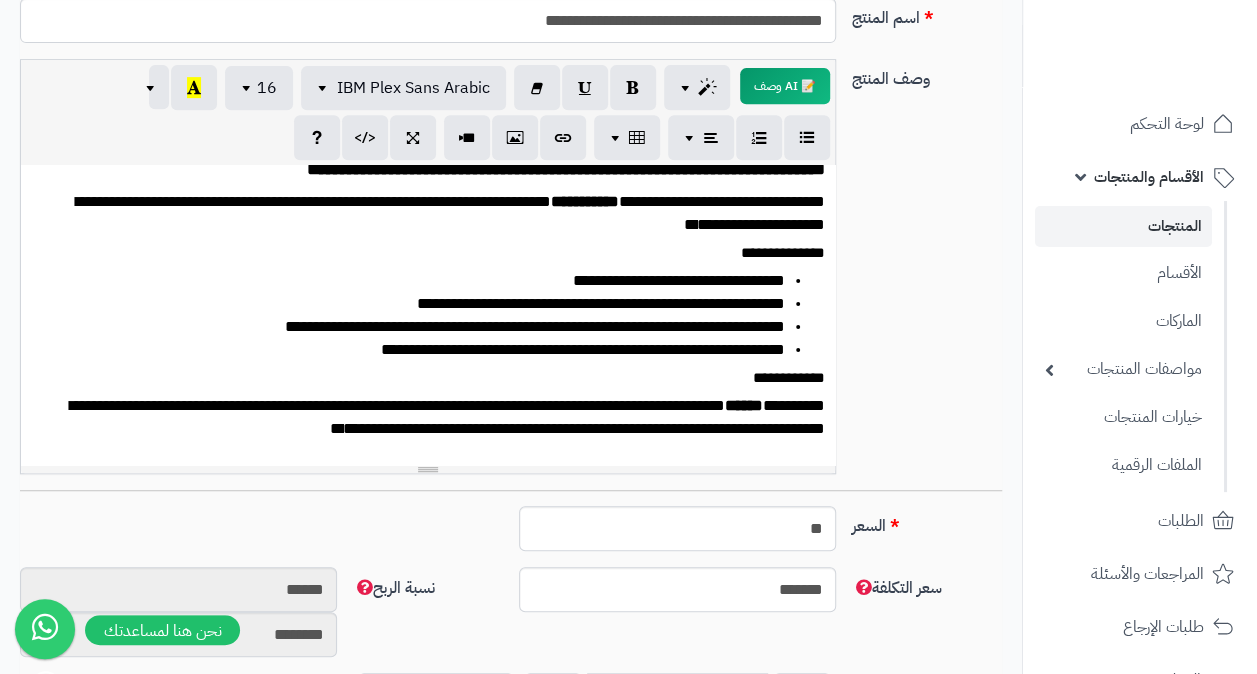 scroll, scrollTop: 0, scrollLeft: 0, axis: both 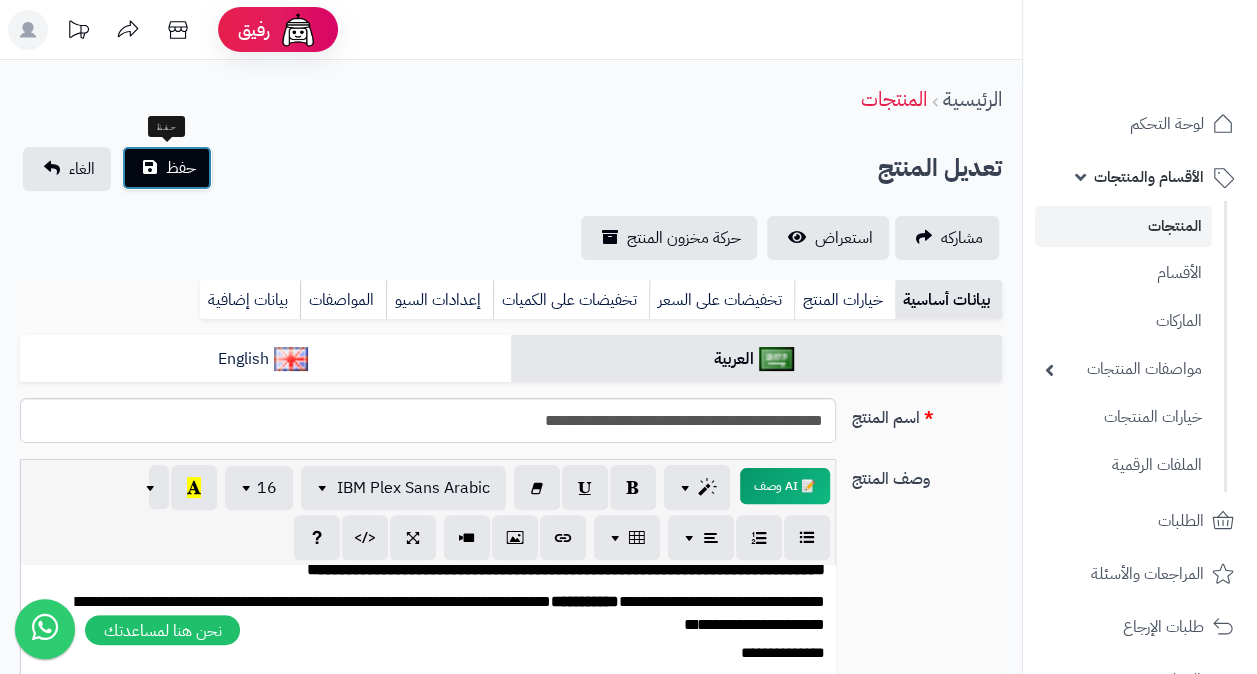 click on "حفظ" at bounding box center [181, 168] 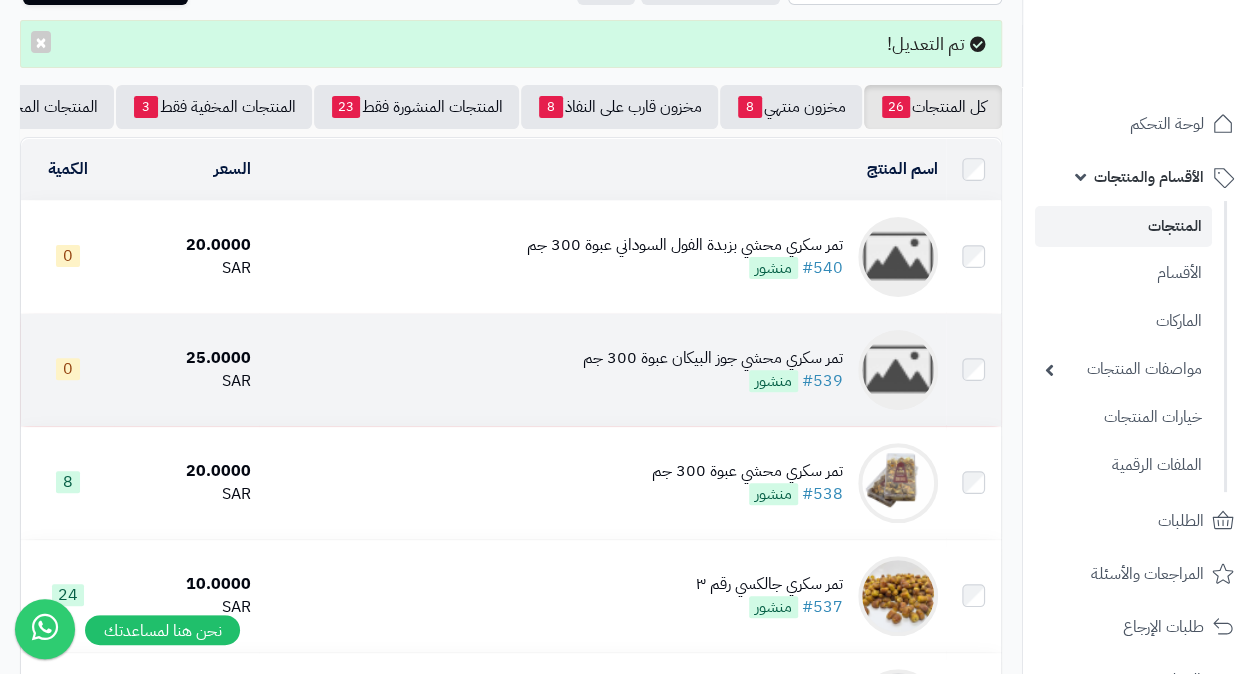 scroll, scrollTop: 200, scrollLeft: 0, axis: vertical 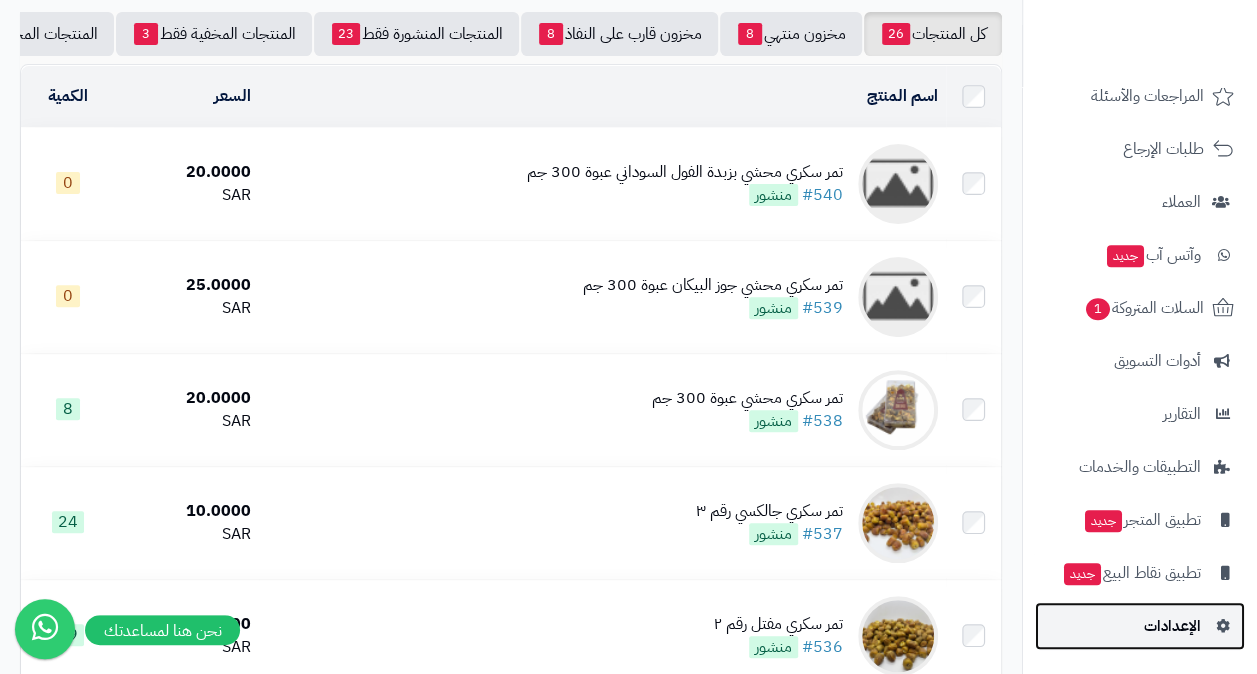click on "الإعدادات" at bounding box center (1172, 626) 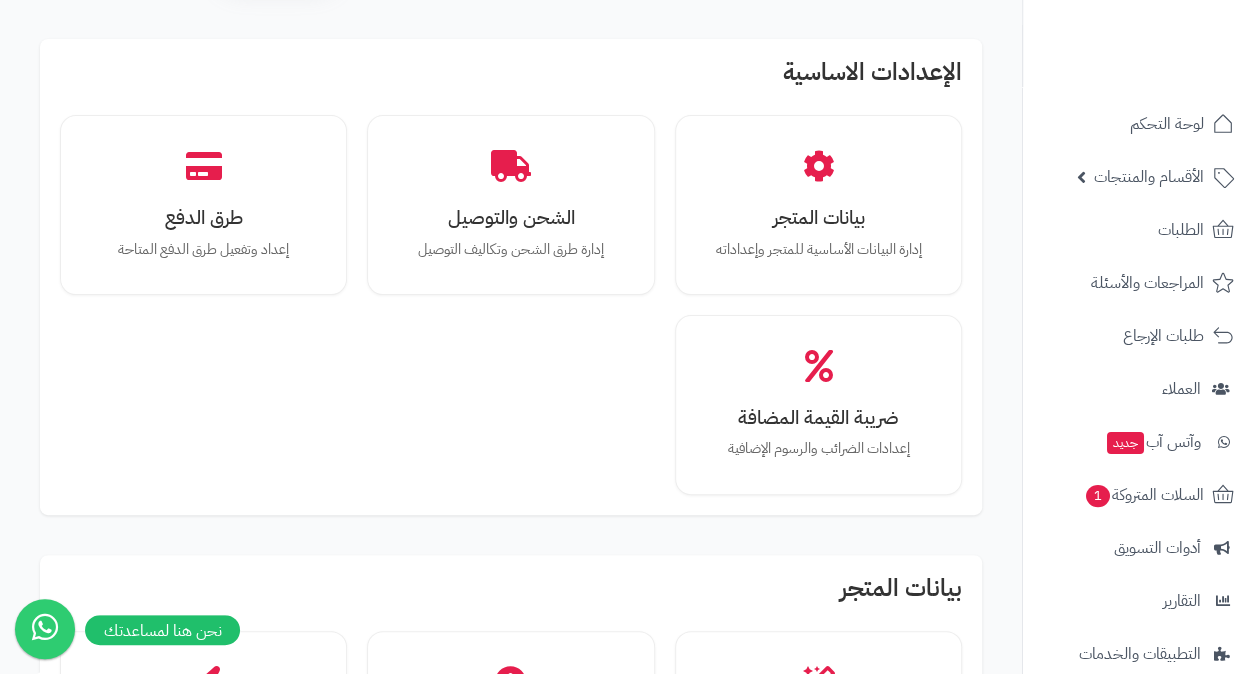 scroll, scrollTop: 200, scrollLeft: 0, axis: vertical 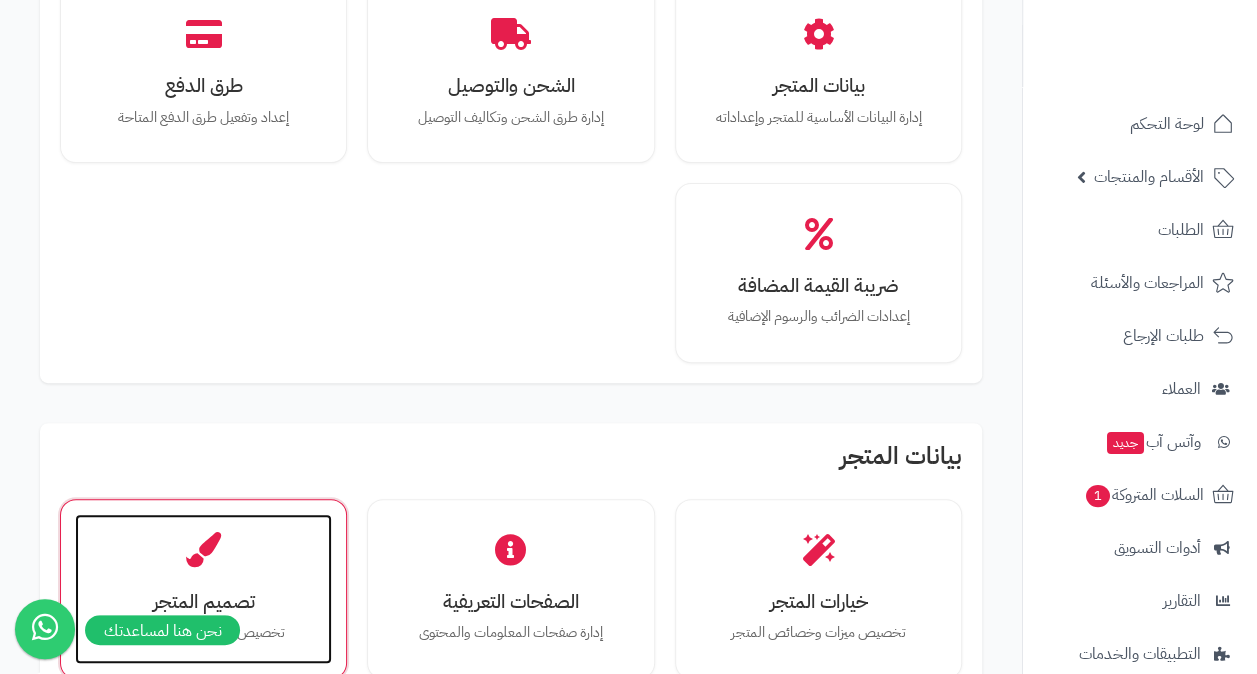 click on "تصميم المتجر تخصيص تصميم وشكل المتجر" at bounding box center (203, 589) 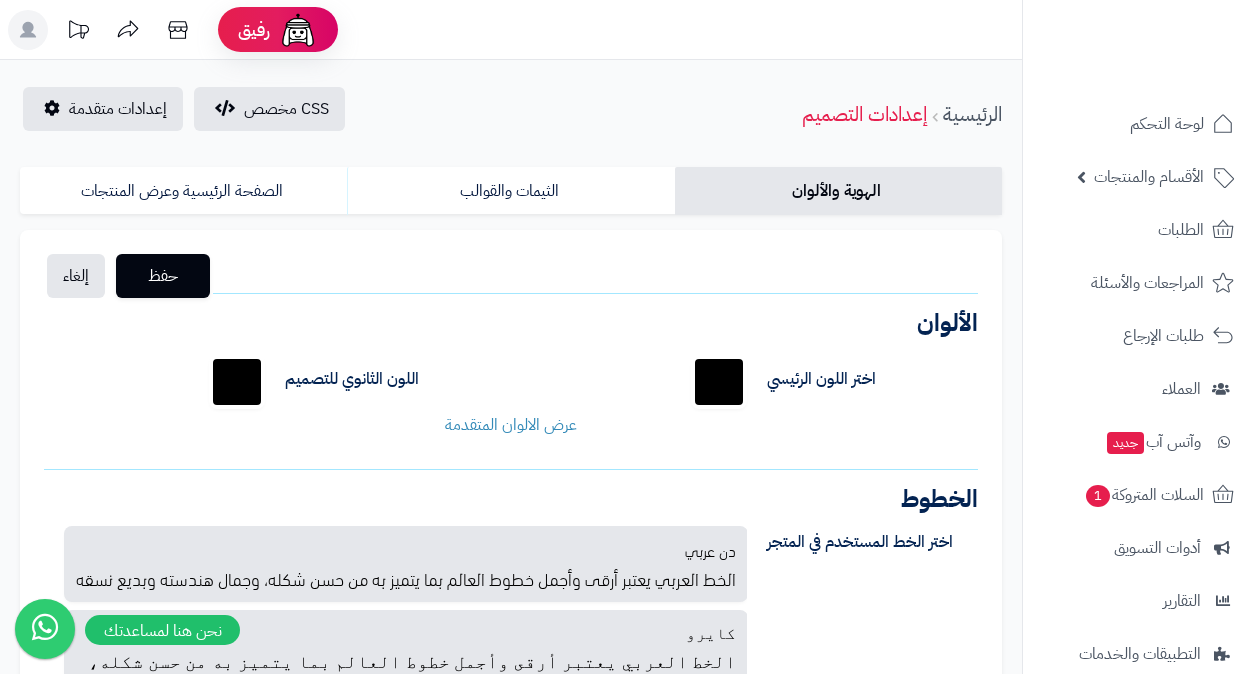 scroll, scrollTop: 0, scrollLeft: 0, axis: both 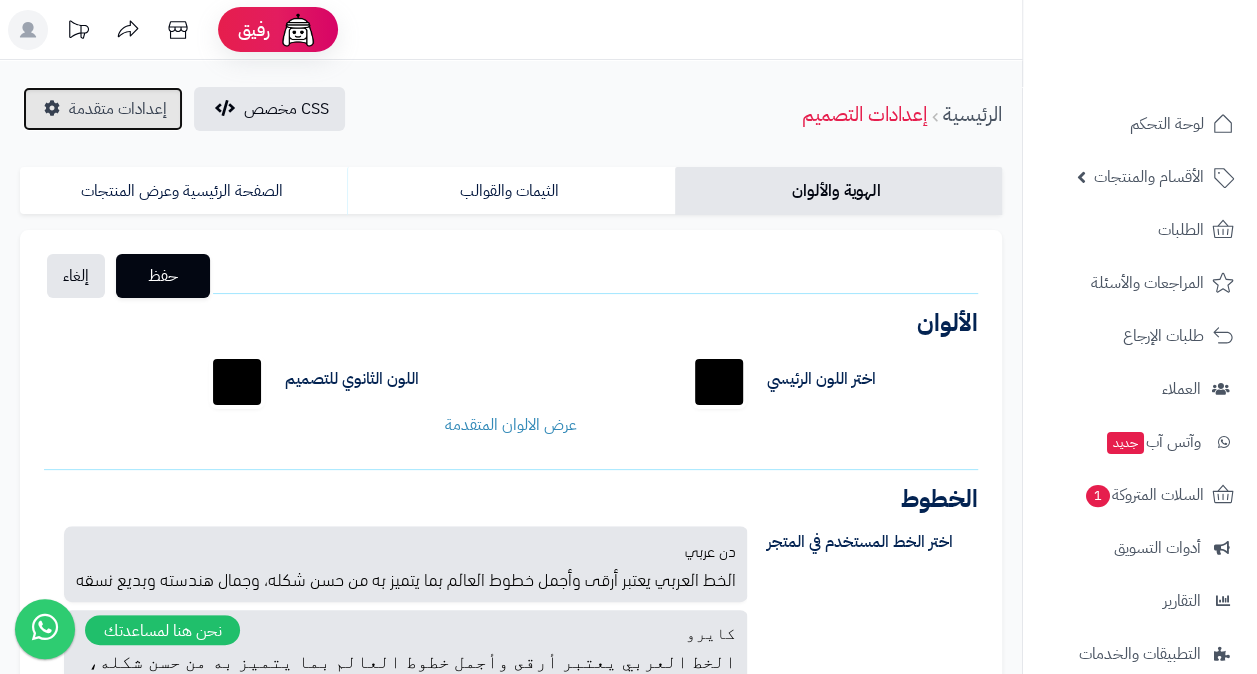 click on "إعدادات متقدمة" at bounding box center (118, 109) 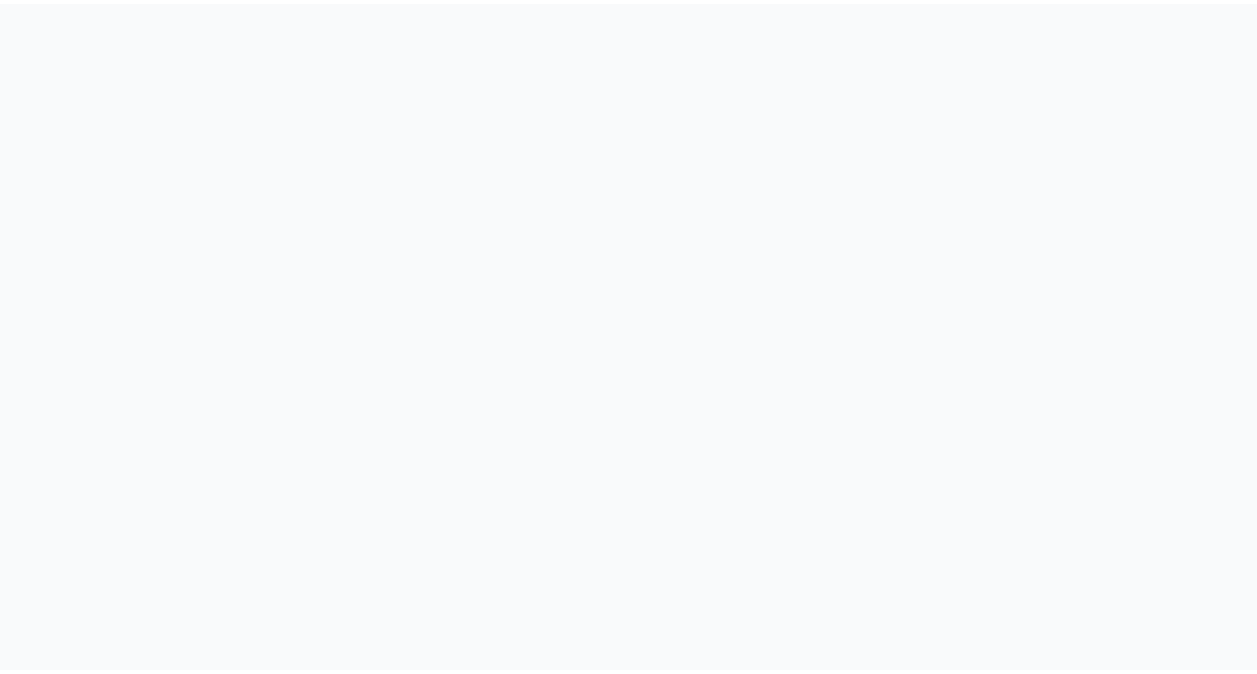 scroll, scrollTop: 0, scrollLeft: 0, axis: both 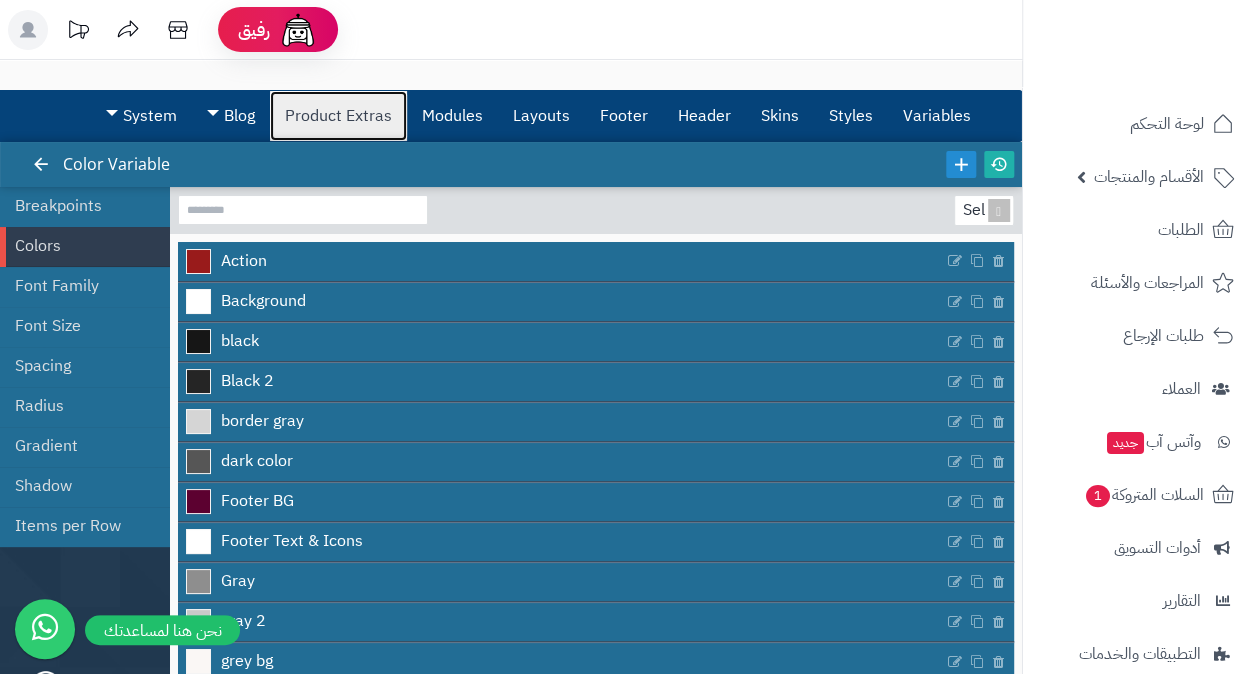 click on "Product Extras" at bounding box center (338, 116) 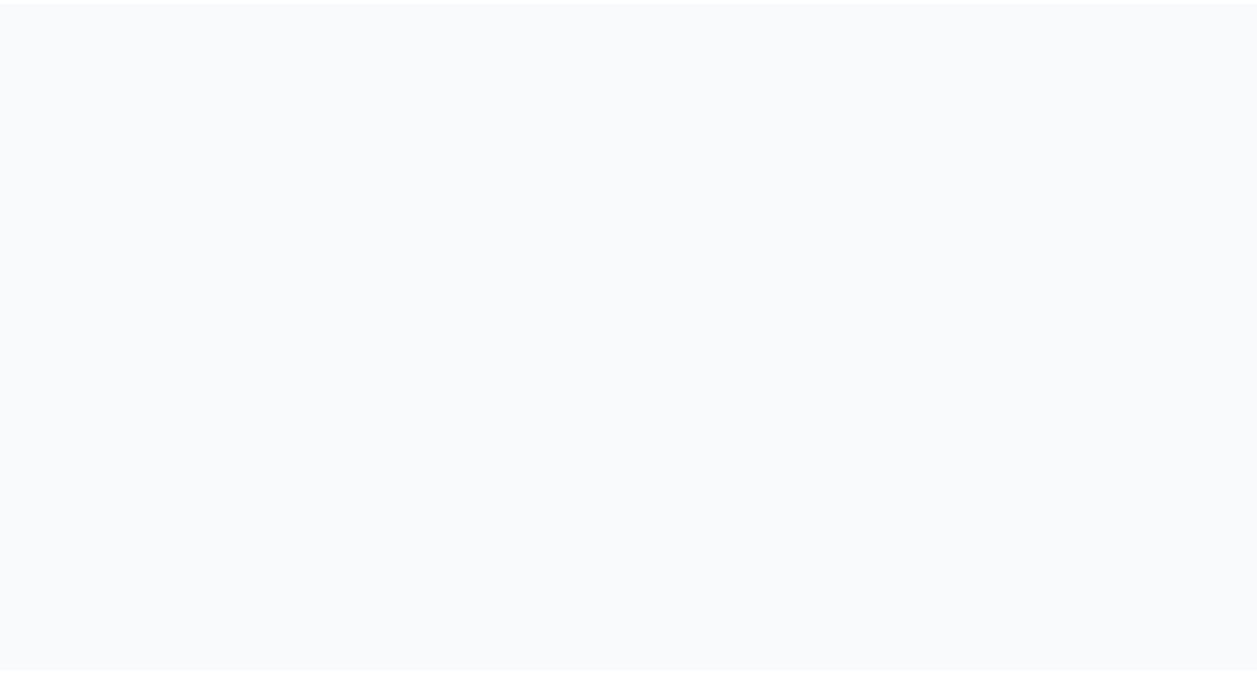 scroll, scrollTop: 0, scrollLeft: 0, axis: both 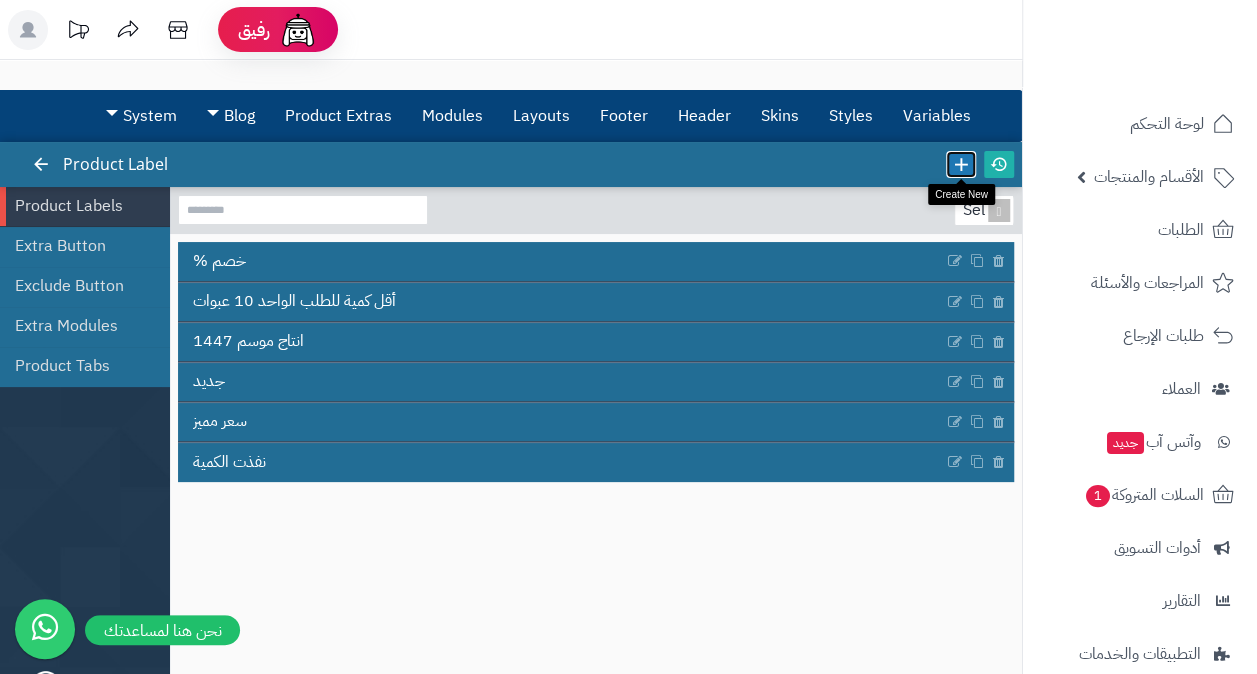 click at bounding box center [961, 164] 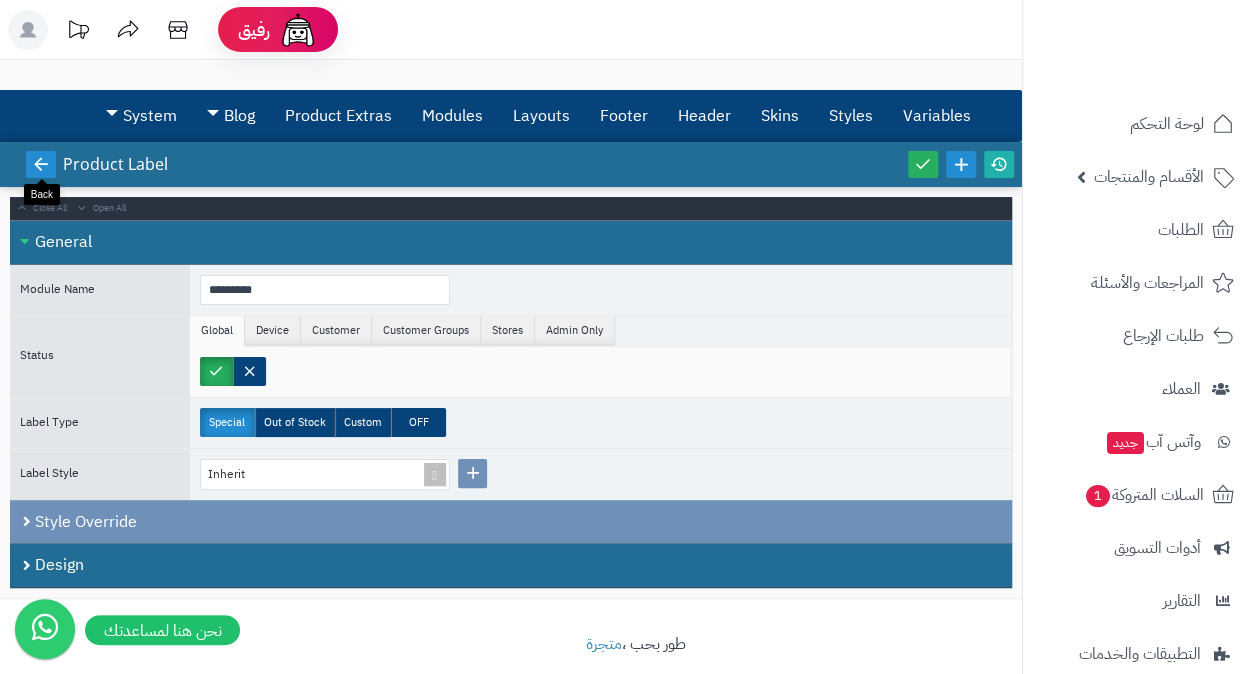 click at bounding box center [41, 164] 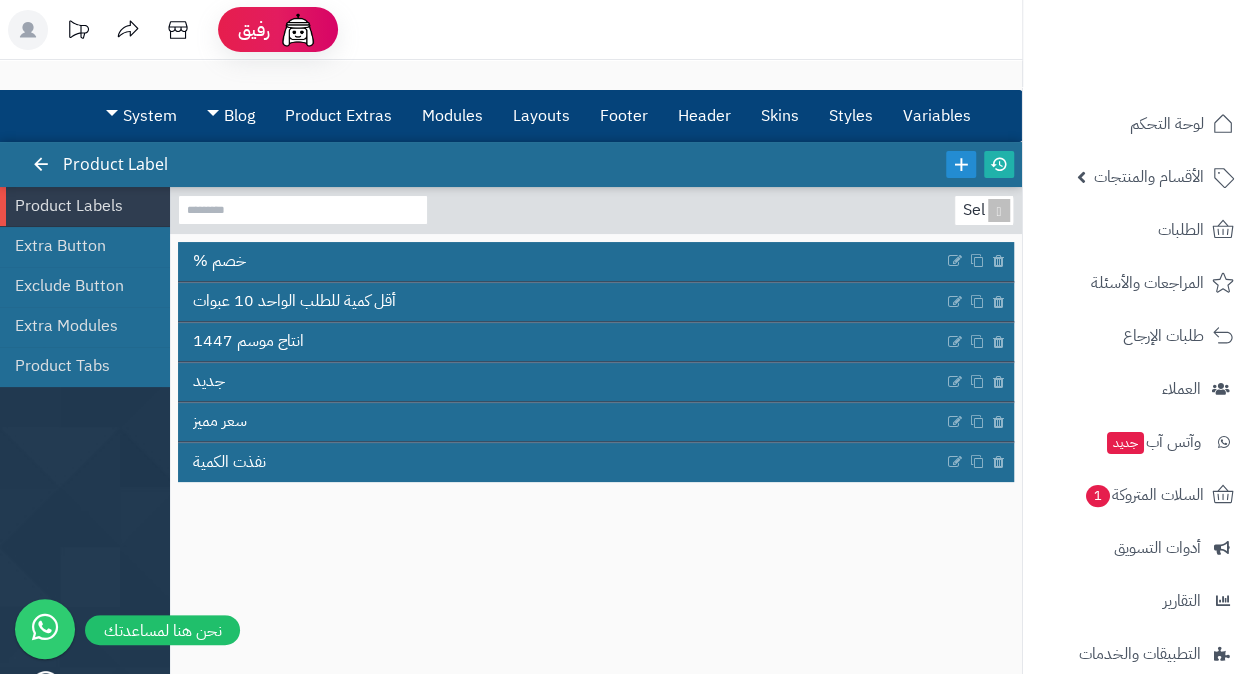 click at bounding box center (41, 164) 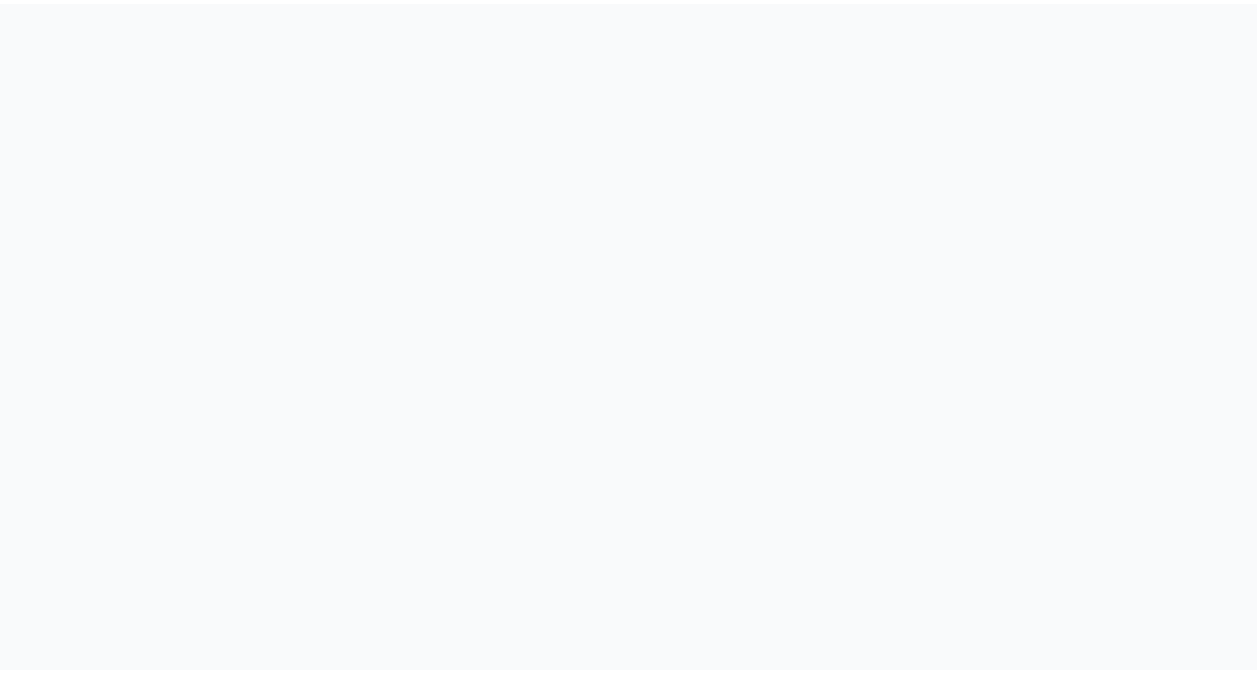 scroll, scrollTop: 0, scrollLeft: 0, axis: both 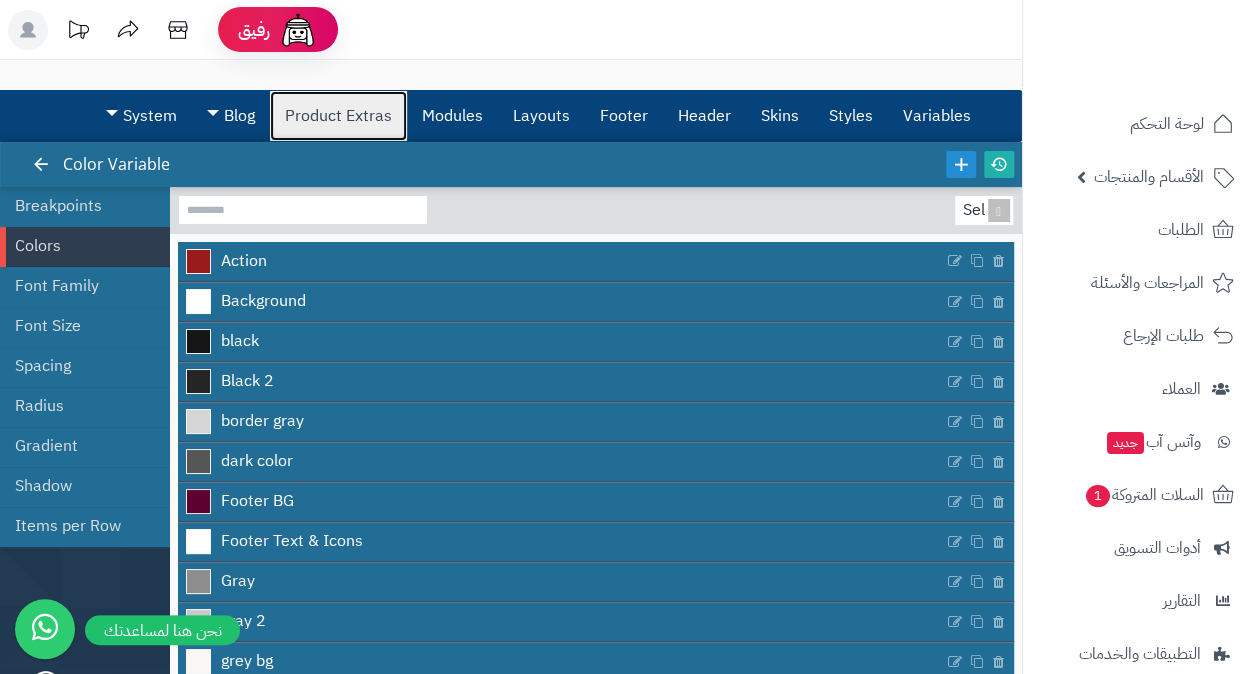 click on "Product Extras" at bounding box center (338, 116) 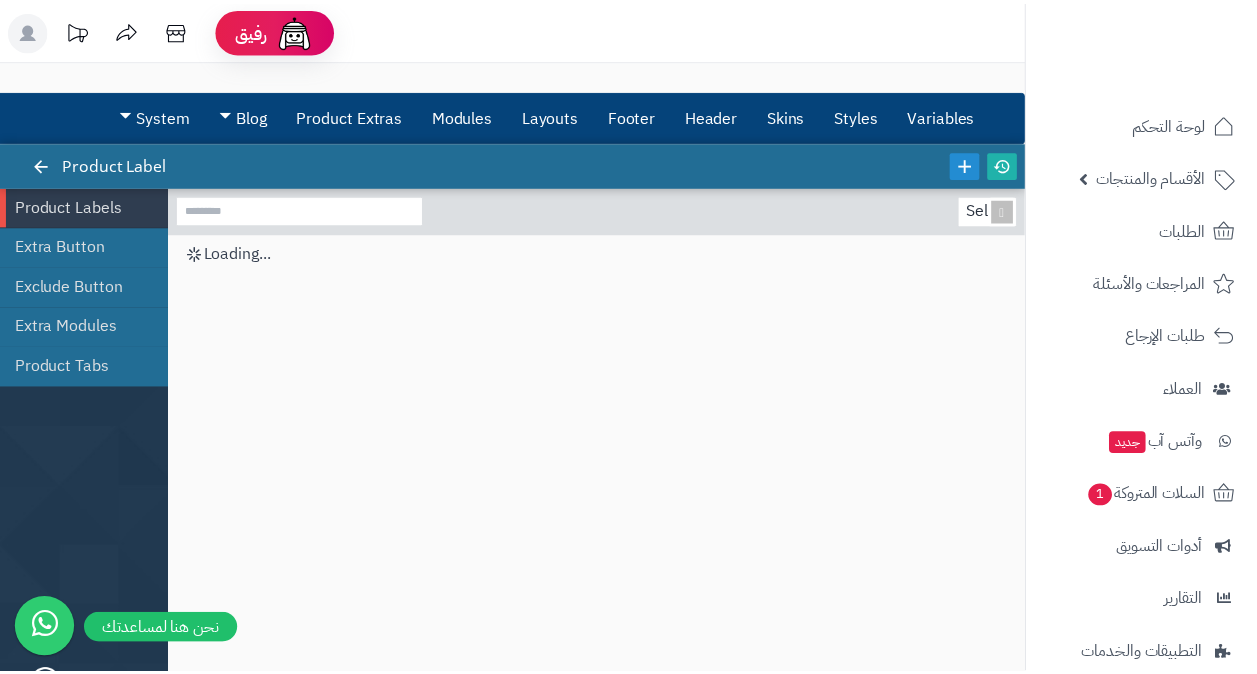 scroll, scrollTop: 0, scrollLeft: 0, axis: both 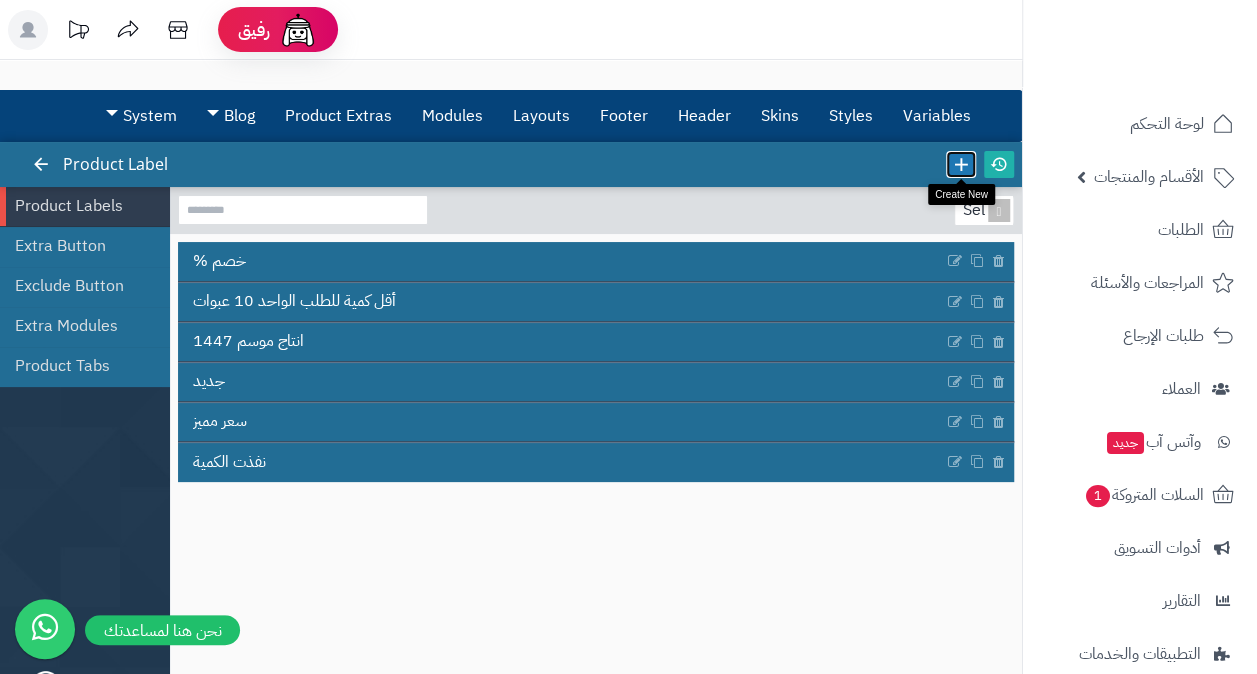 click at bounding box center (961, 164) 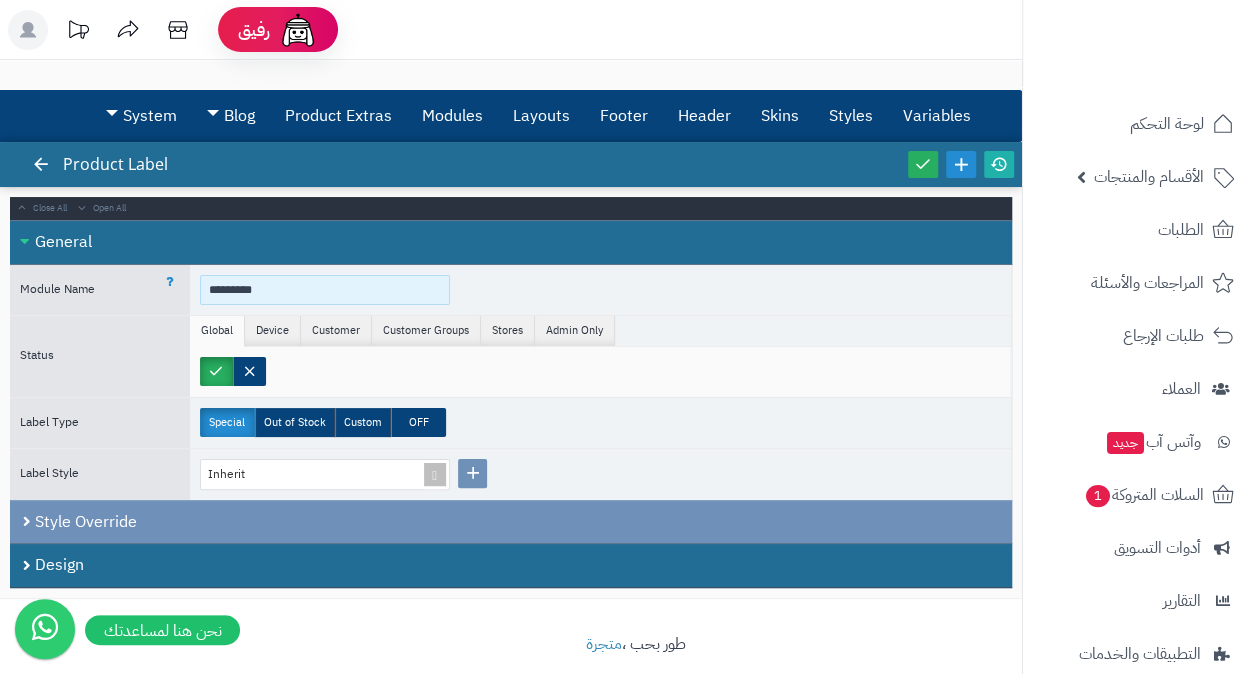 click on "*********" at bounding box center (325, 290) 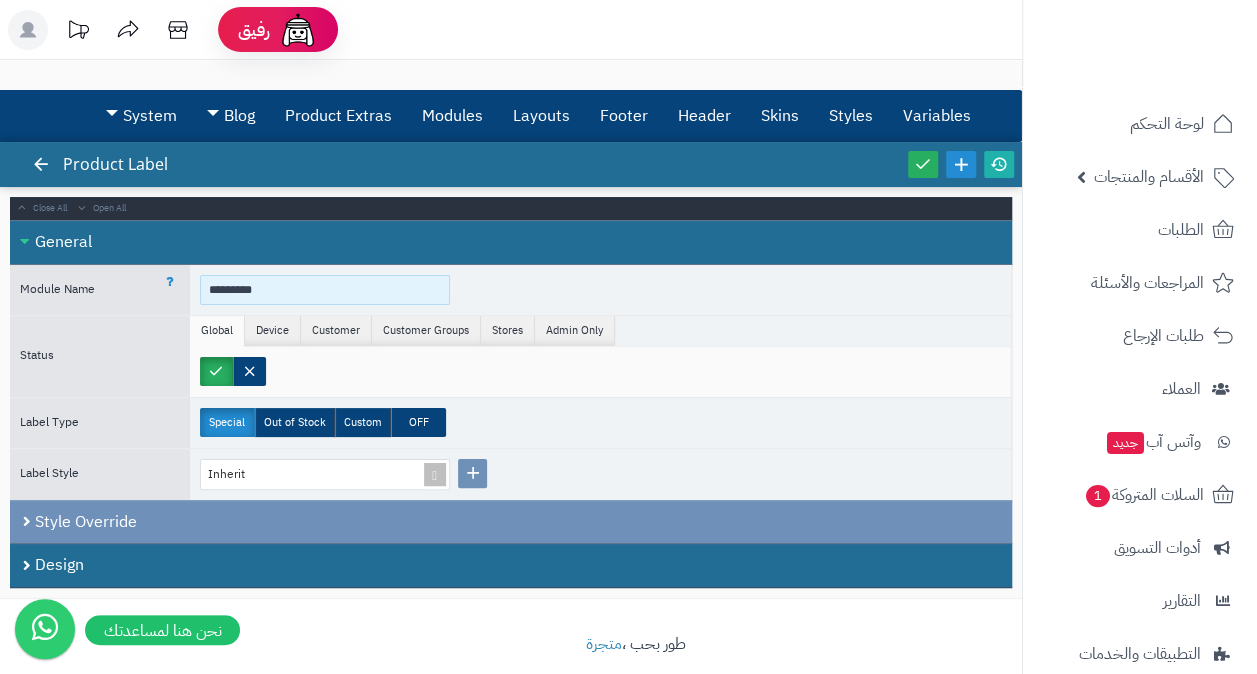 click on "*********" at bounding box center (325, 290) 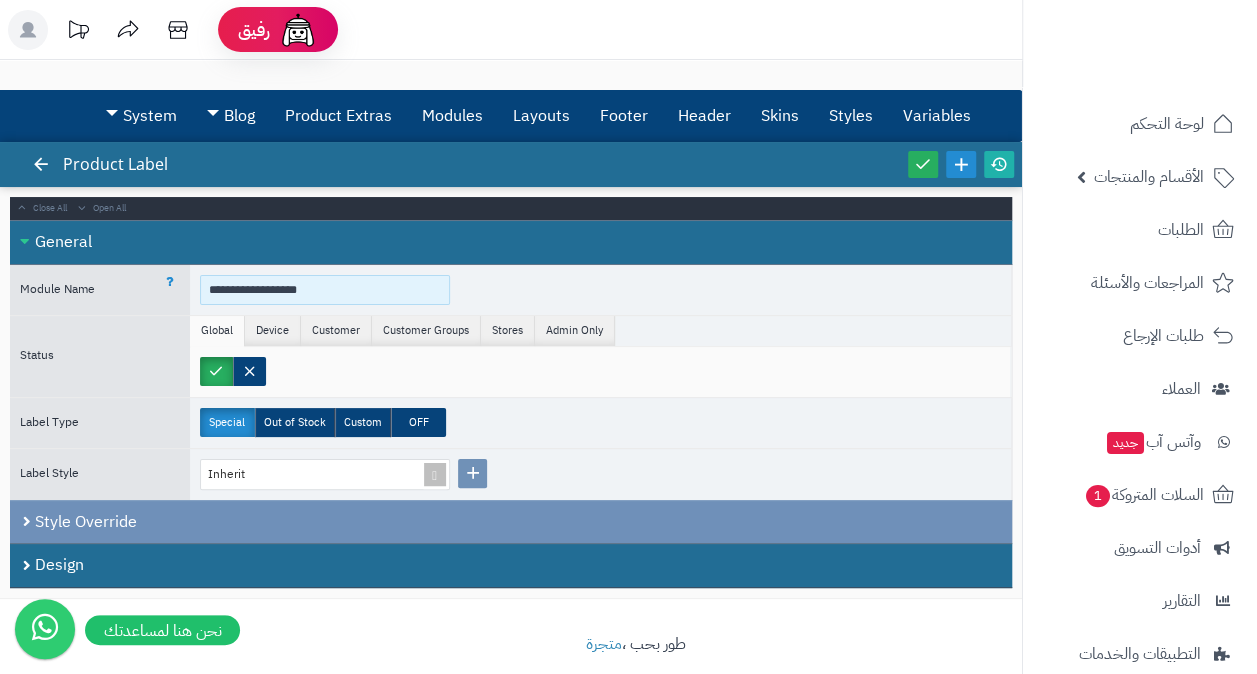 click on "**********" at bounding box center [325, 290] 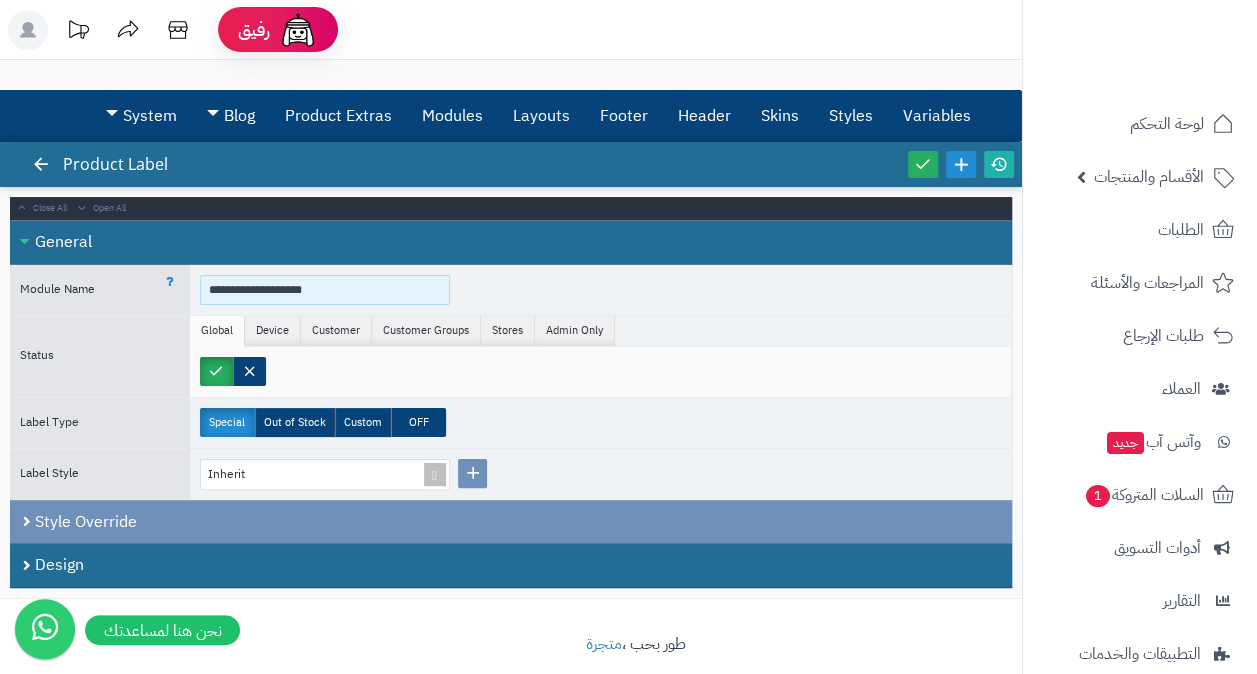 click on "**********" at bounding box center [325, 290] 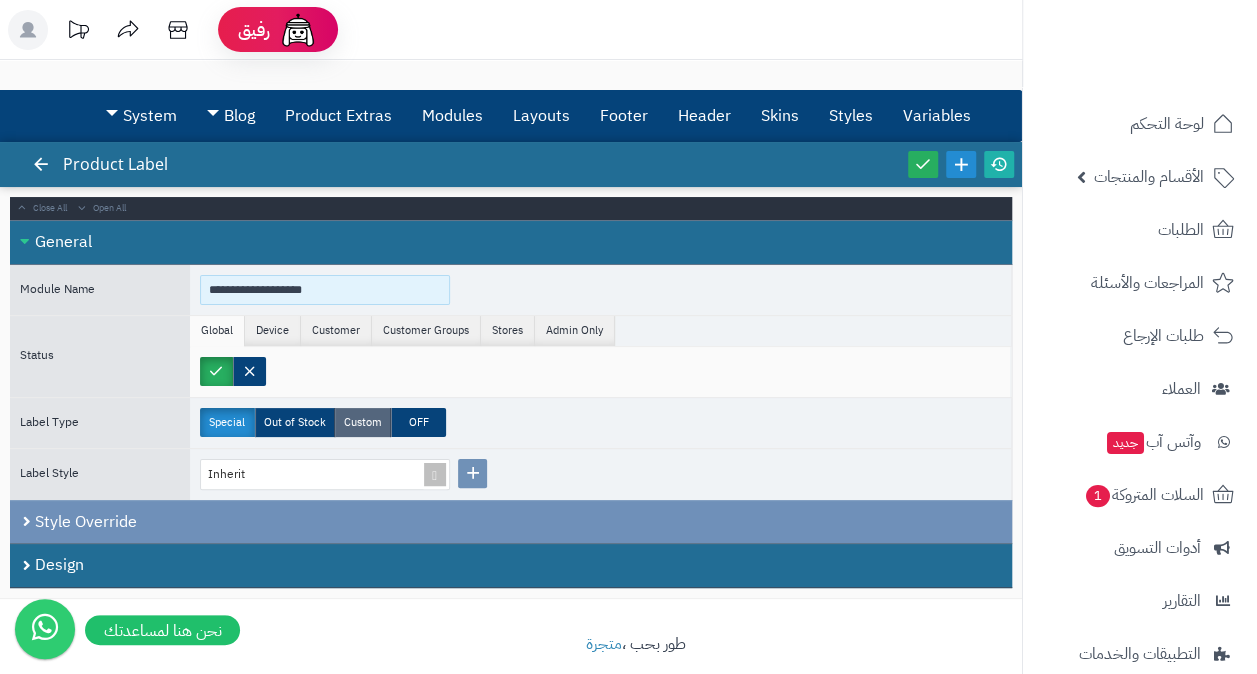 type on "**********" 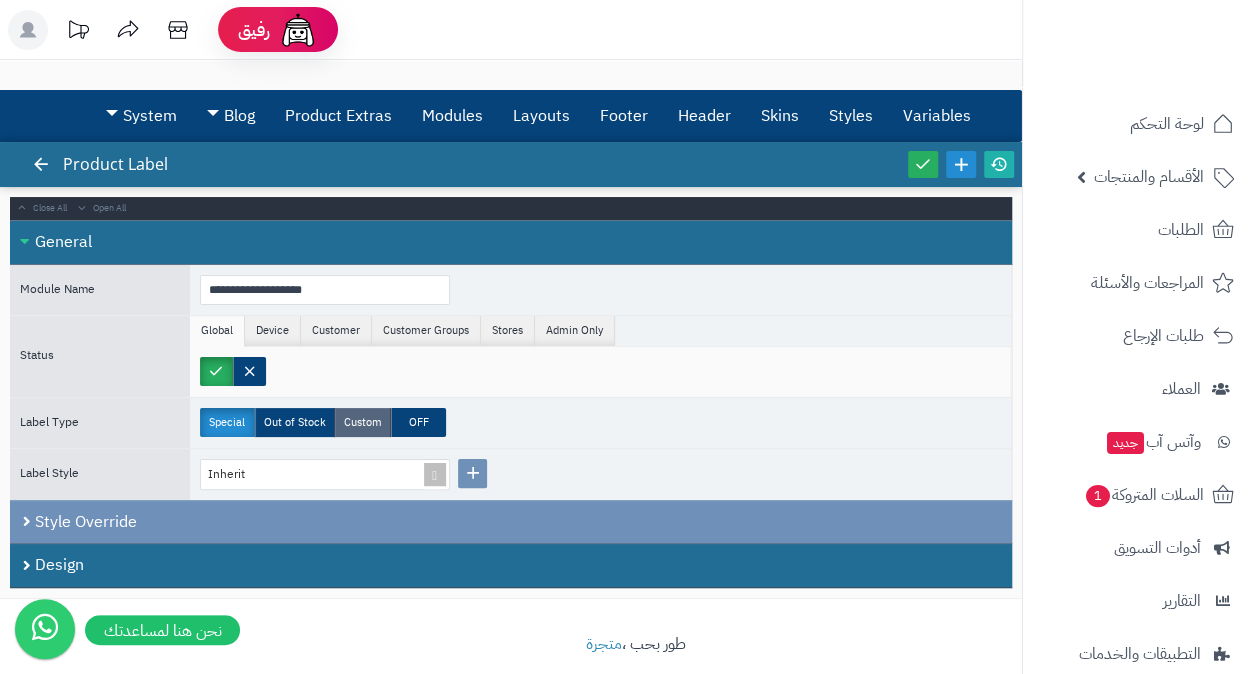 click on "Custom" at bounding box center (363, 422) 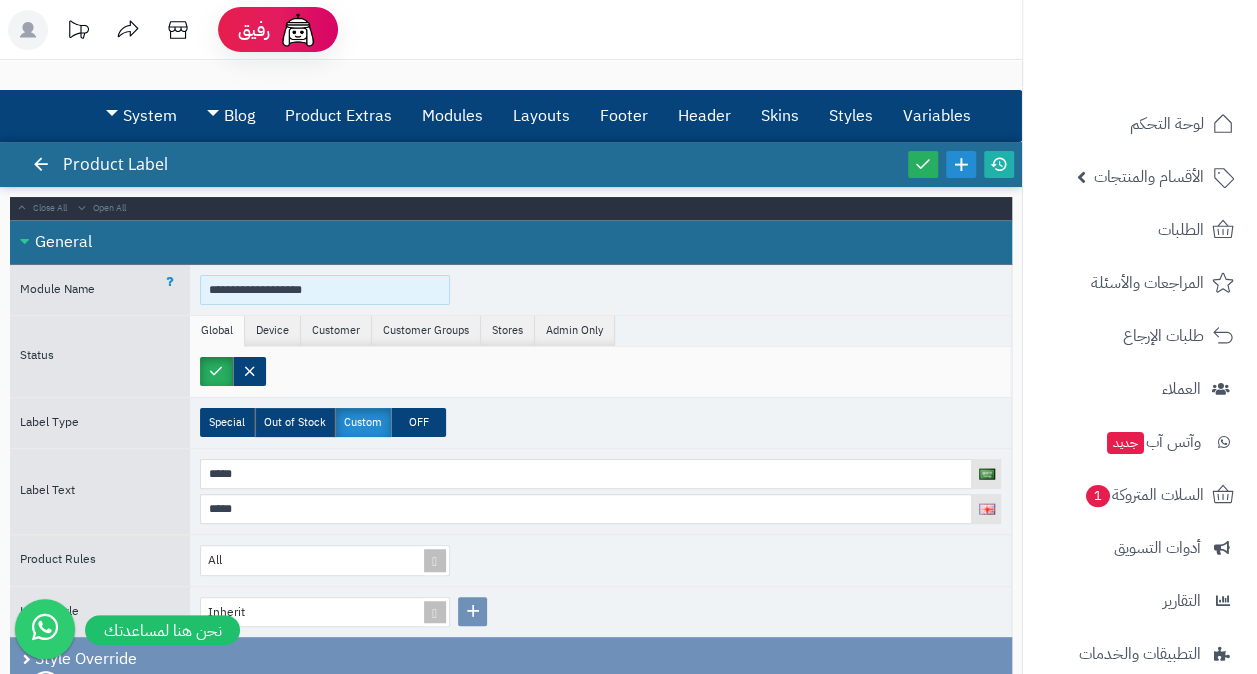 click on "**********" at bounding box center (325, 290) 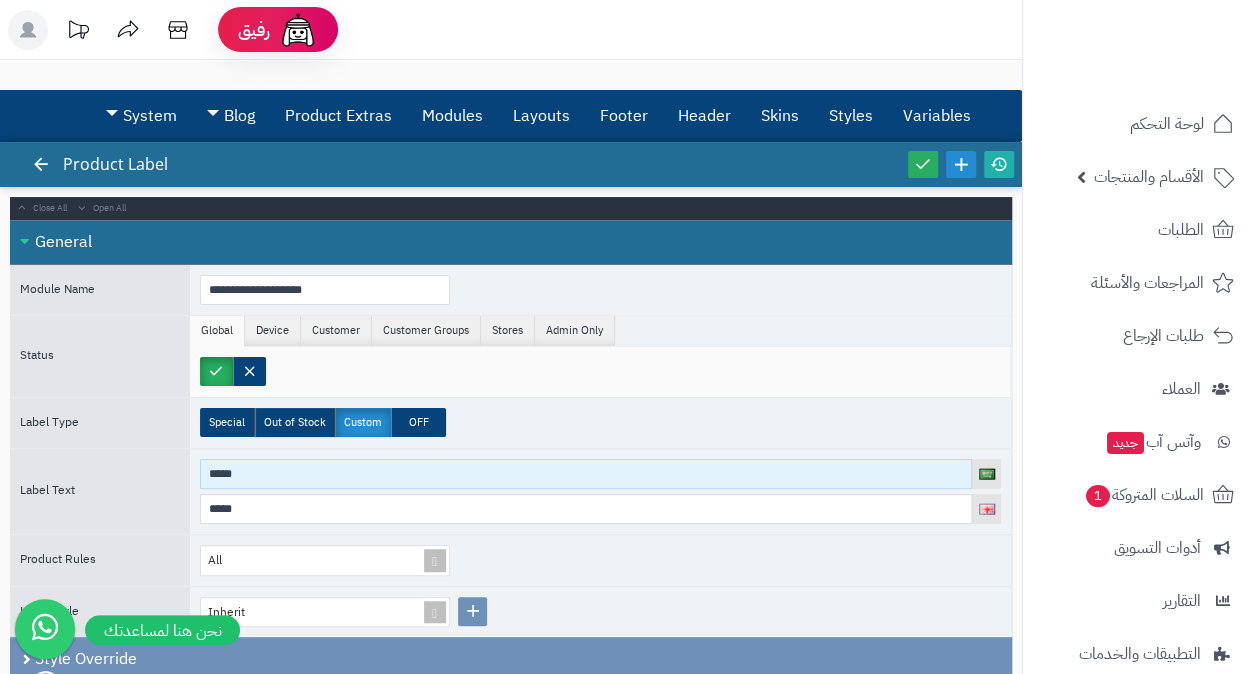 click on "*****" at bounding box center (586, 474) 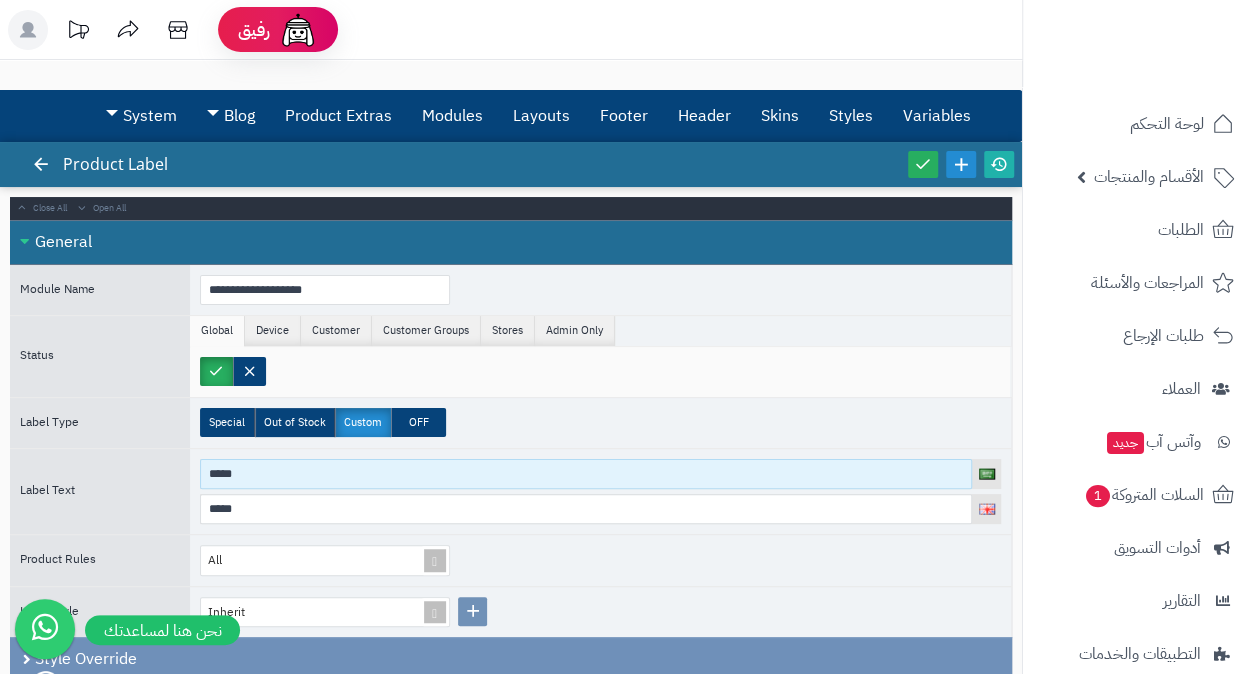 paste on "**********" 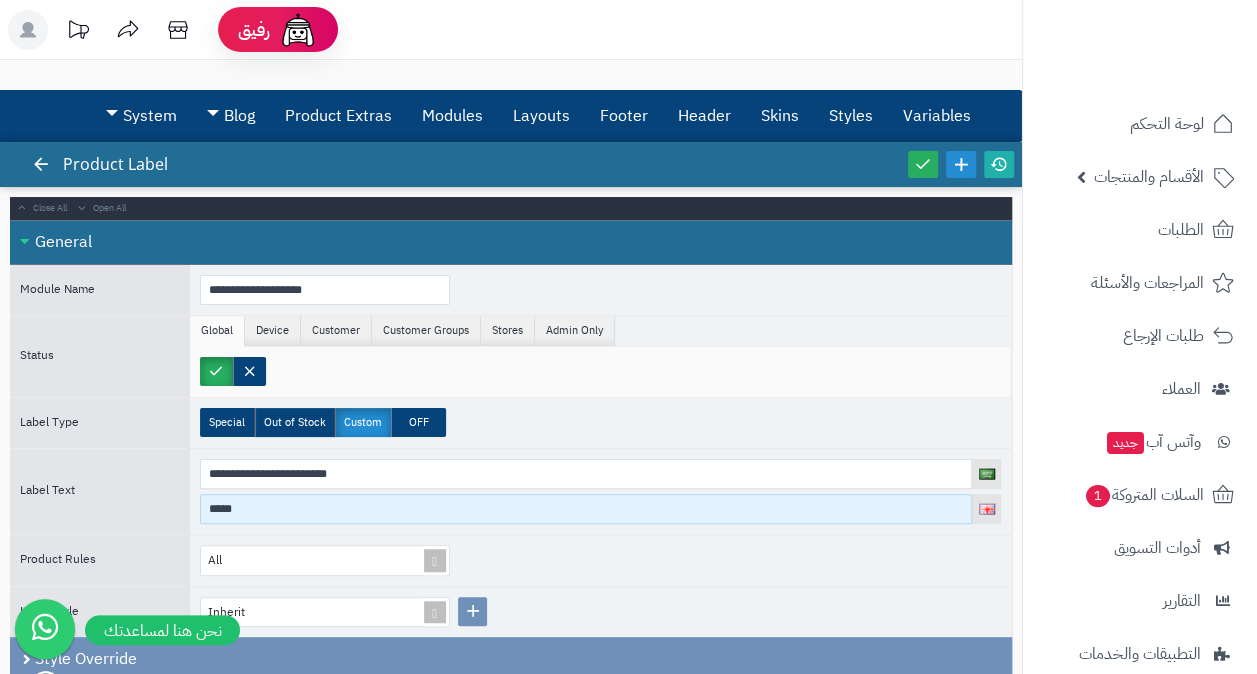 click on "*****" at bounding box center [586, 509] 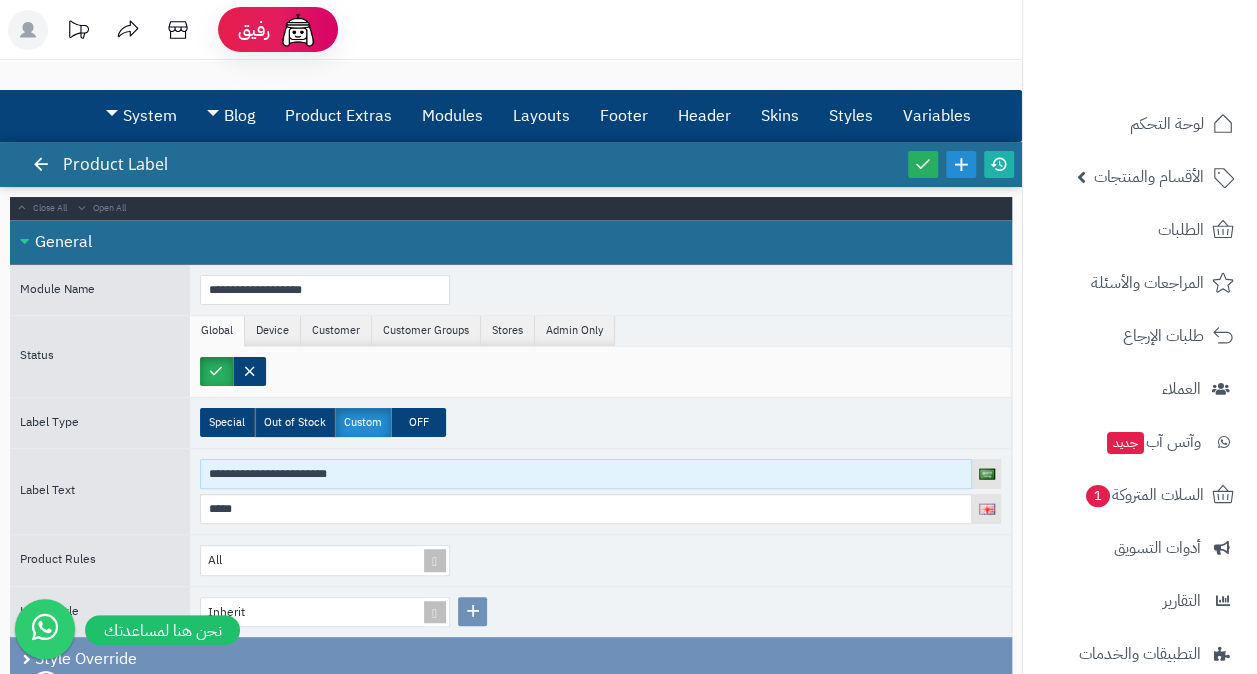 click on "**********" at bounding box center [586, 474] 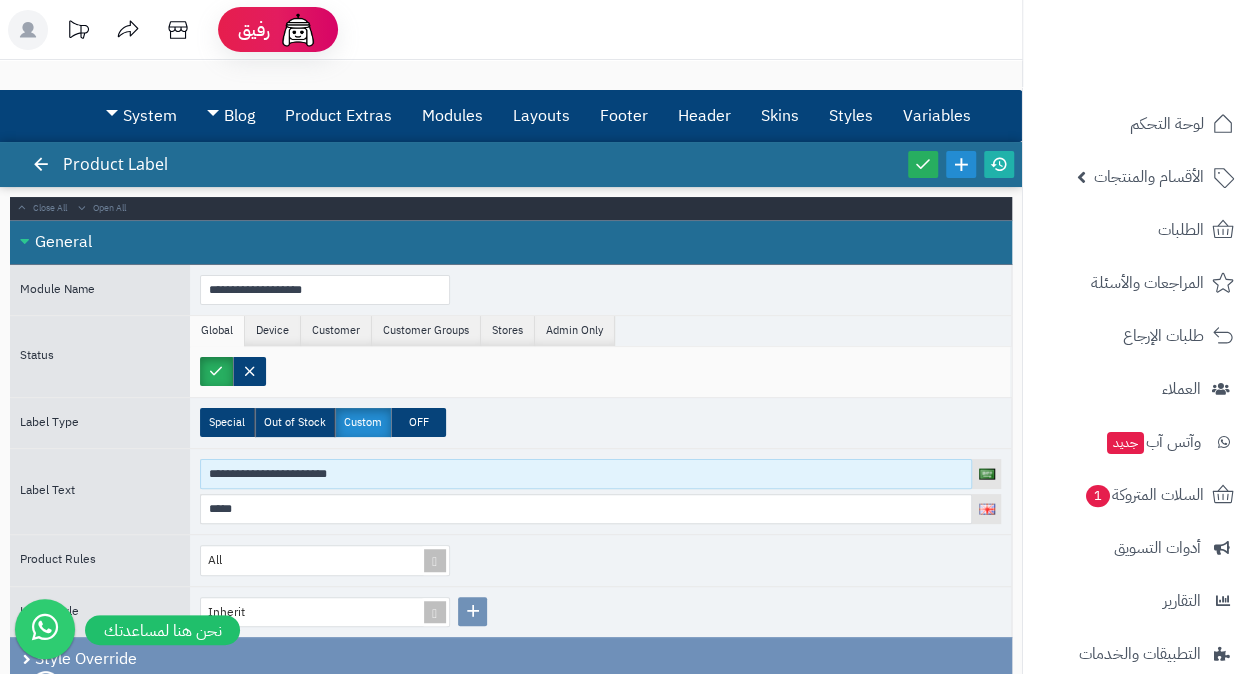 click on "**********" at bounding box center (586, 474) 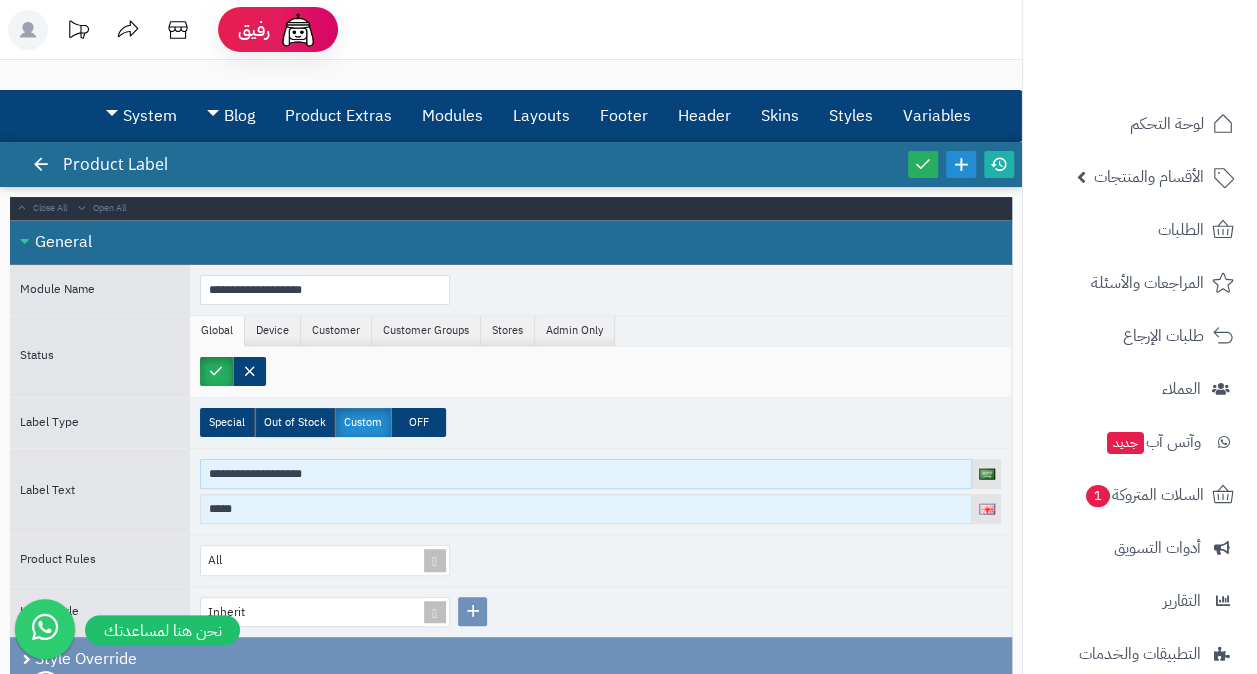 type on "**********" 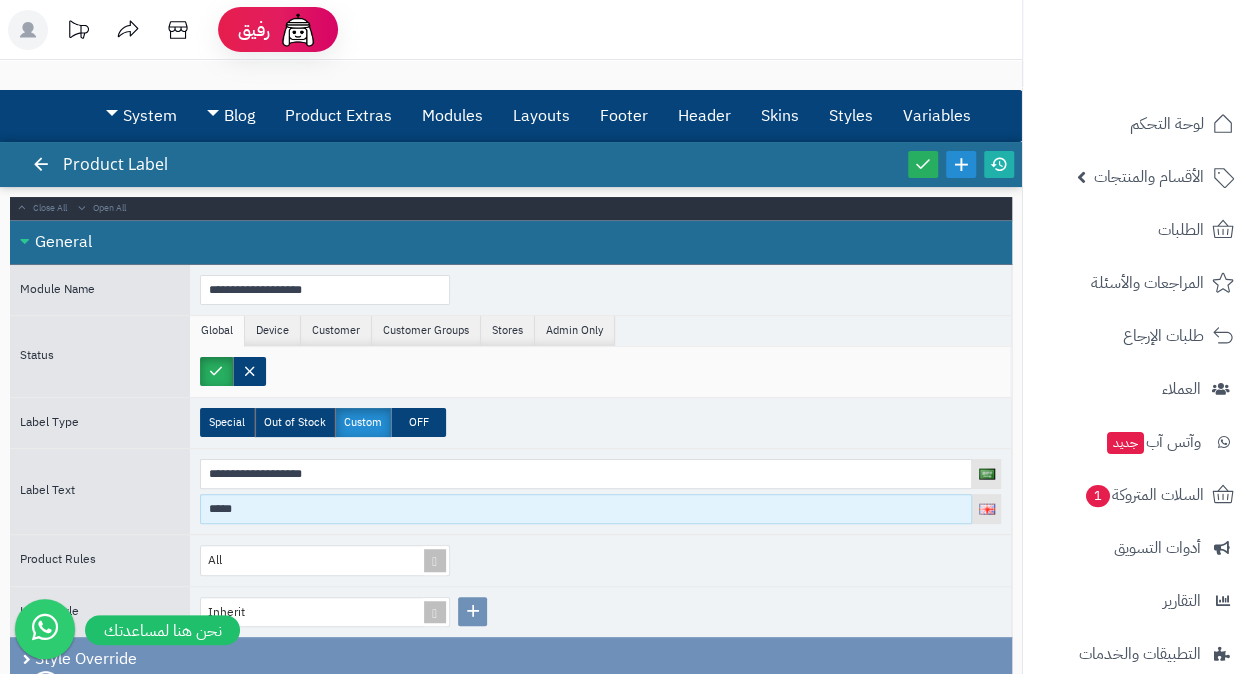 click on "*****" at bounding box center [586, 509] 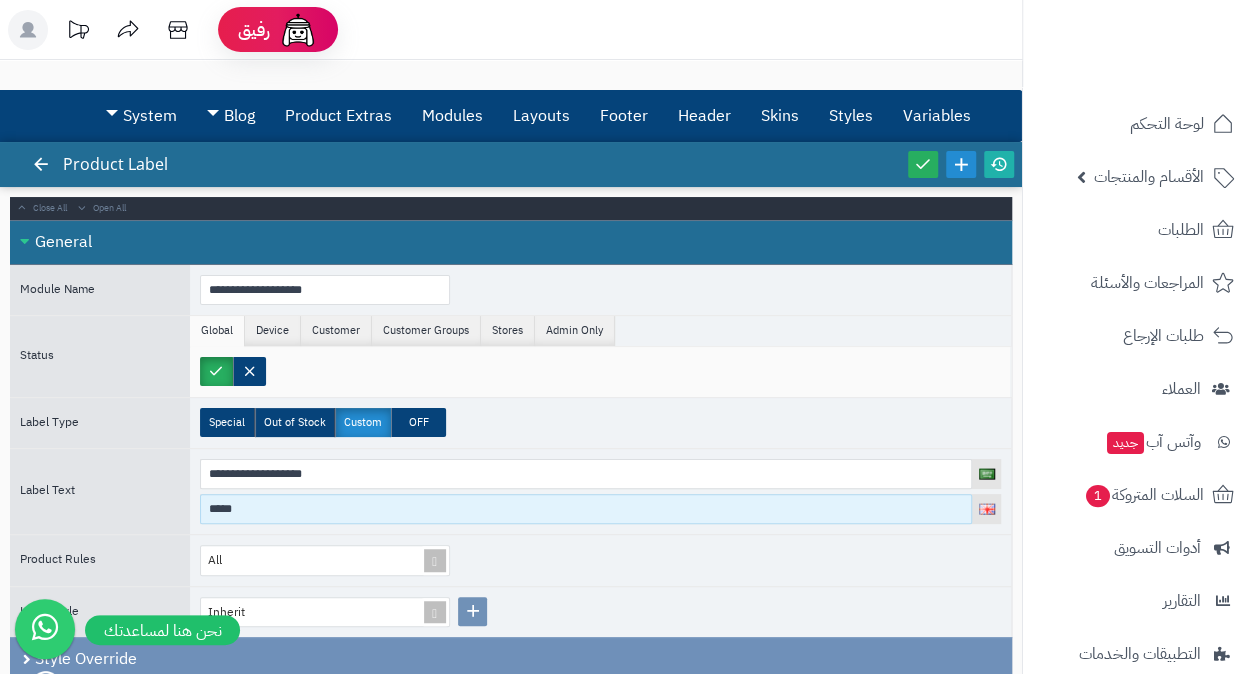 click on "*****" at bounding box center (586, 509) 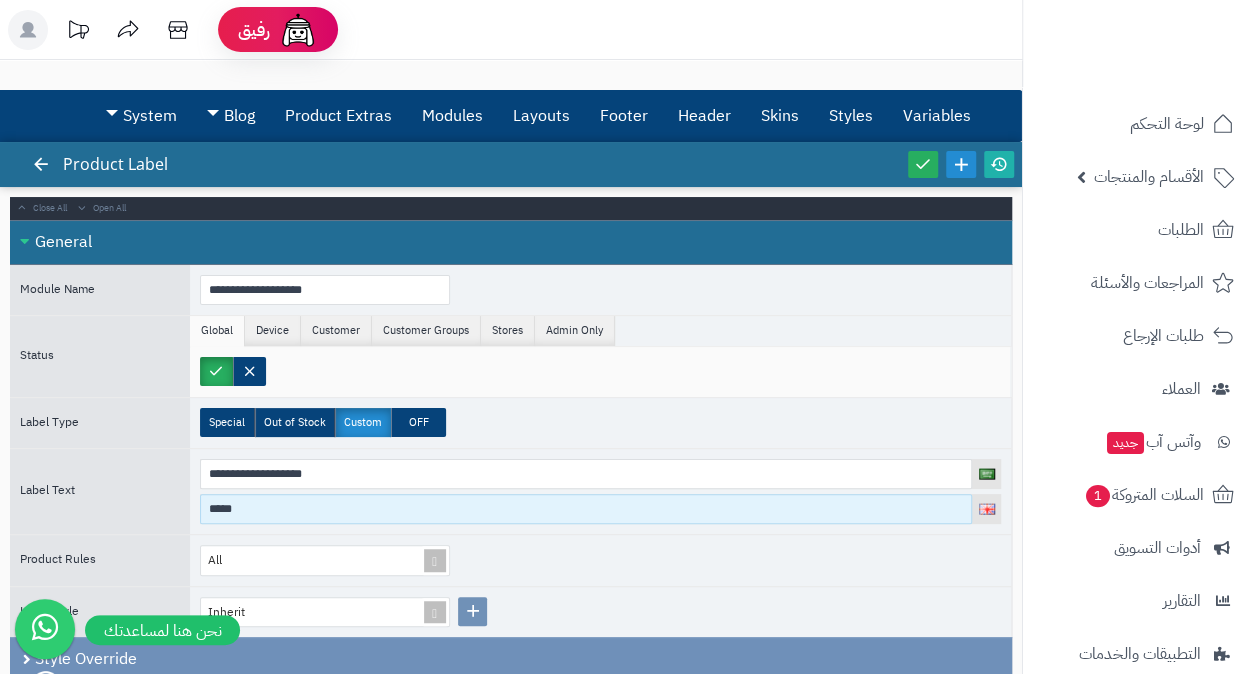click on "*****" at bounding box center (586, 509) 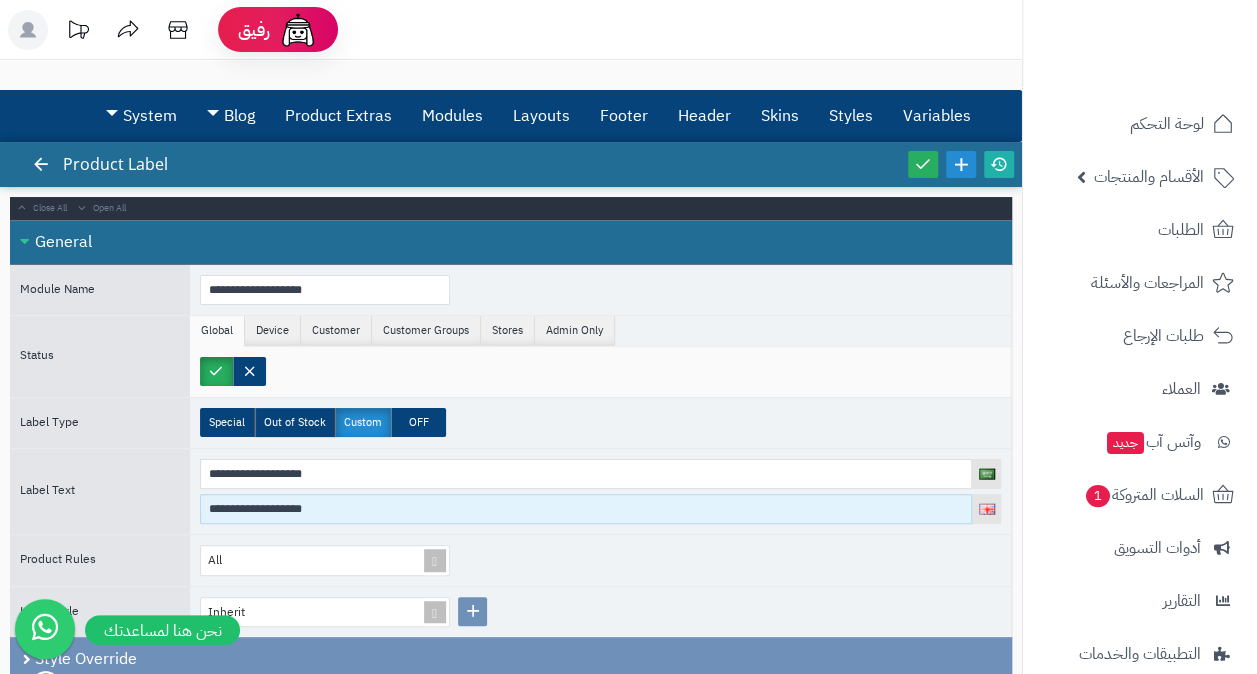 type on "**********" 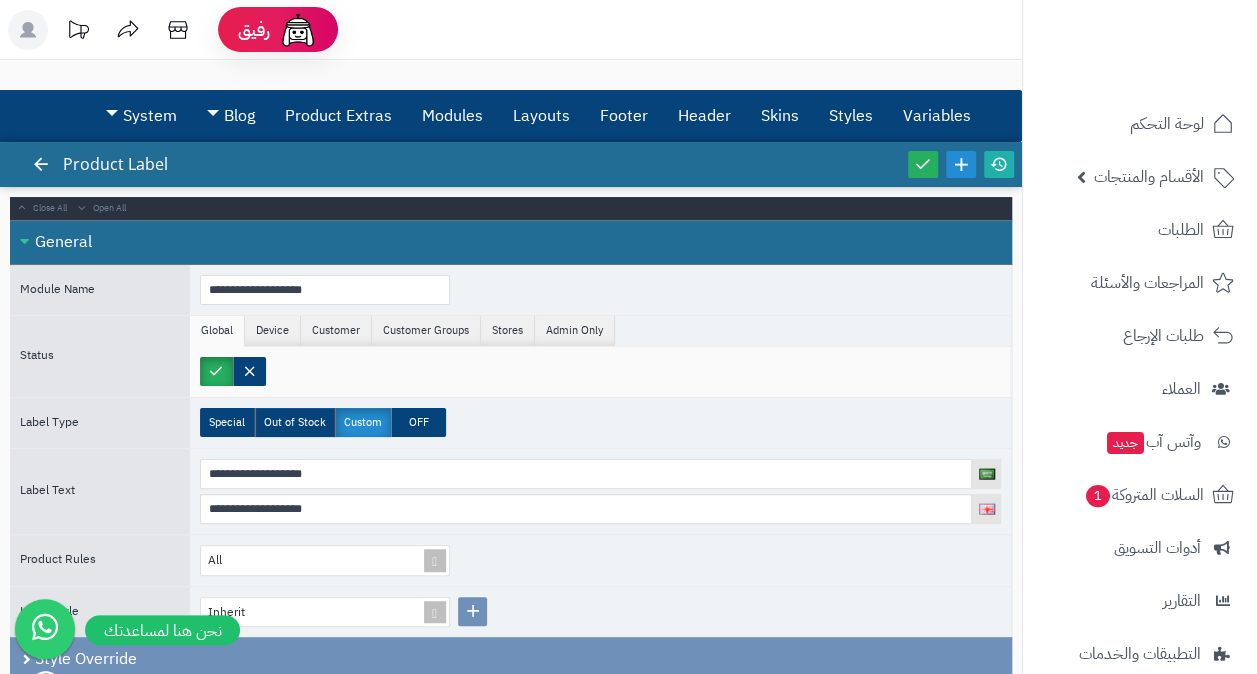 click on "Special Out of Stock Custom OFF" at bounding box center [600, 423] 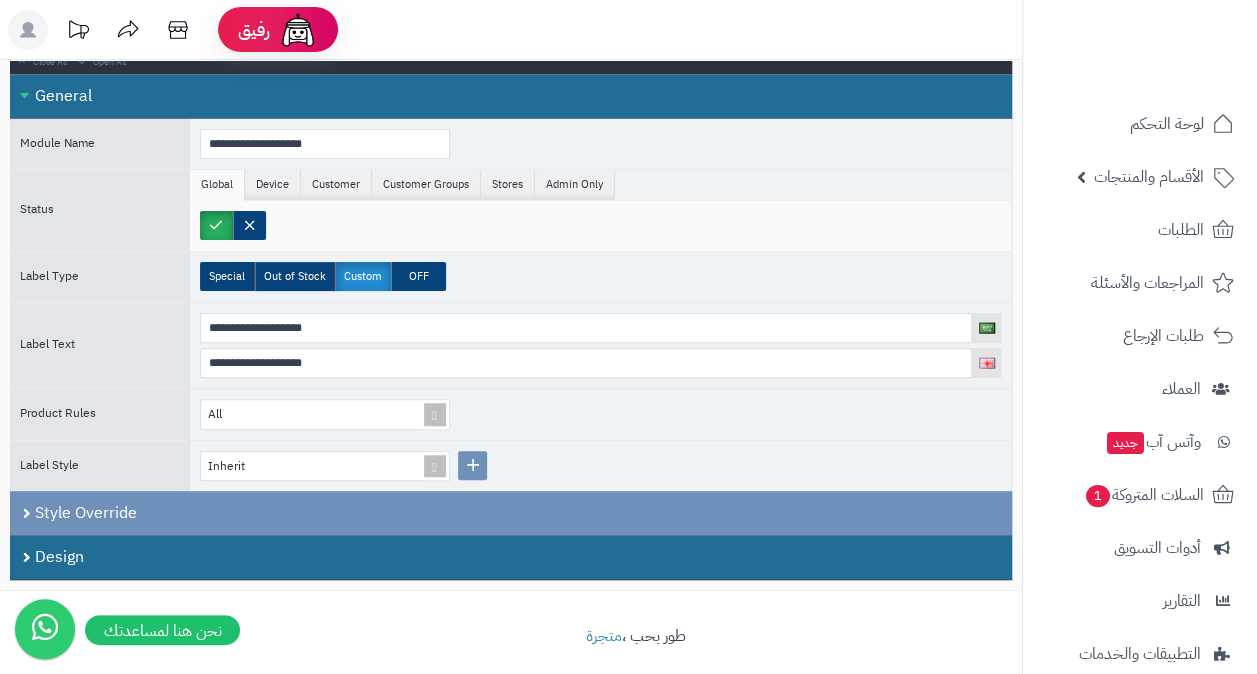 scroll, scrollTop: 156, scrollLeft: 0, axis: vertical 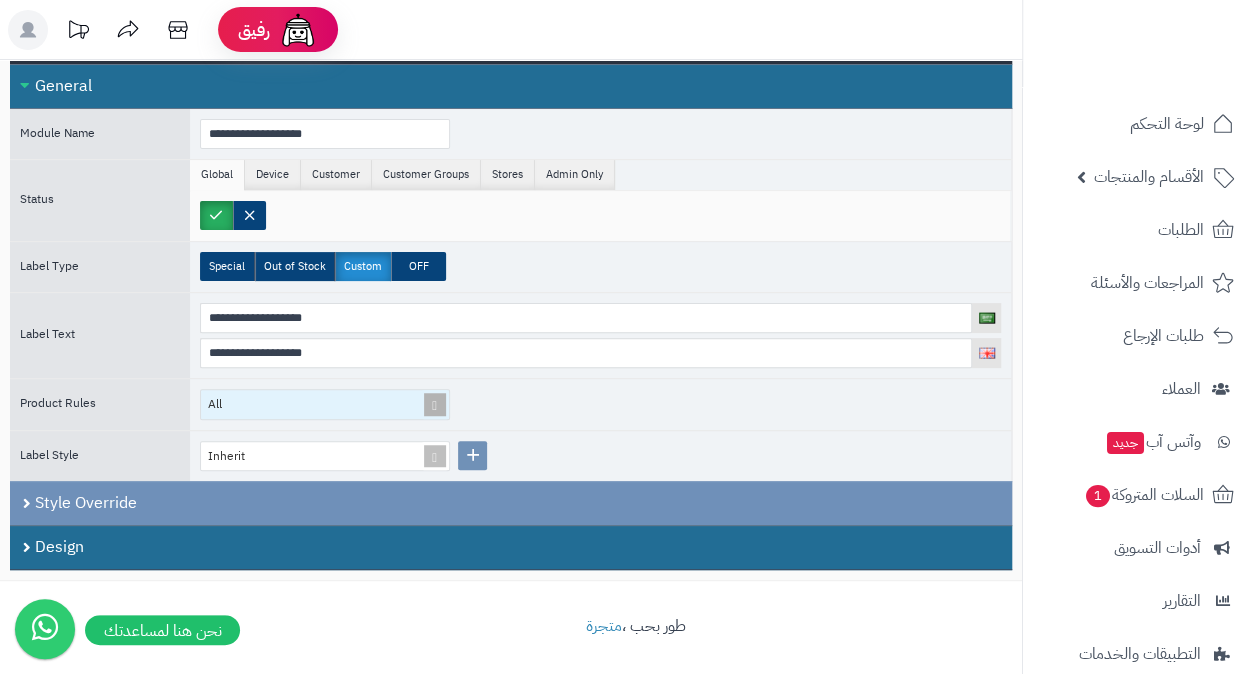 click at bounding box center [435, 404] 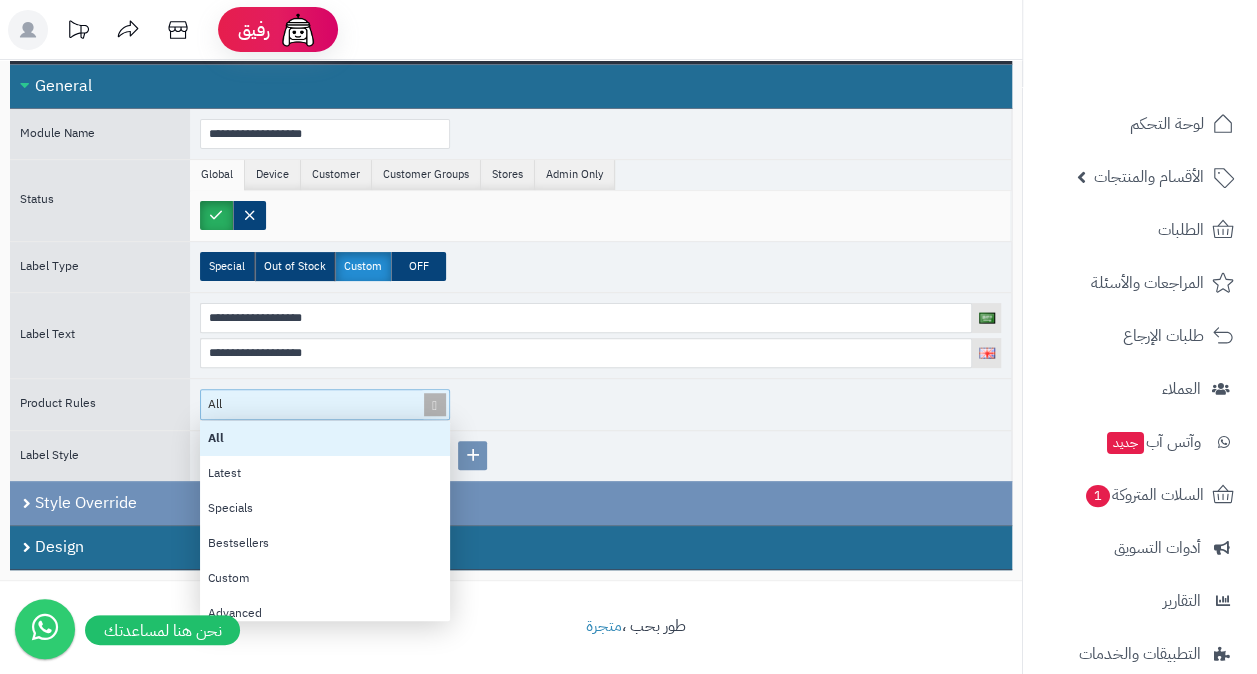 scroll, scrollTop: 16, scrollLeft: 16, axis: both 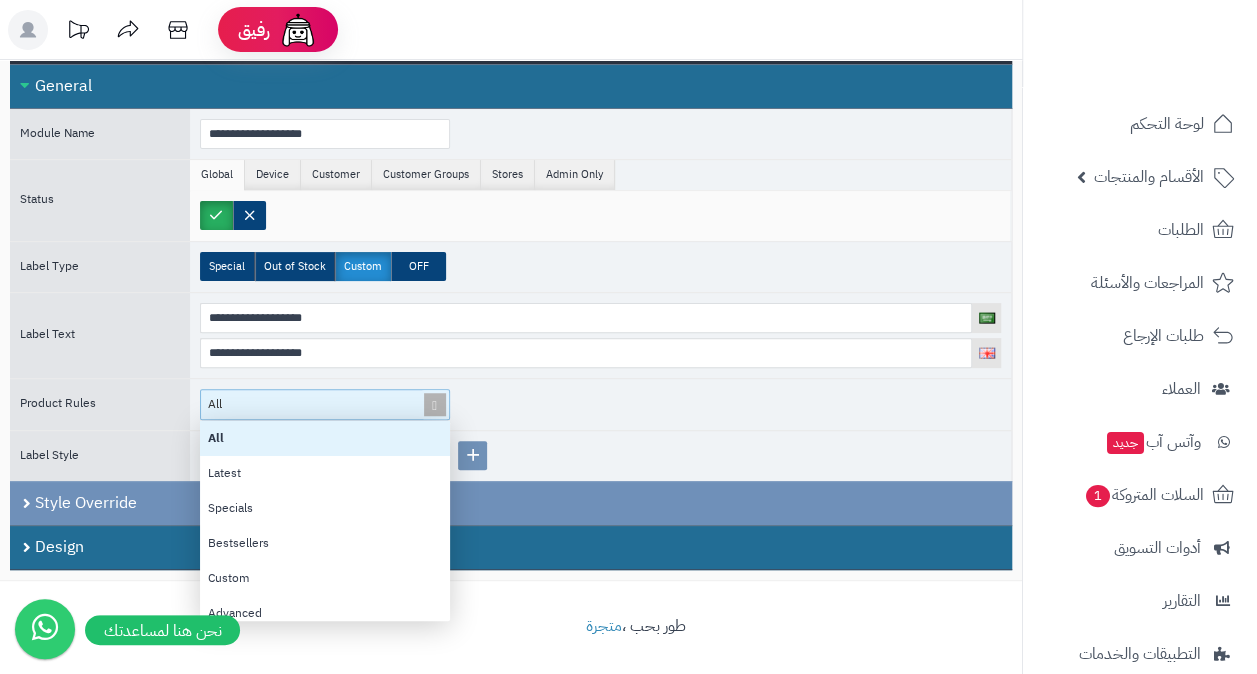 click at bounding box center [435, 404] 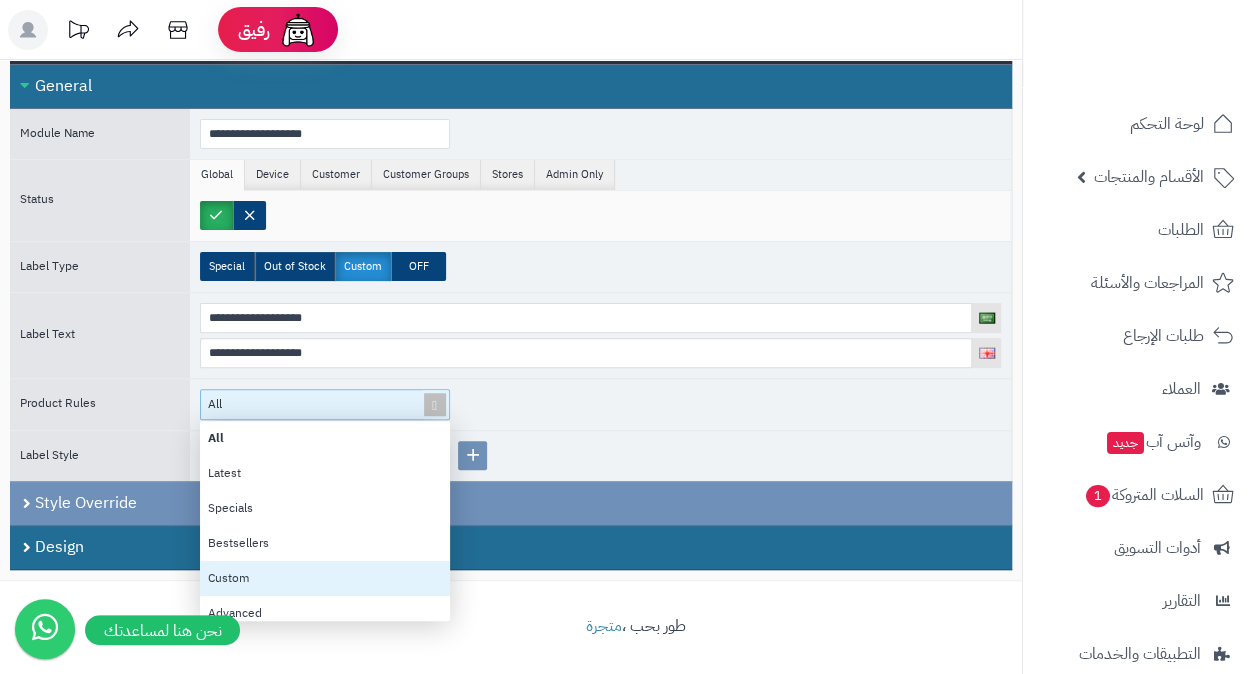 click on "Custom" at bounding box center (325, 578) 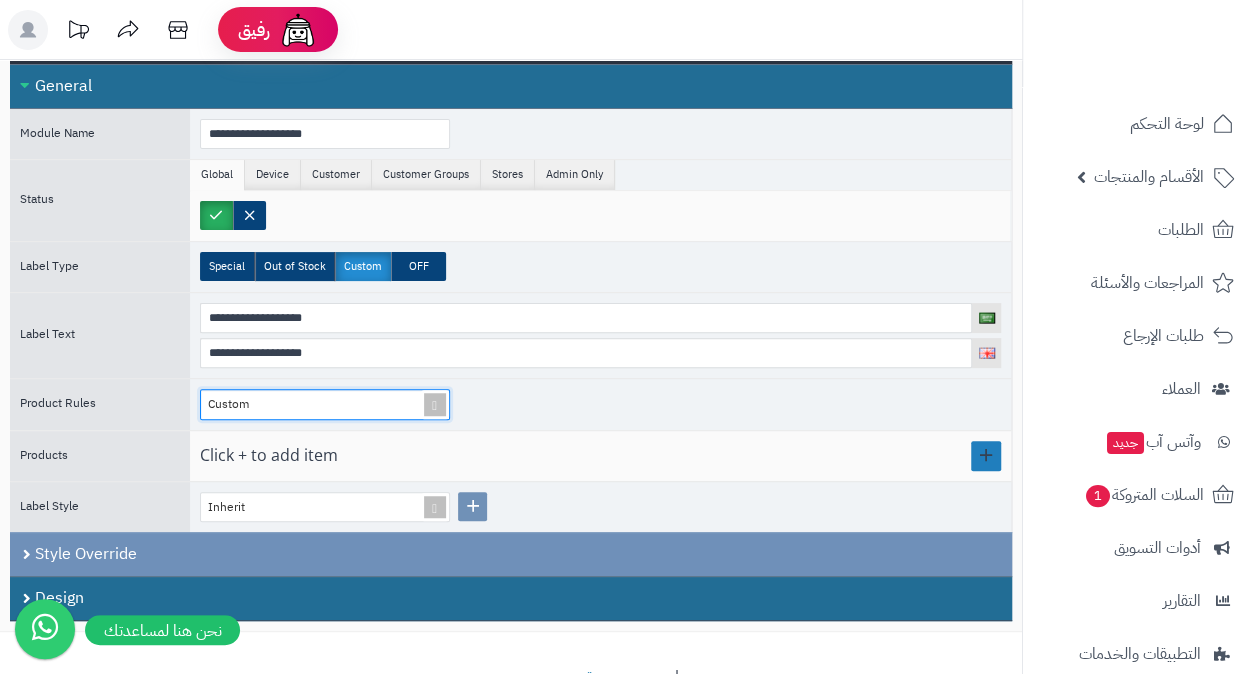 click at bounding box center [986, 456] 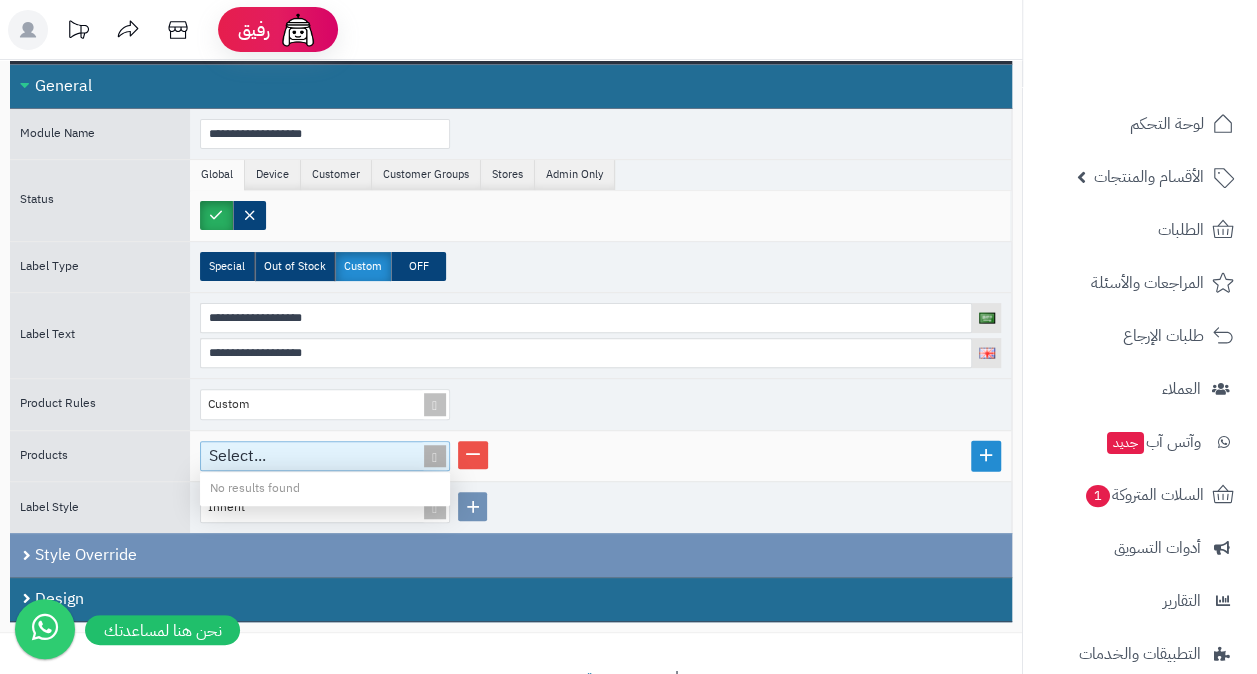 click at bounding box center (435, 456) 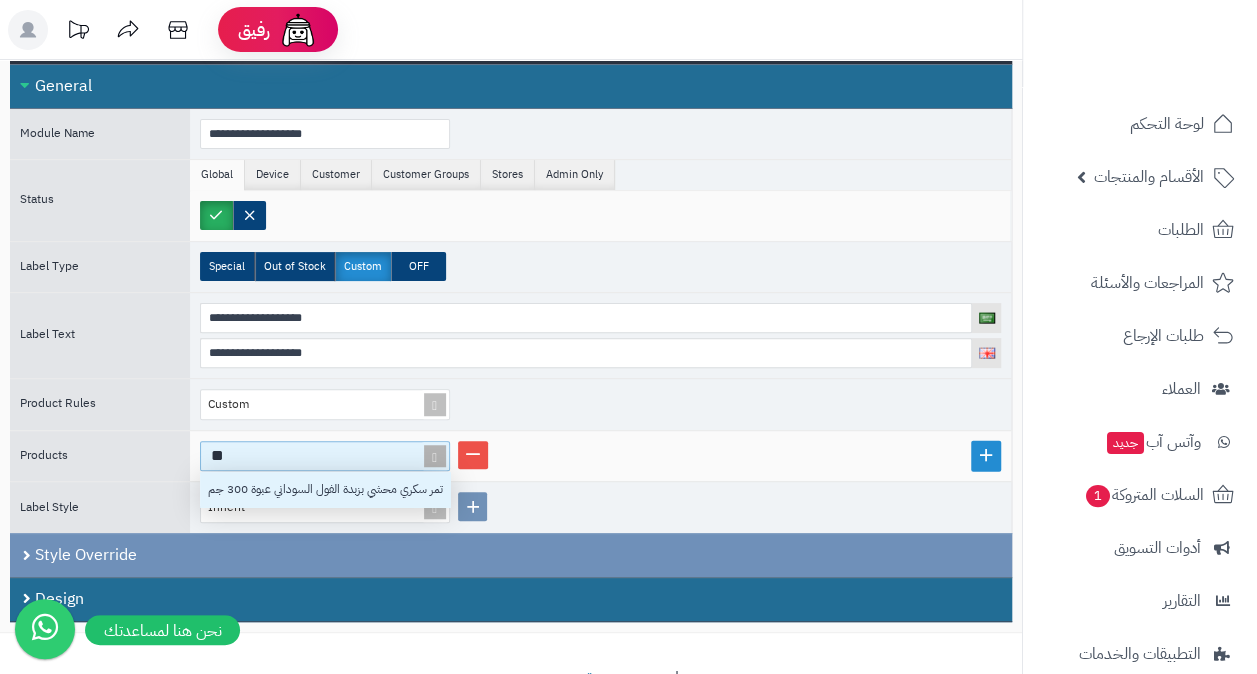 scroll, scrollTop: 16, scrollLeft: 16, axis: both 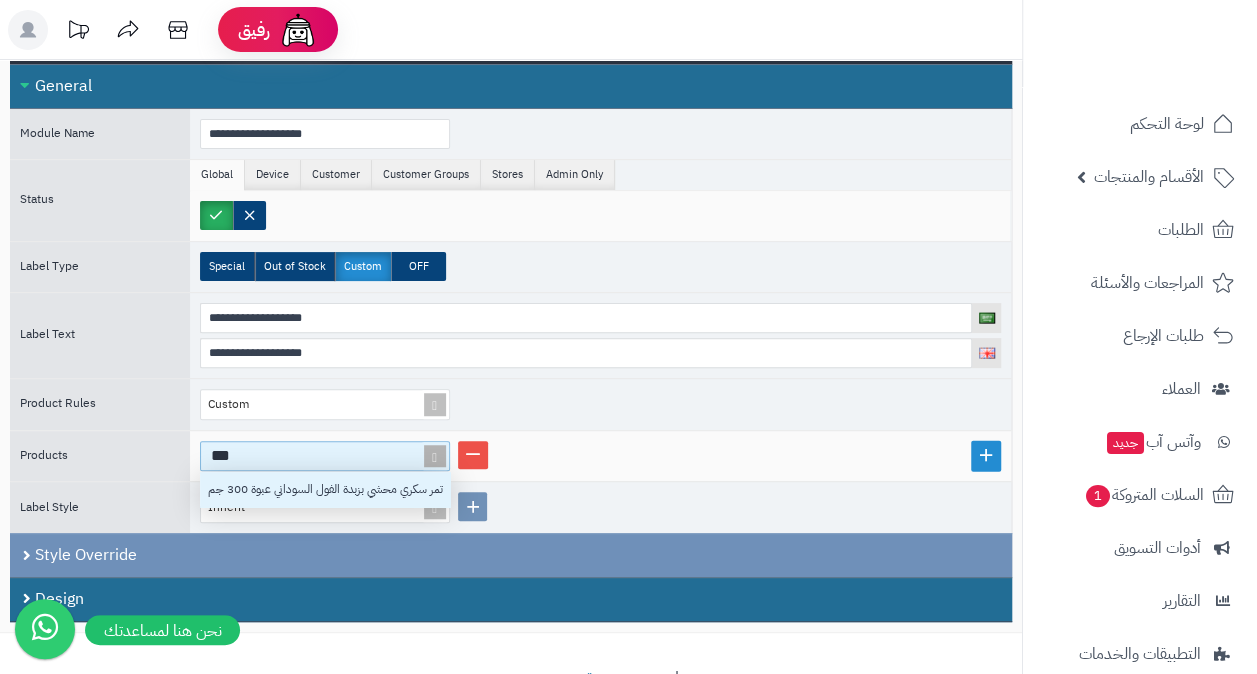 type on "****" 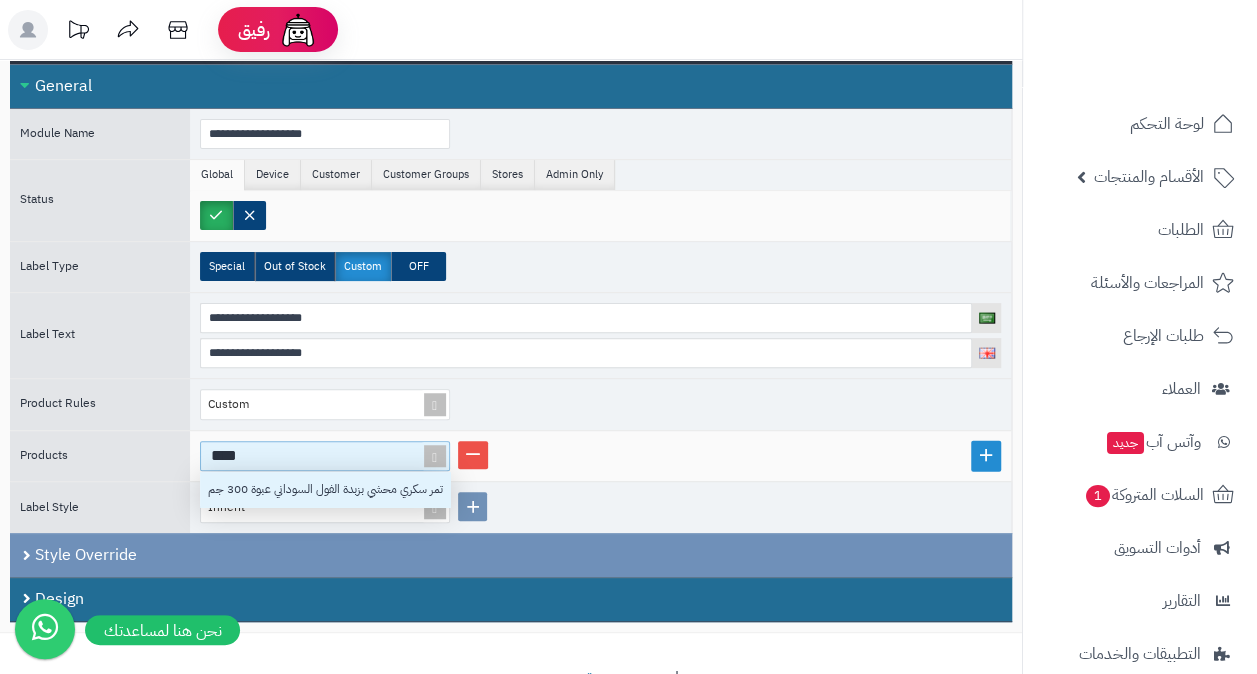 click on "تمر سكري محشي بزبدة الفول السوداني عبوة 300 جم" at bounding box center (325, 489) 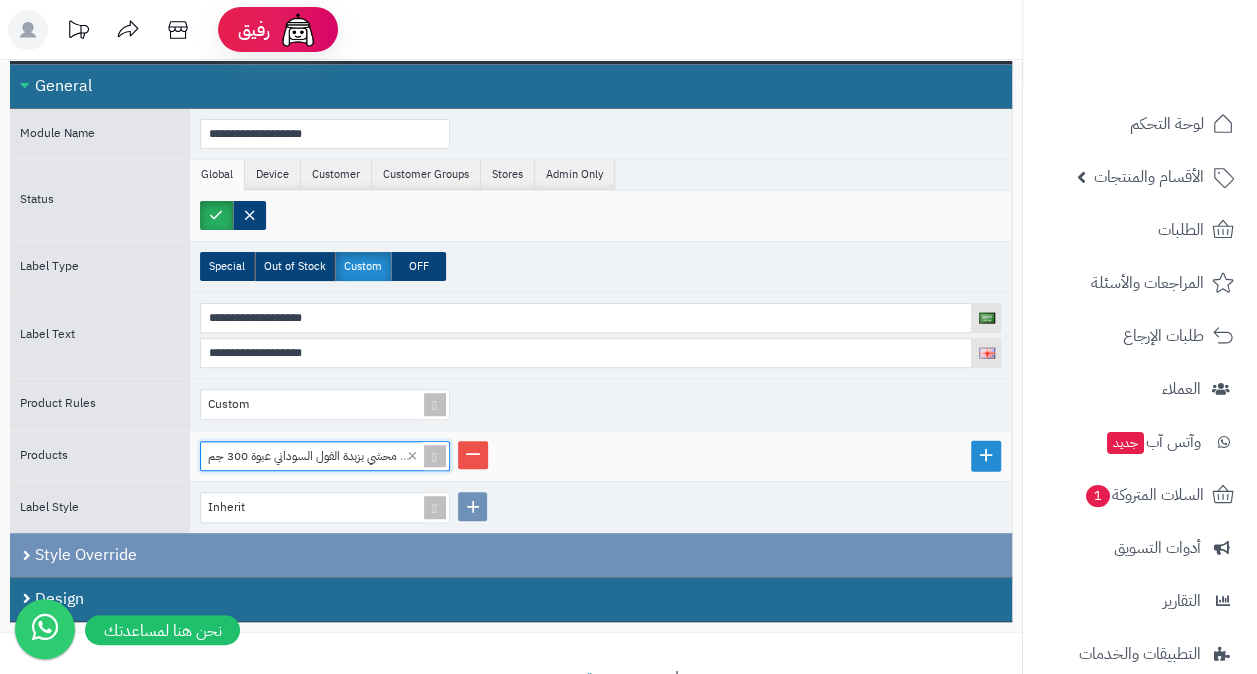 click on "Custom" at bounding box center [600, 404] 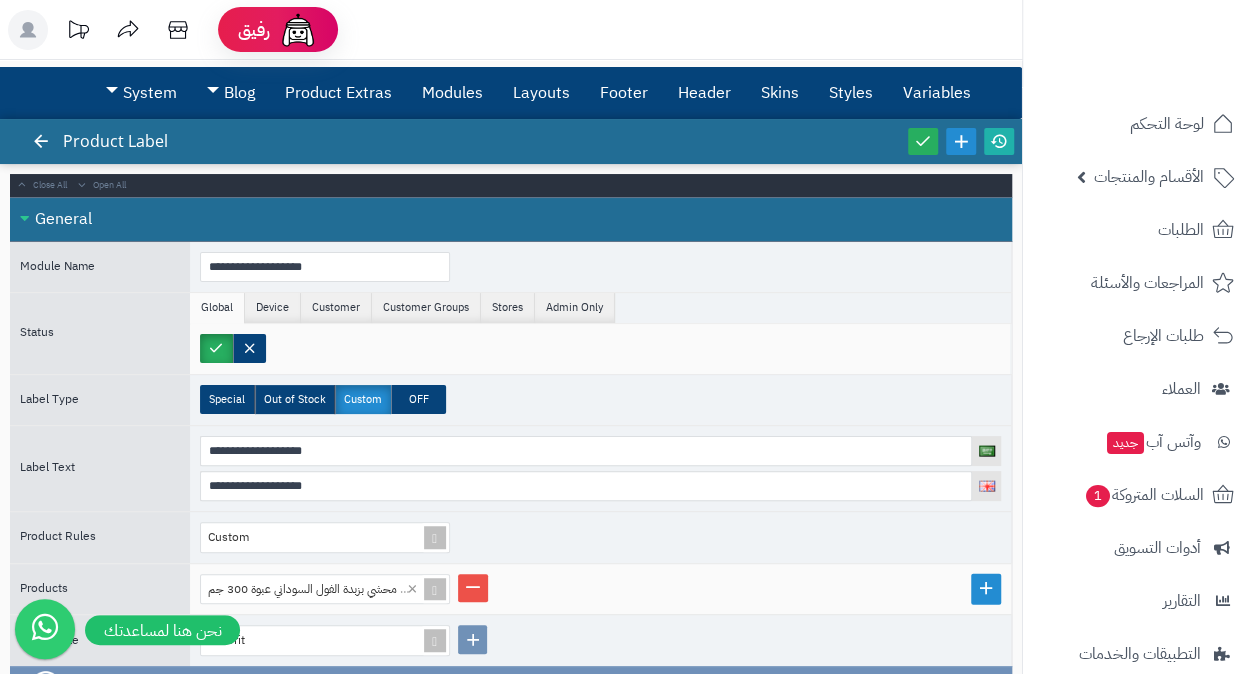 scroll, scrollTop: 0, scrollLeft: 0, axis: both 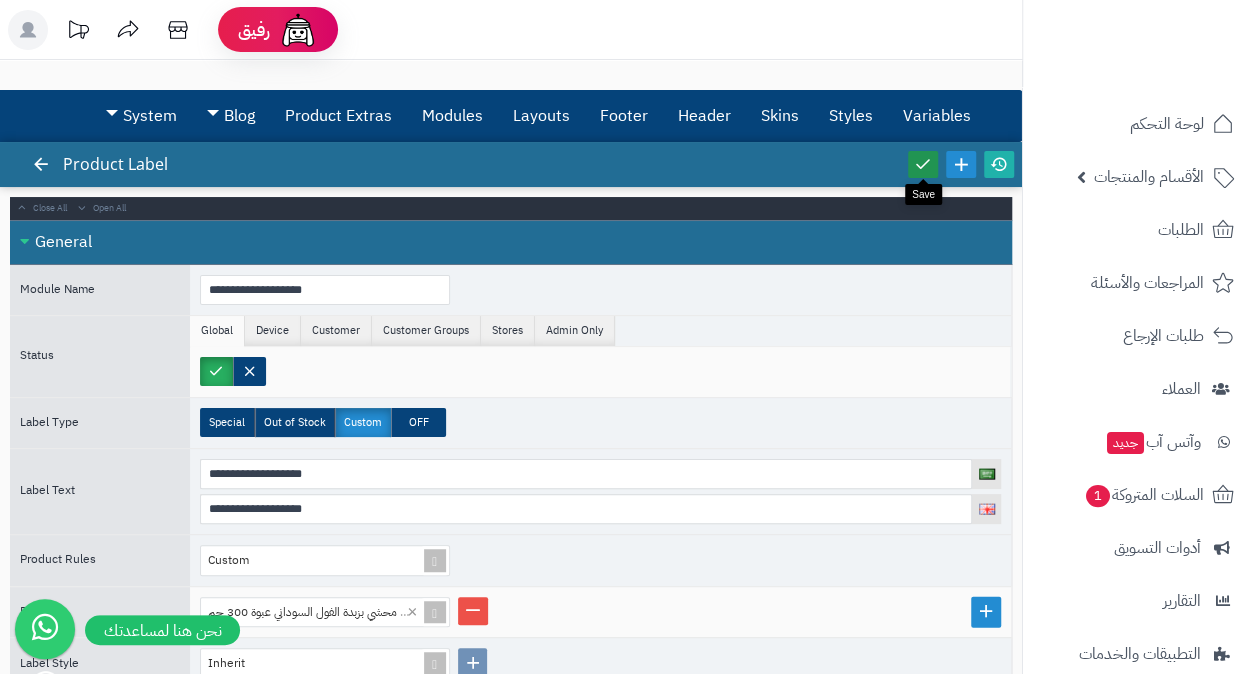 click at bounding box center [923, 164] 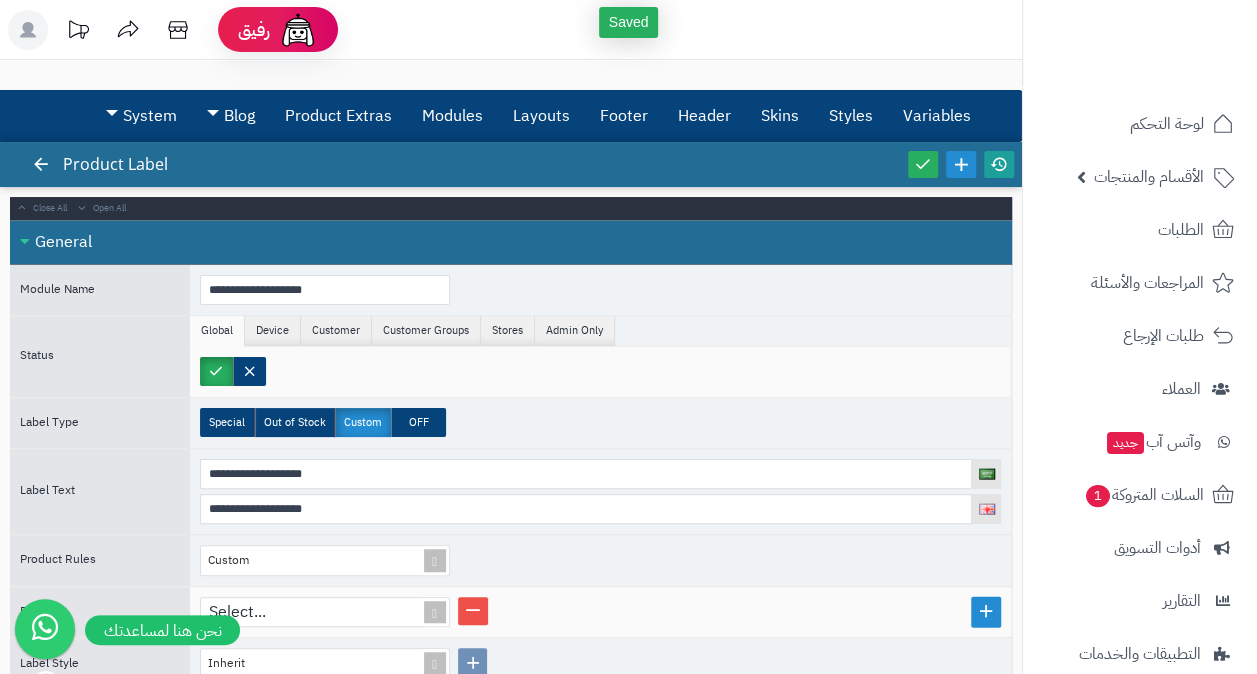 click at bounding box center [999, 164] 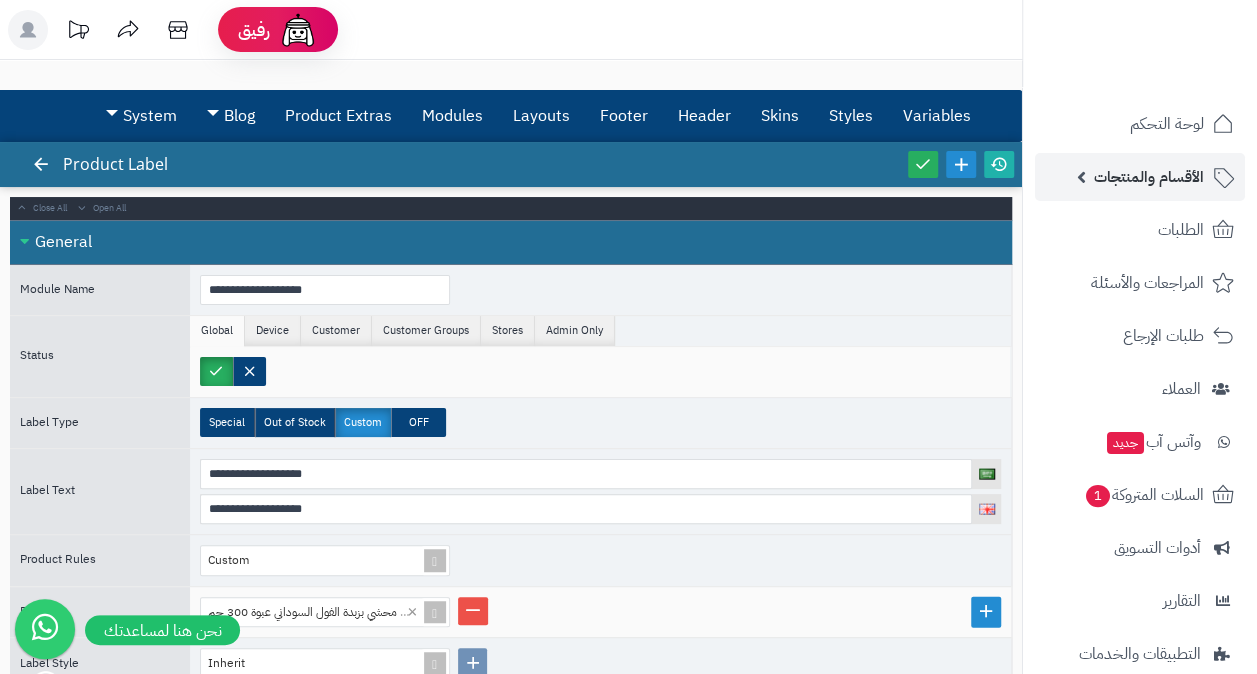 click on "الأقسام والمنتجات" at bounding box center [1149, 177] 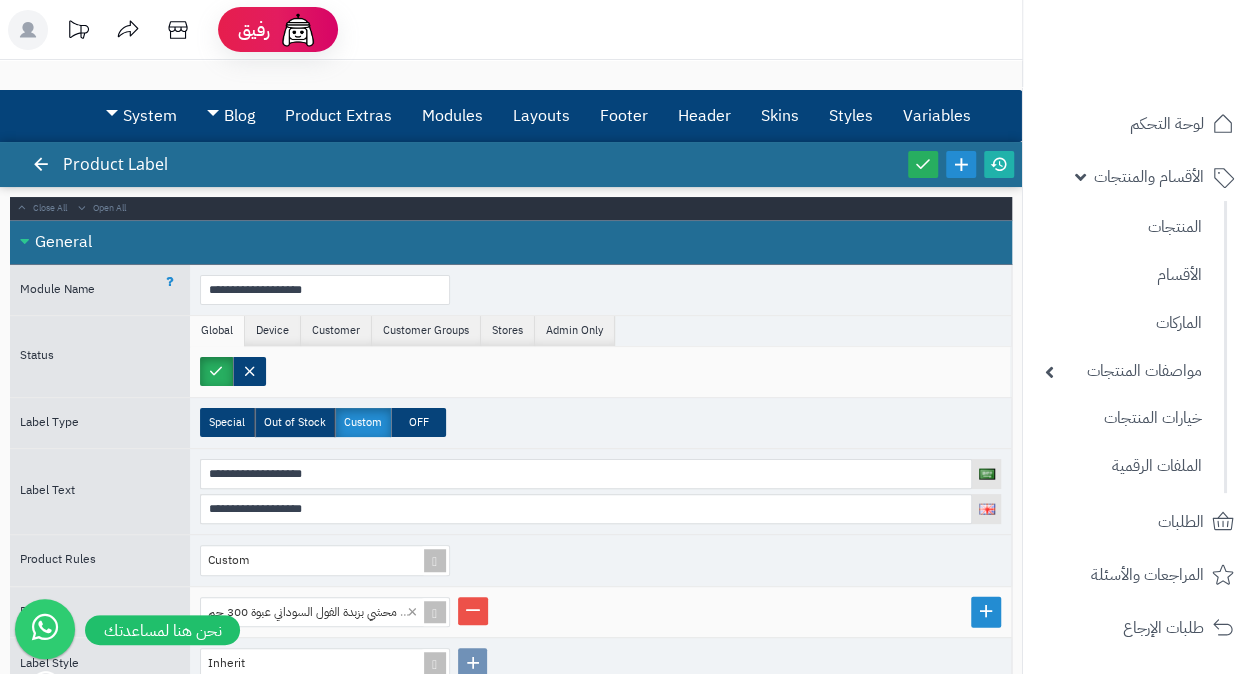click on "**********" at bounding box center (600, 290) 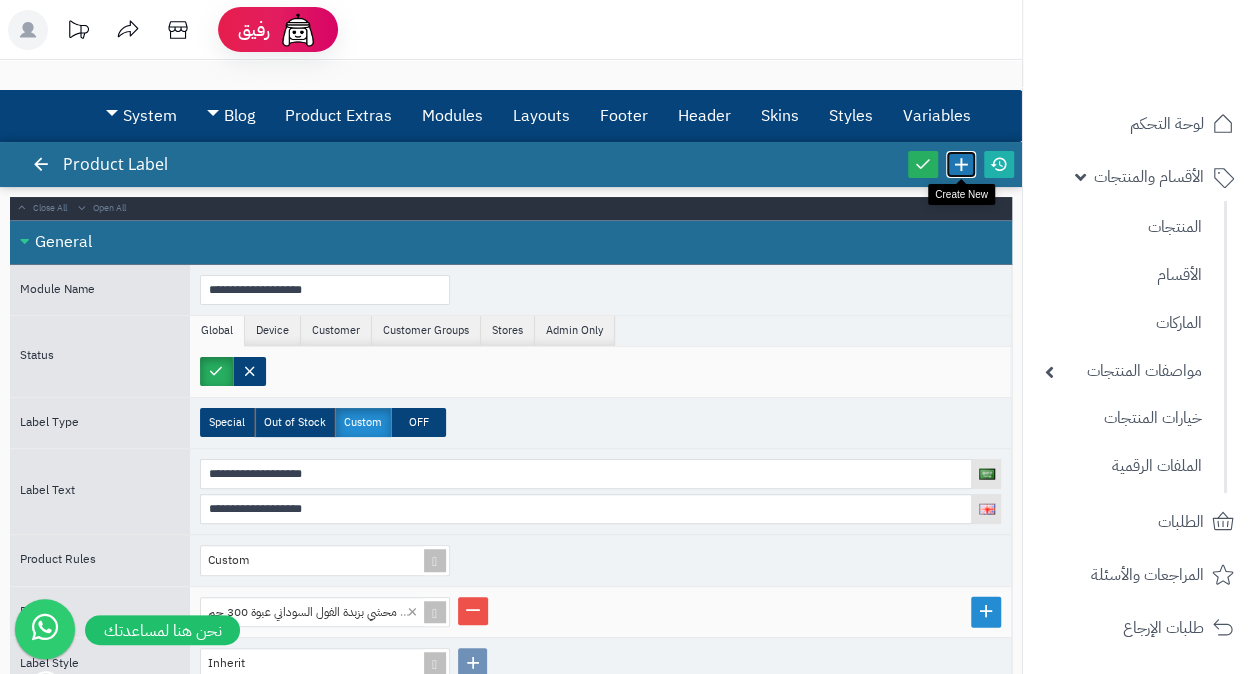 click at bounding box center (961, 164) 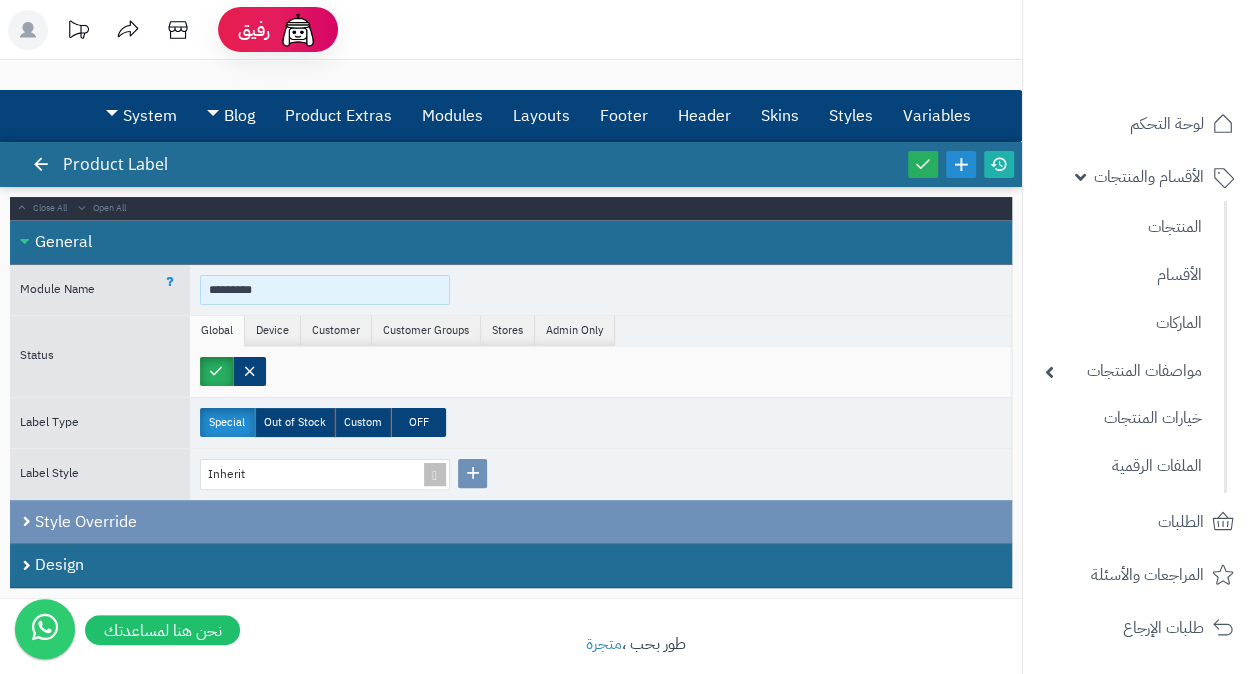 click on "*********" at bounding box center (325, 290) 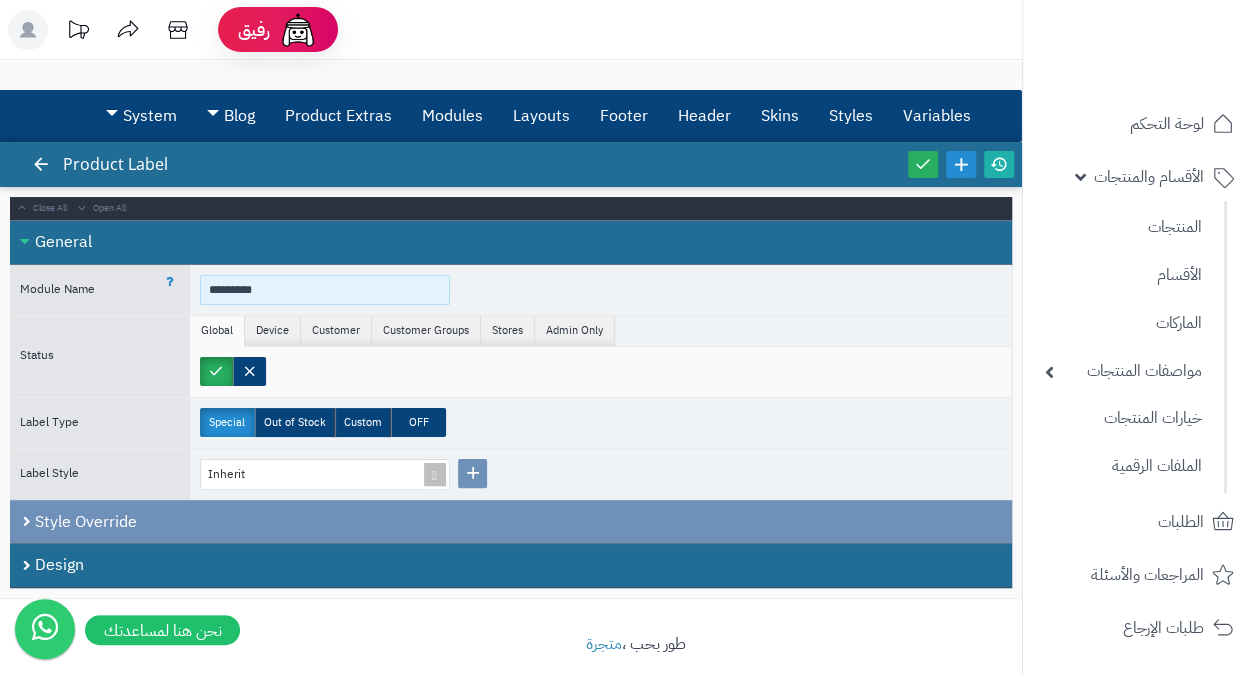 click on "*********" at bounding box center [325, 290] 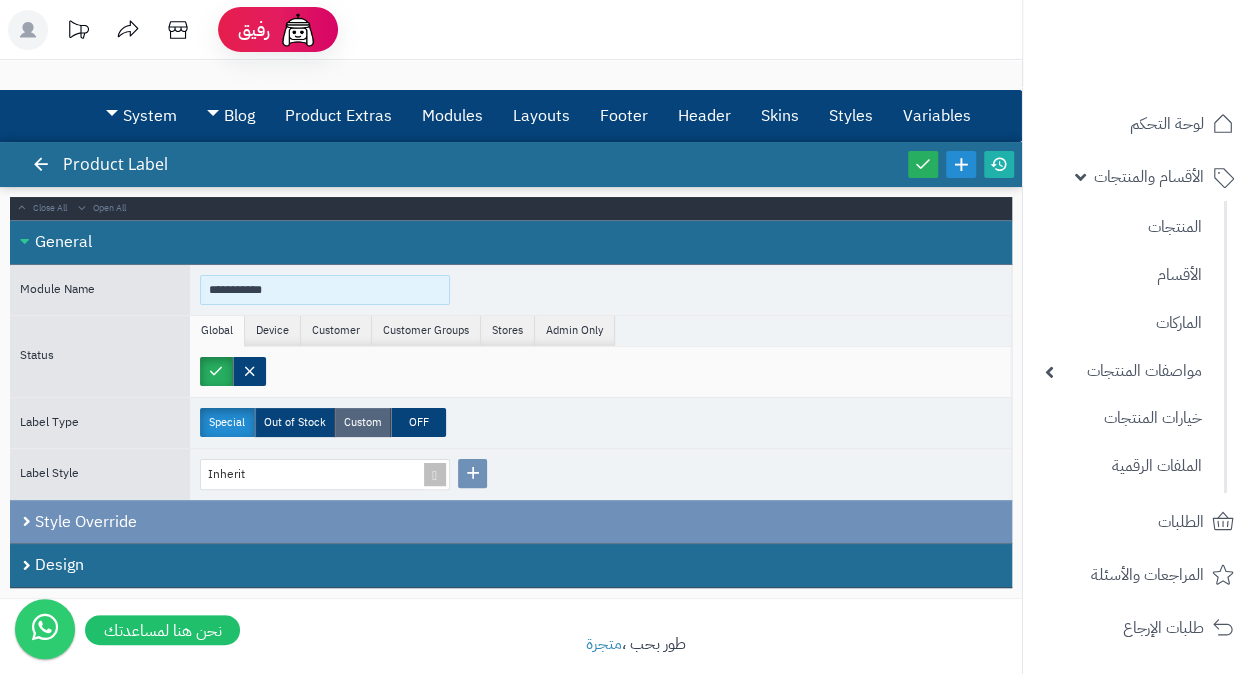 type on "**********" 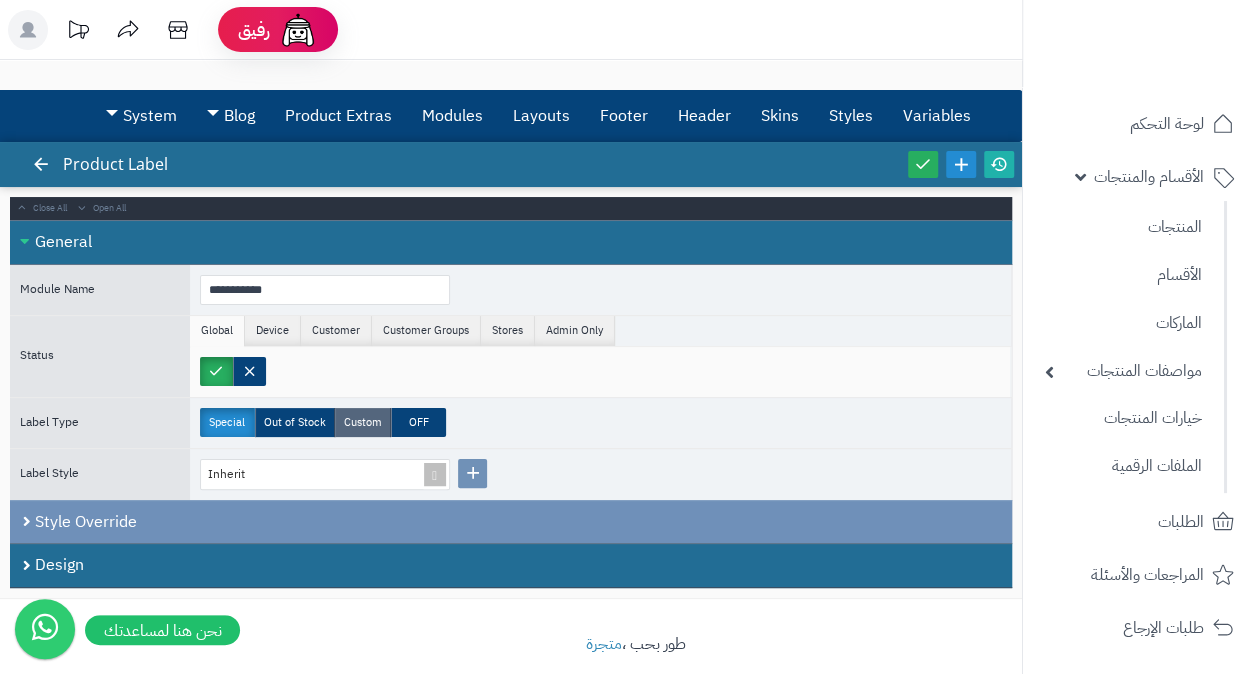 click on "Custom" at bounding box center [363, 422] 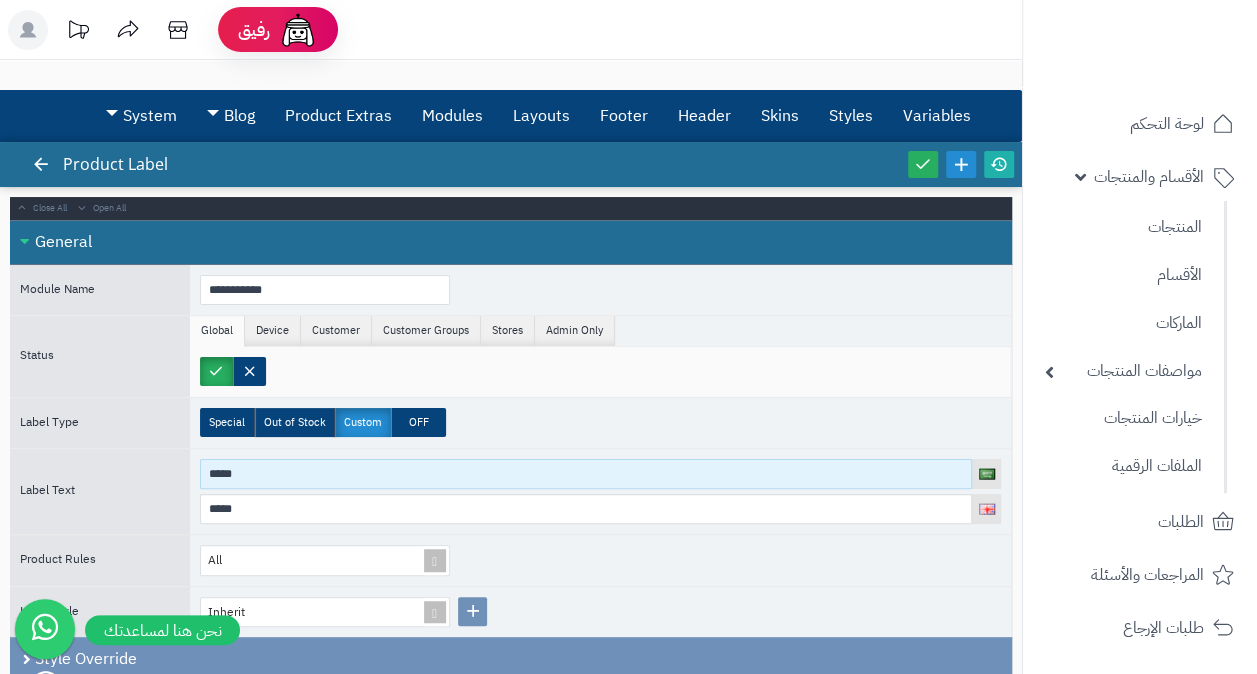 click on "*****" at bounding box center [586, 474] 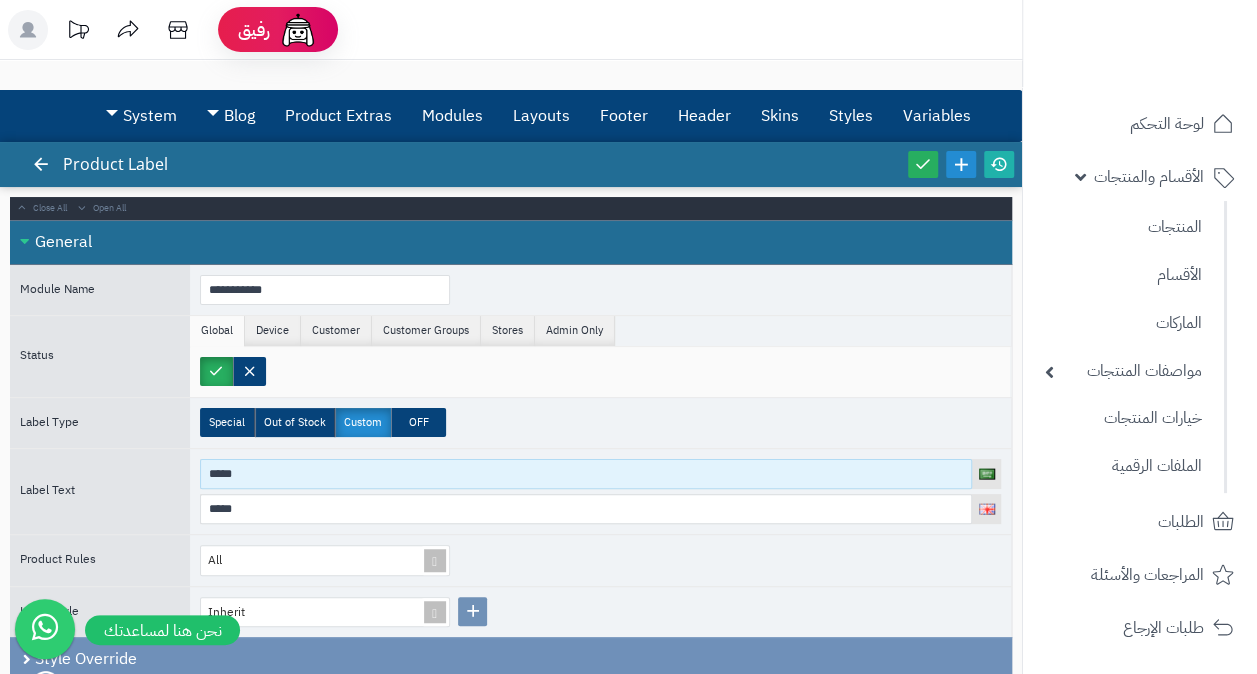 click on "*****" at bounding box center [586, 474] 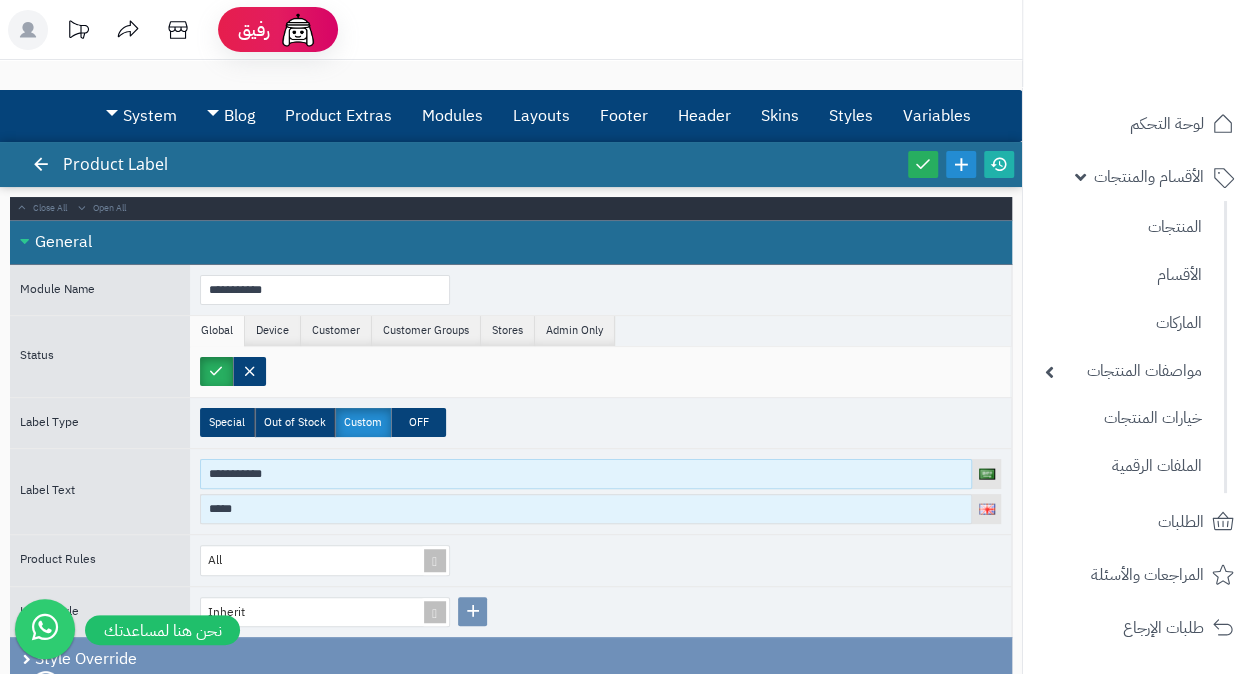 type on "**********" 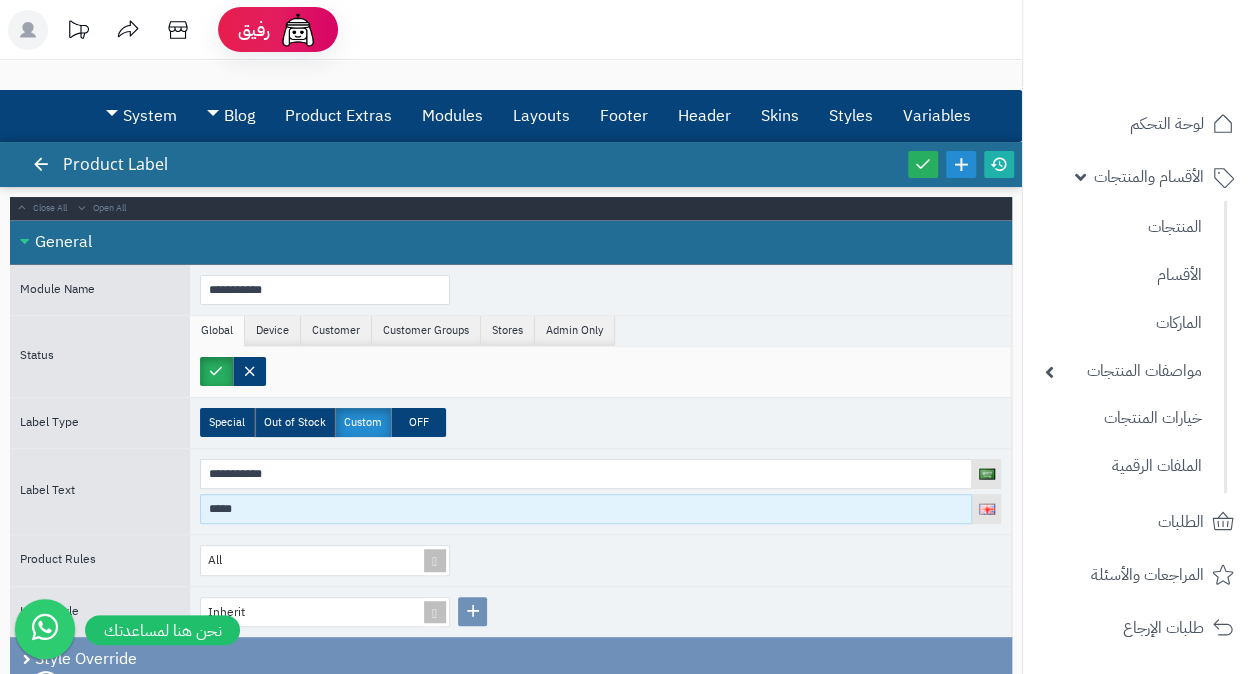 click on "*****" at bounding box center (586, 509) 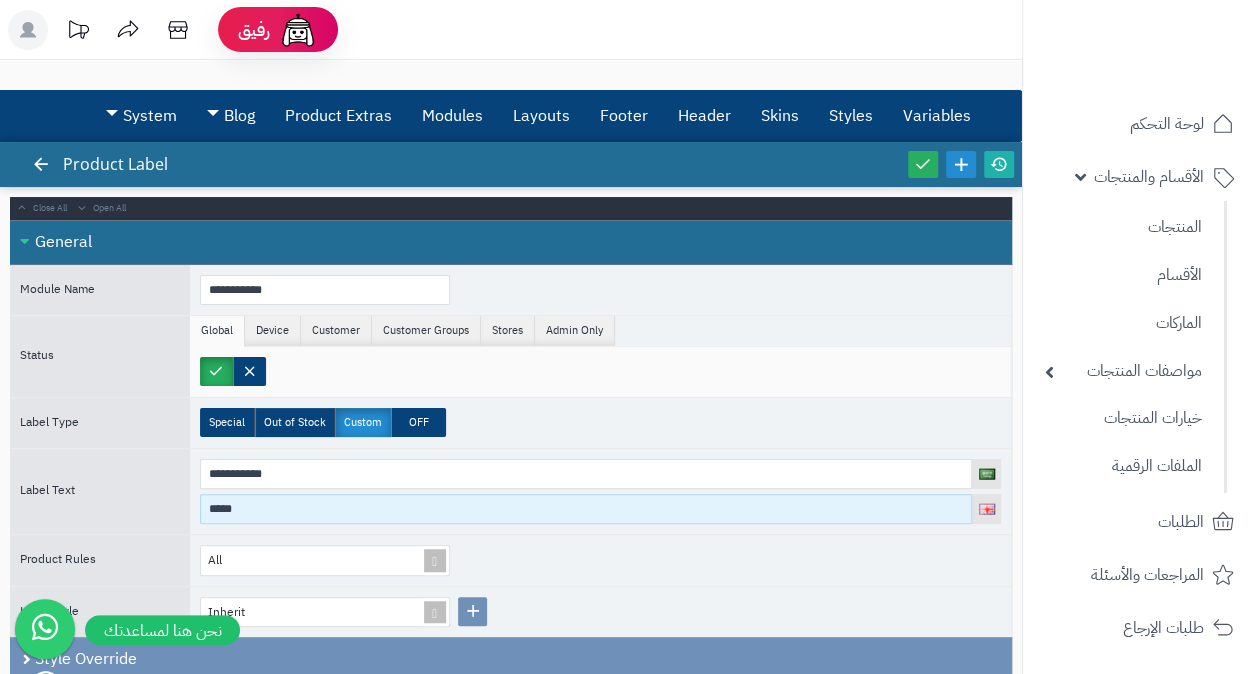 click on "*****" at bounding box center [586, 509] 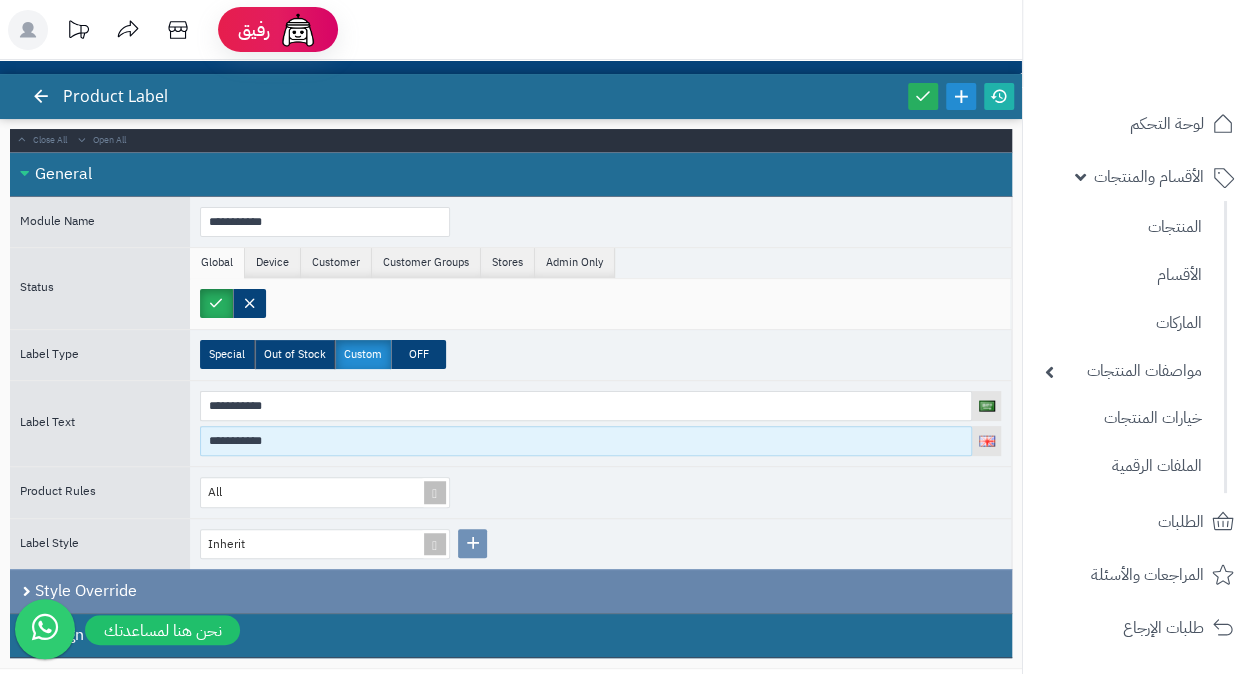 scroll, scrollTop: 100, scrollLeft: 0, axis: vertical 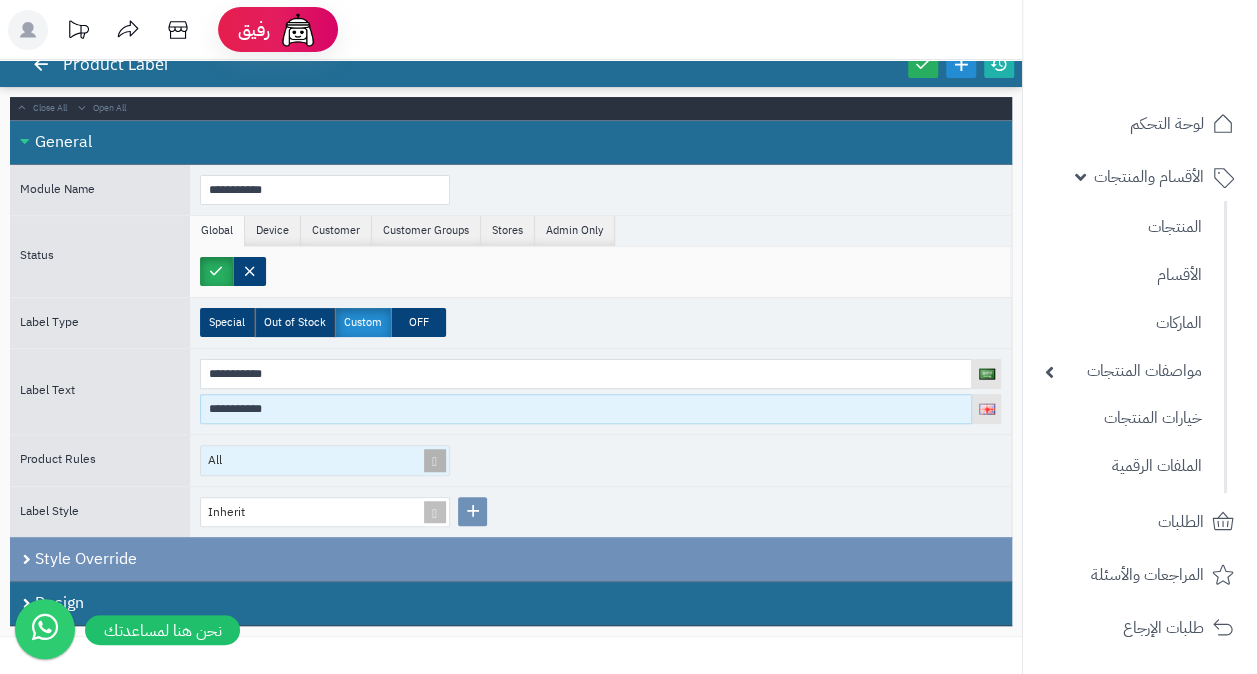 type on "**********" 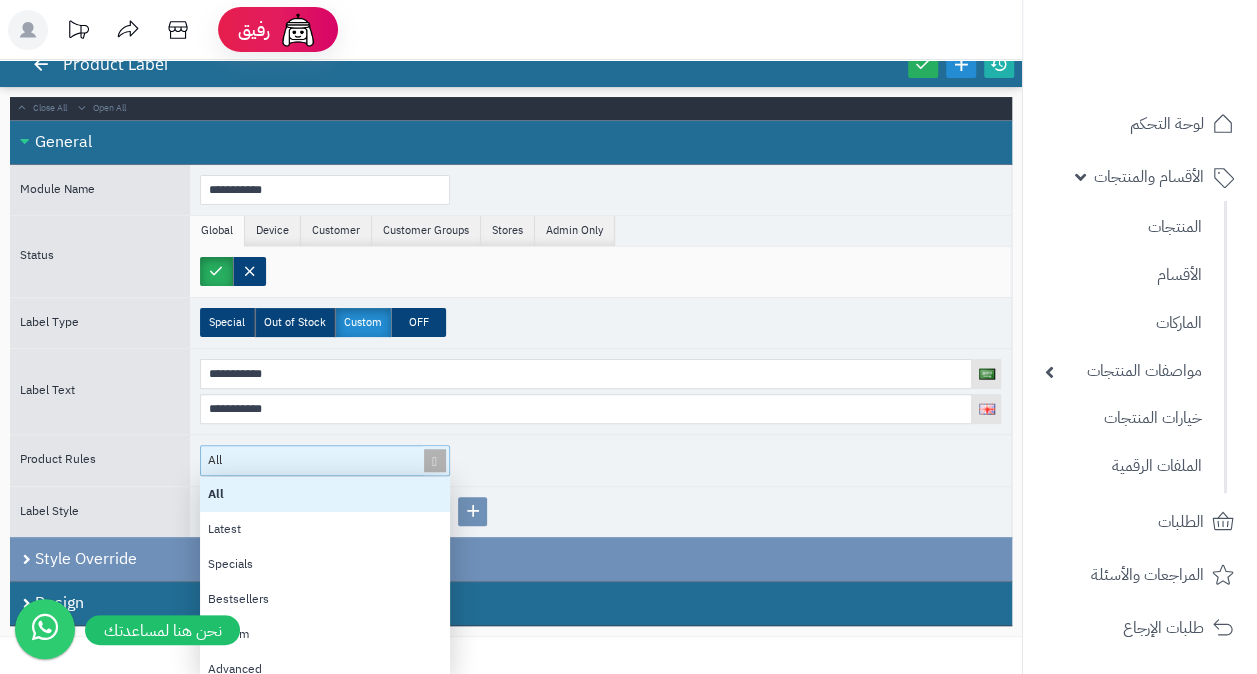 click at bounding box center [435, 460] 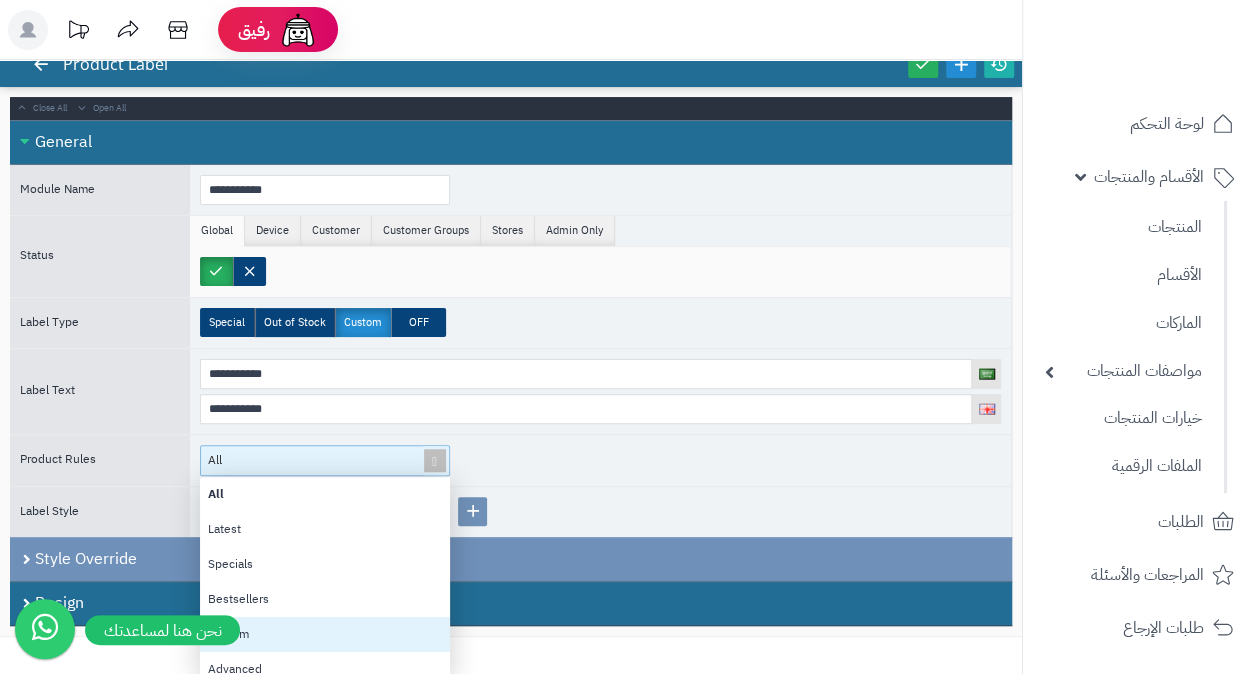 click on "Custom" at bounding box center [325, 634] 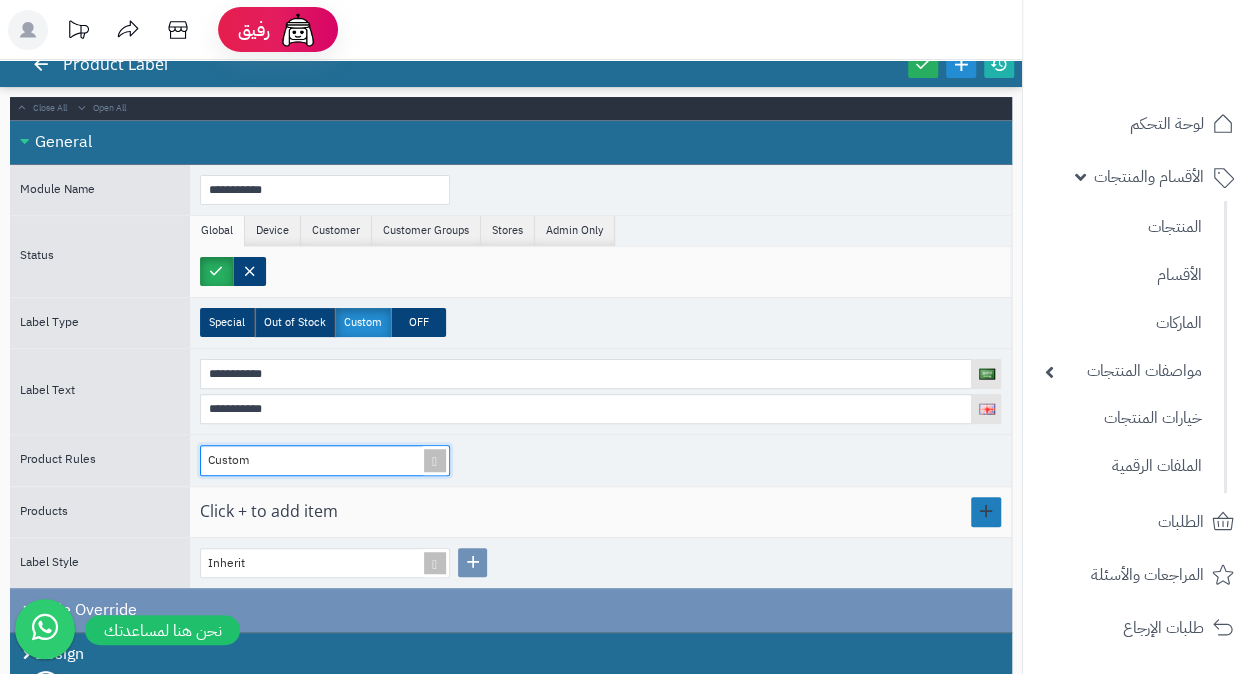 click at bounding box center [986, 512] 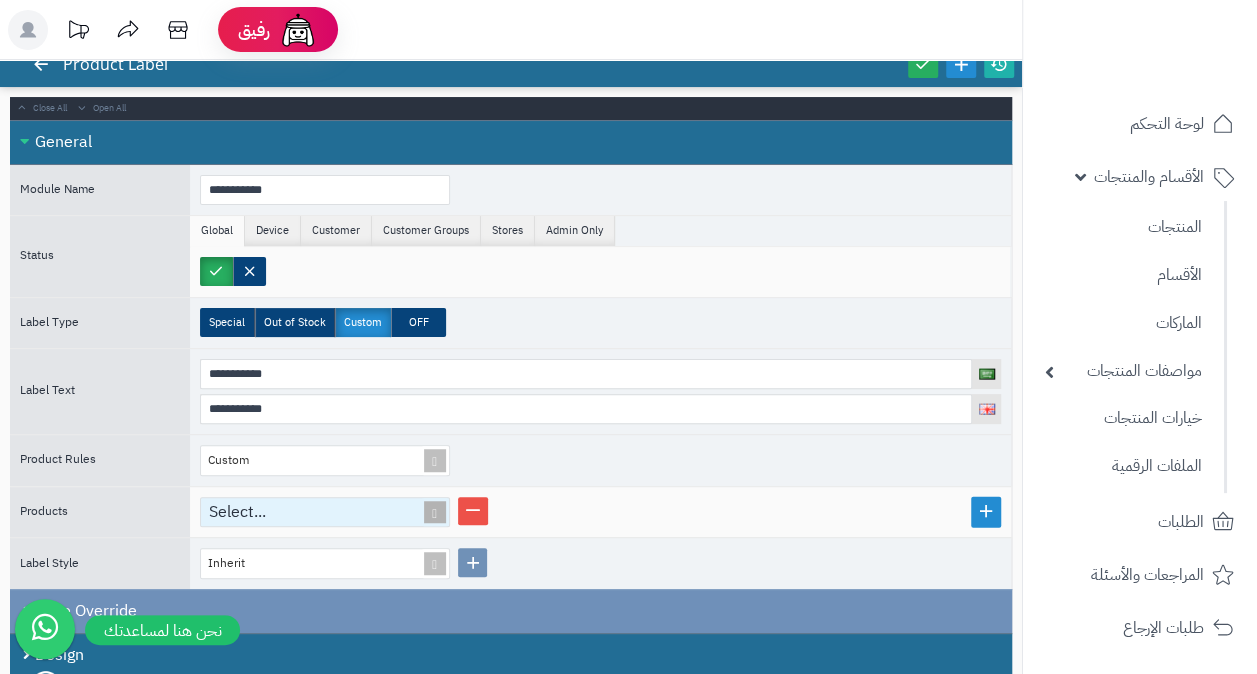 click on "Select..." at bounding box center [316, 512] 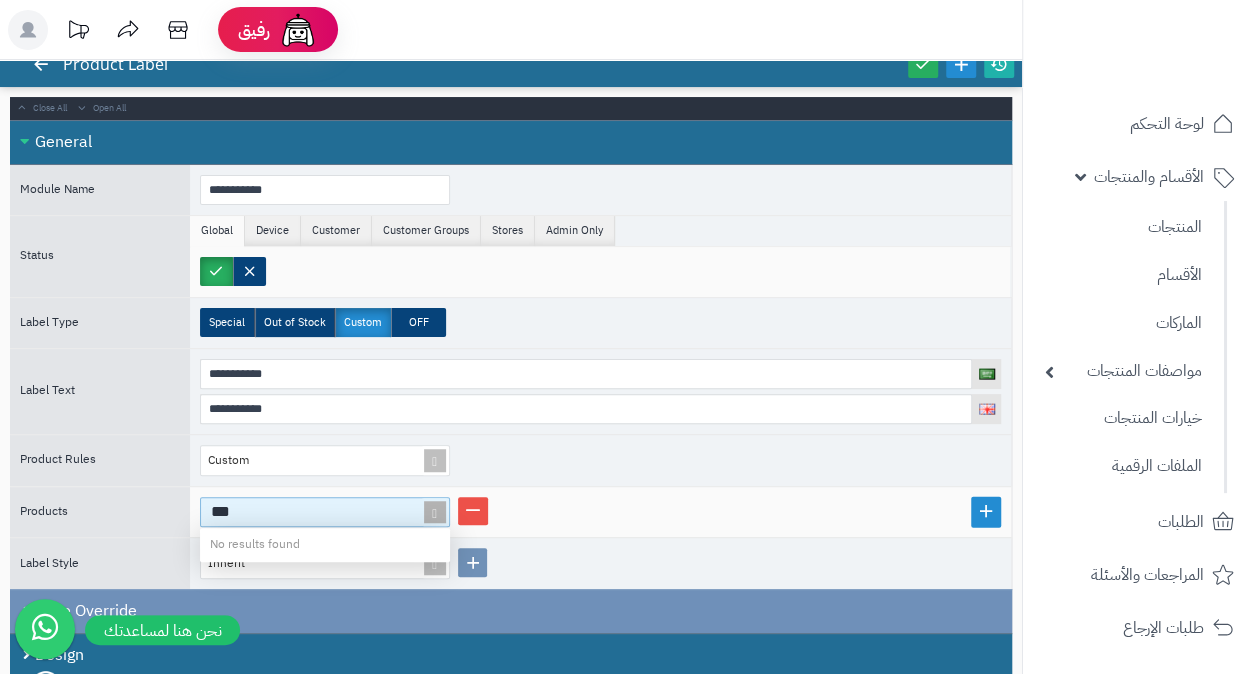type on "****" 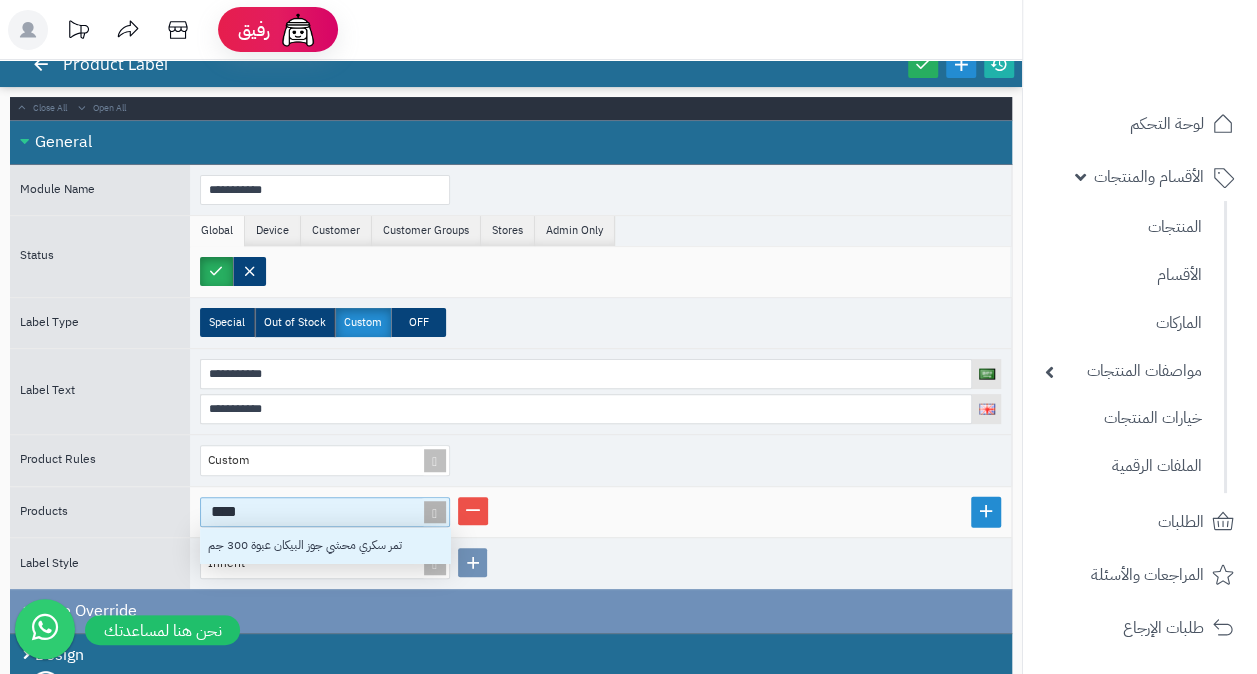 scroll, scrollTop: 16, scrollLeft: 16, axis: both 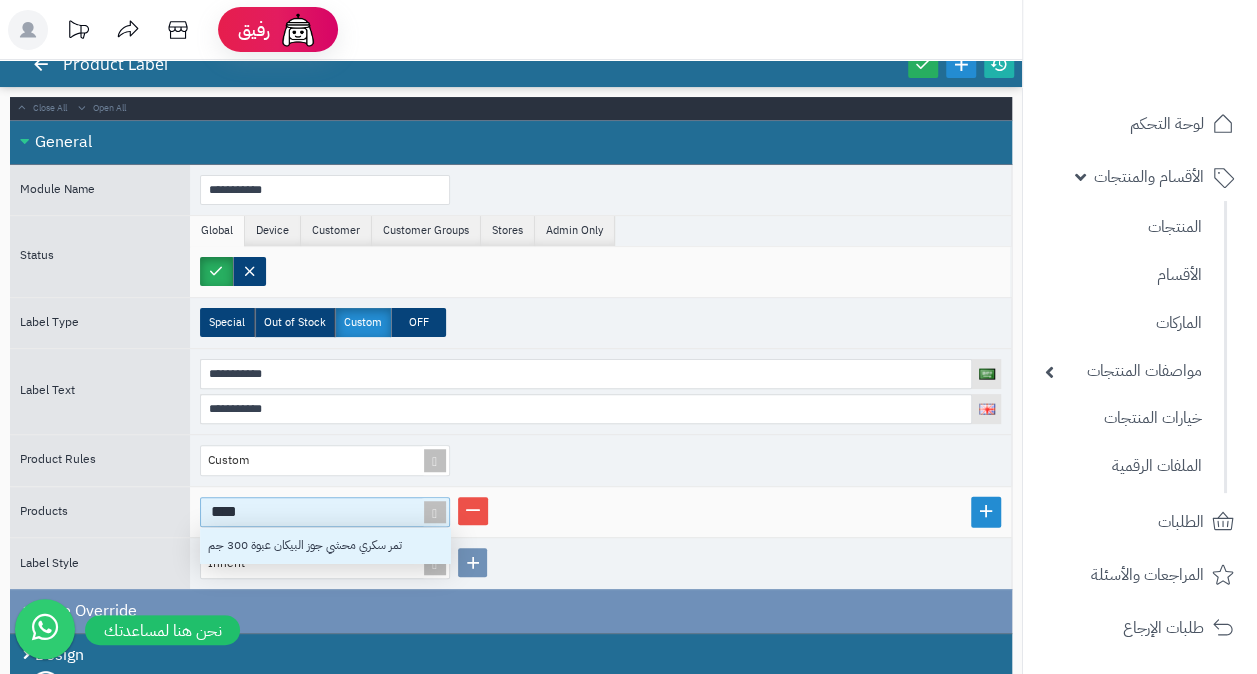 click on "تمر سكري محشي جوز البيكان عبوة 300 جم" at bounding box center (325, 545) 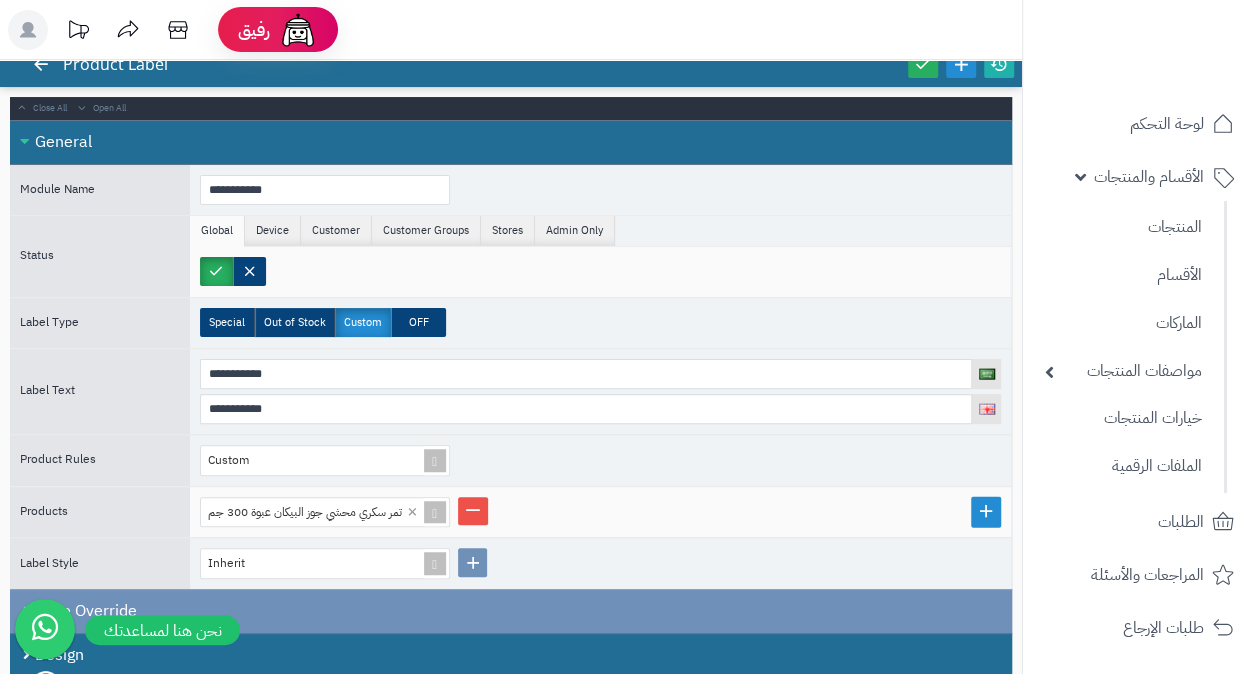 click on "Custom" at bounding box center (600, 460) 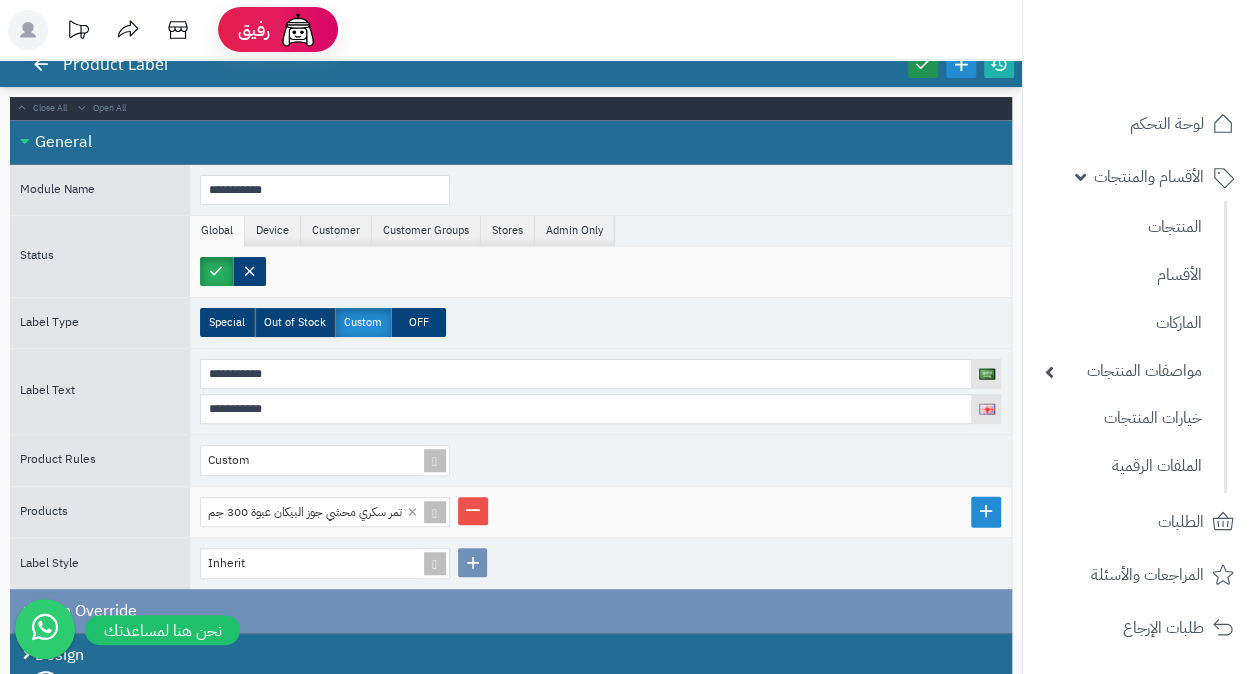 click at bounding box center [923, 64] 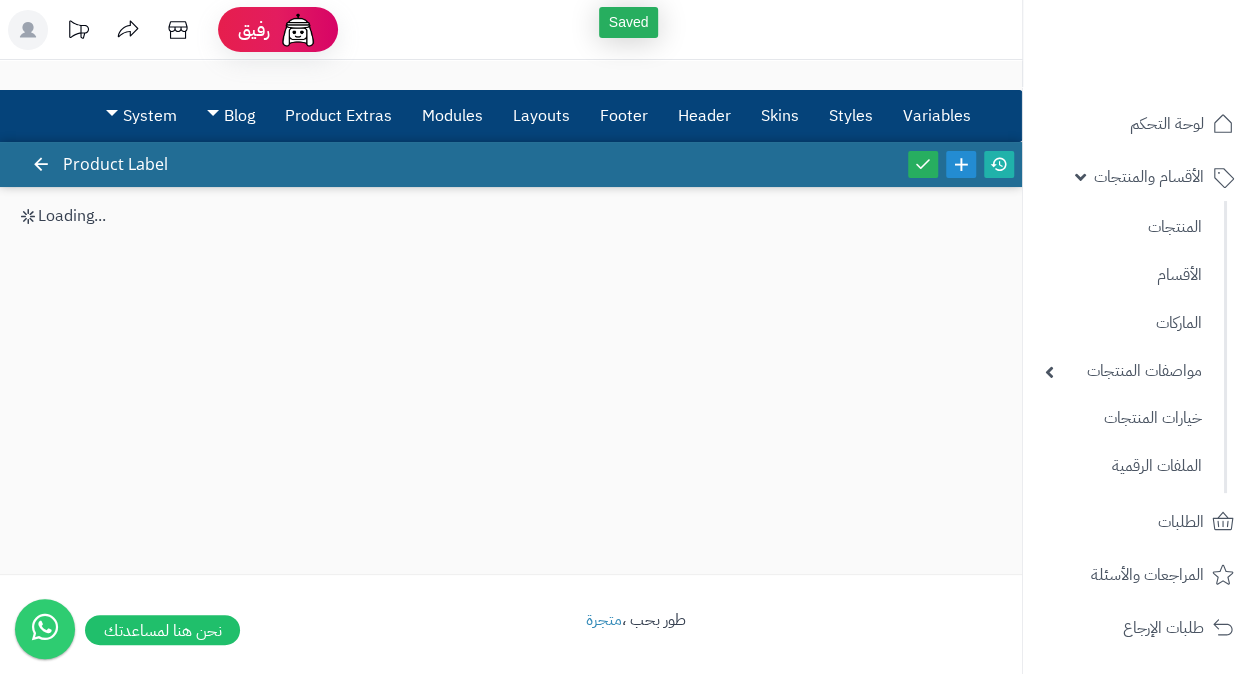 scroll, scrollTop: 0, scrollLeft: 0, axis: both 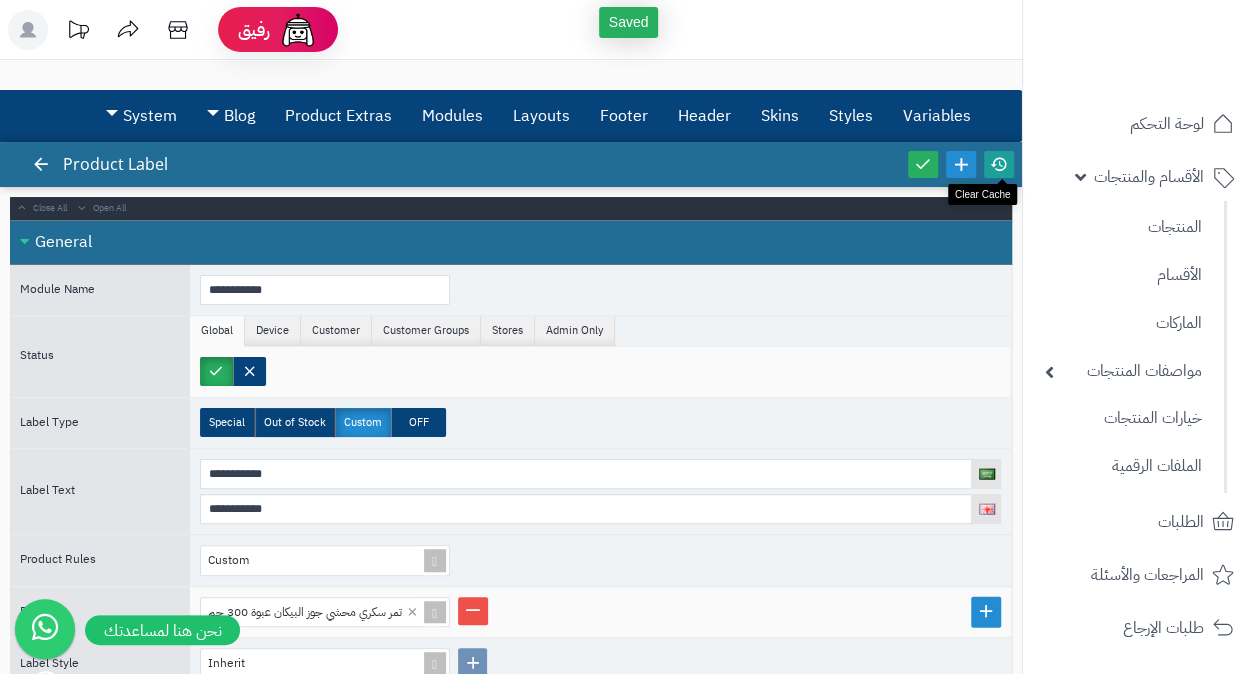 click at bounding box center [999, 164] 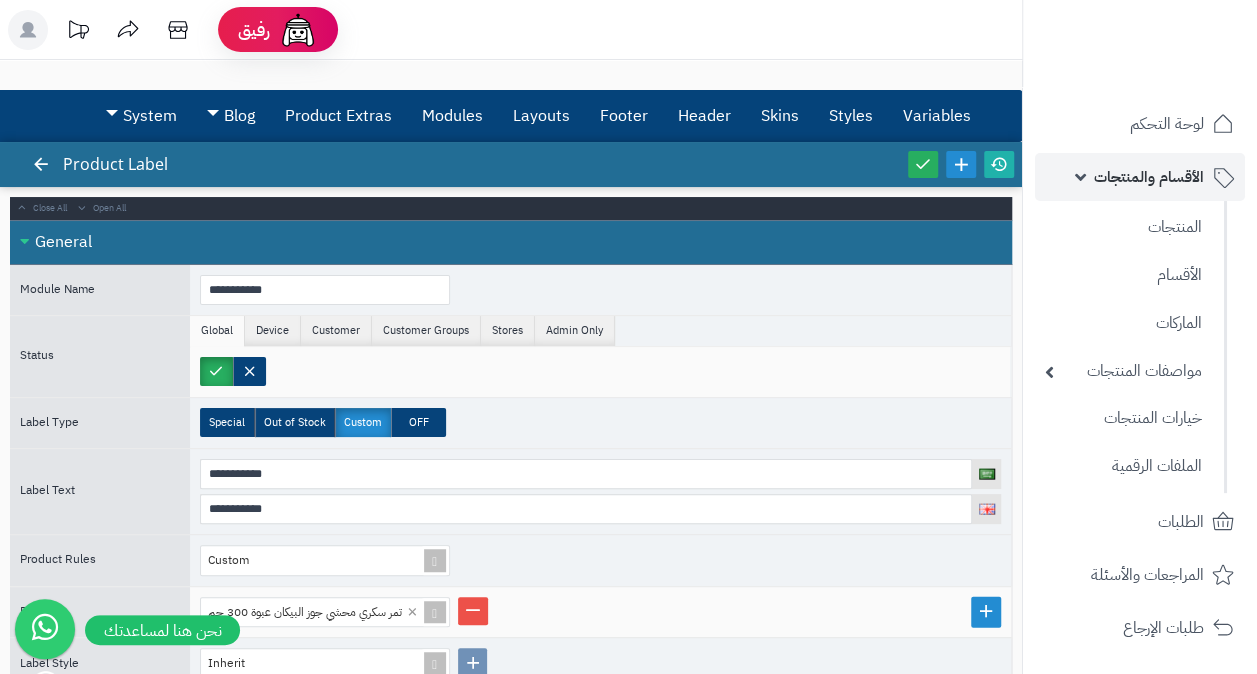 click on "الأقسام والمنتجات" at bounding box center [1149, 177] 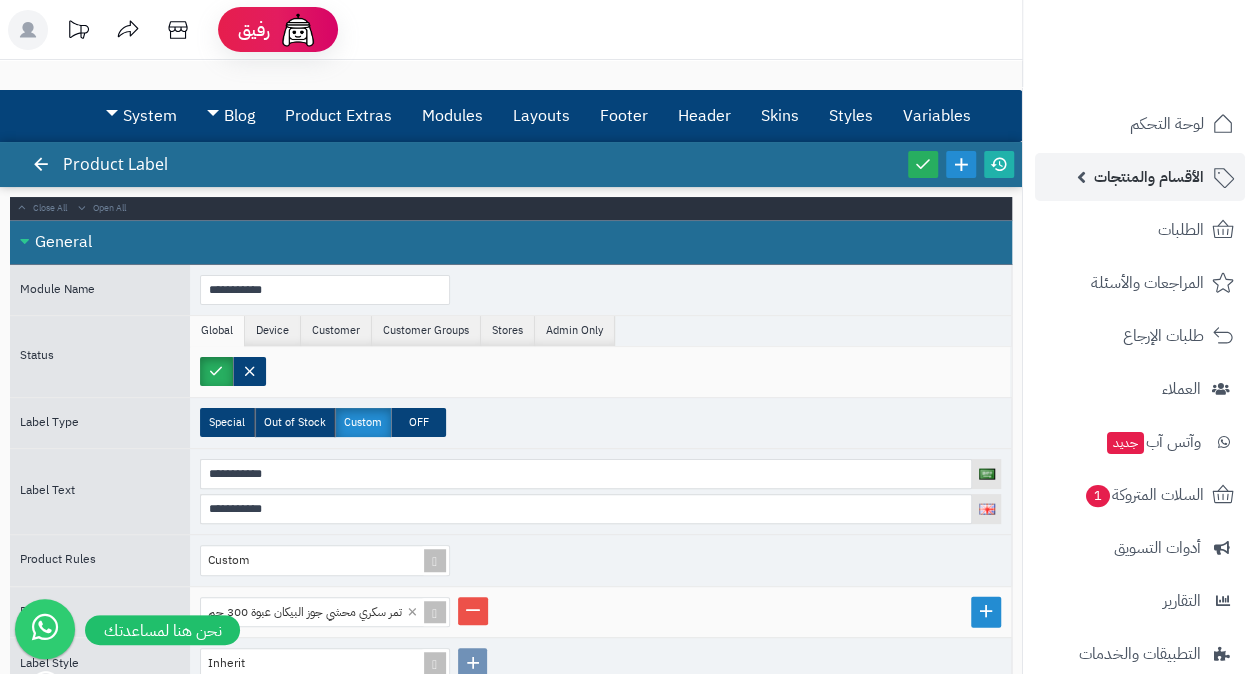 click on "الأقسام والمنتجات" at bounding box center [1149, 177] 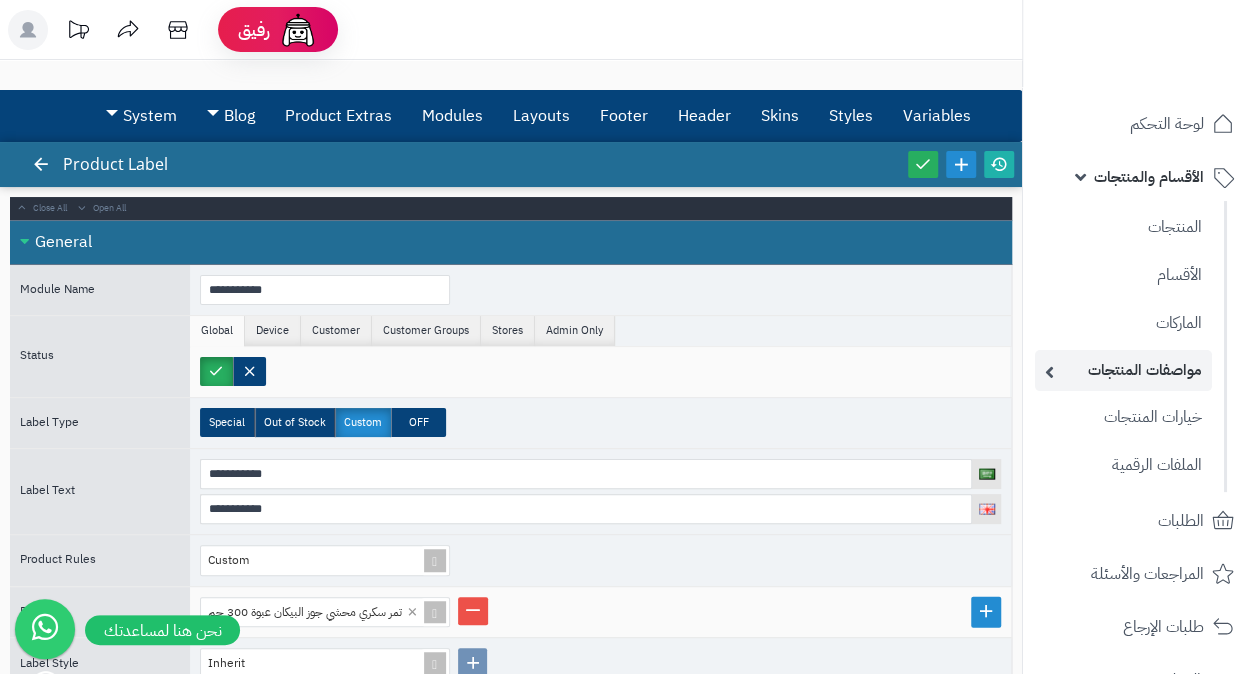 click on "مواصفات المنتجات" at bounding box center [1123, 370] 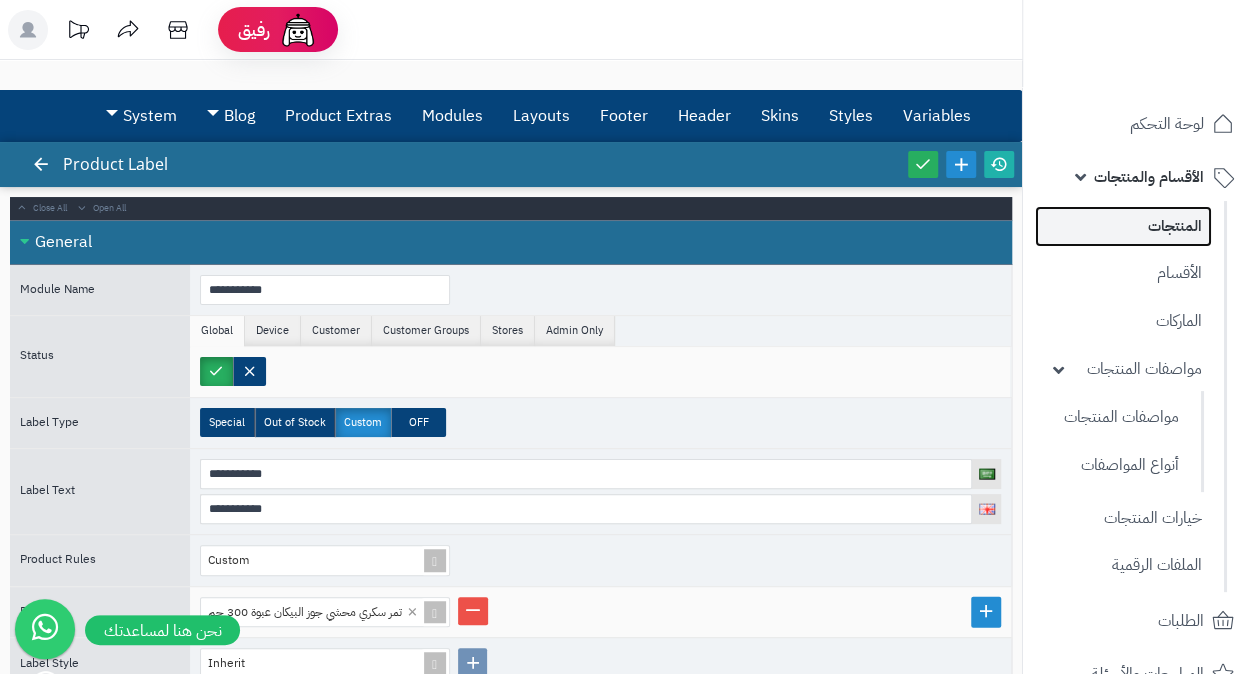 click on "المنتجات" at bounding box center (1123, 226) 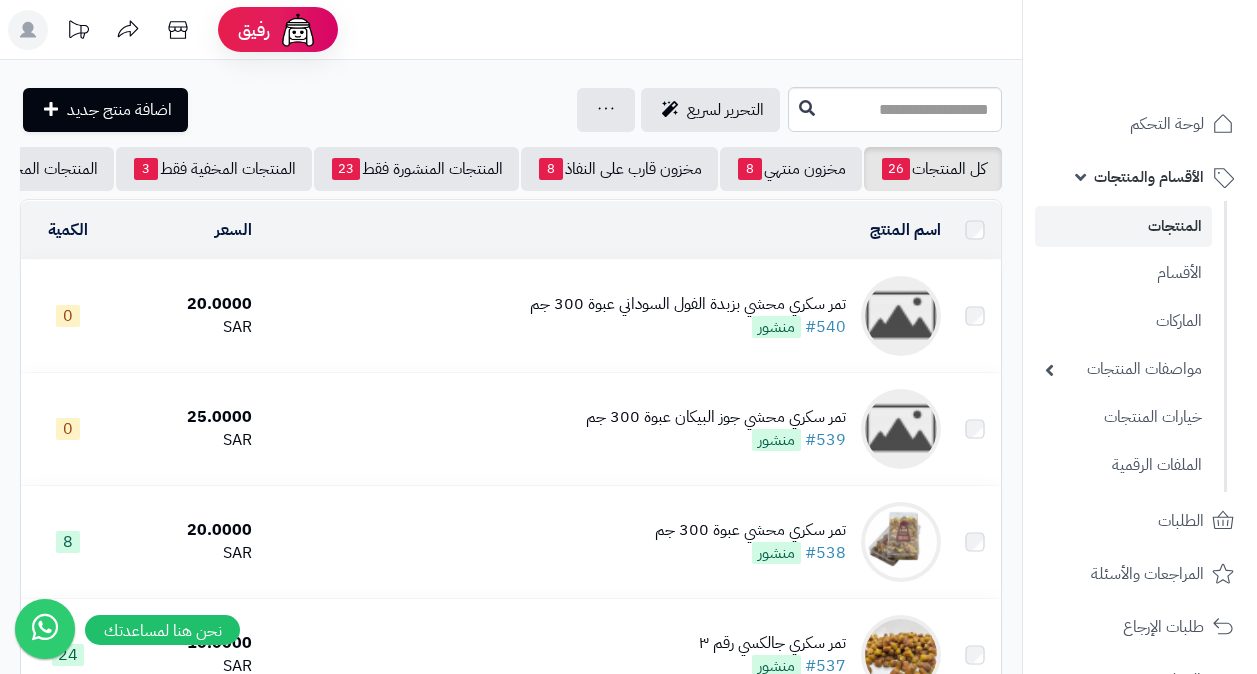 scroll, scrollTop: 0, scrollLeft: 0, axis: both 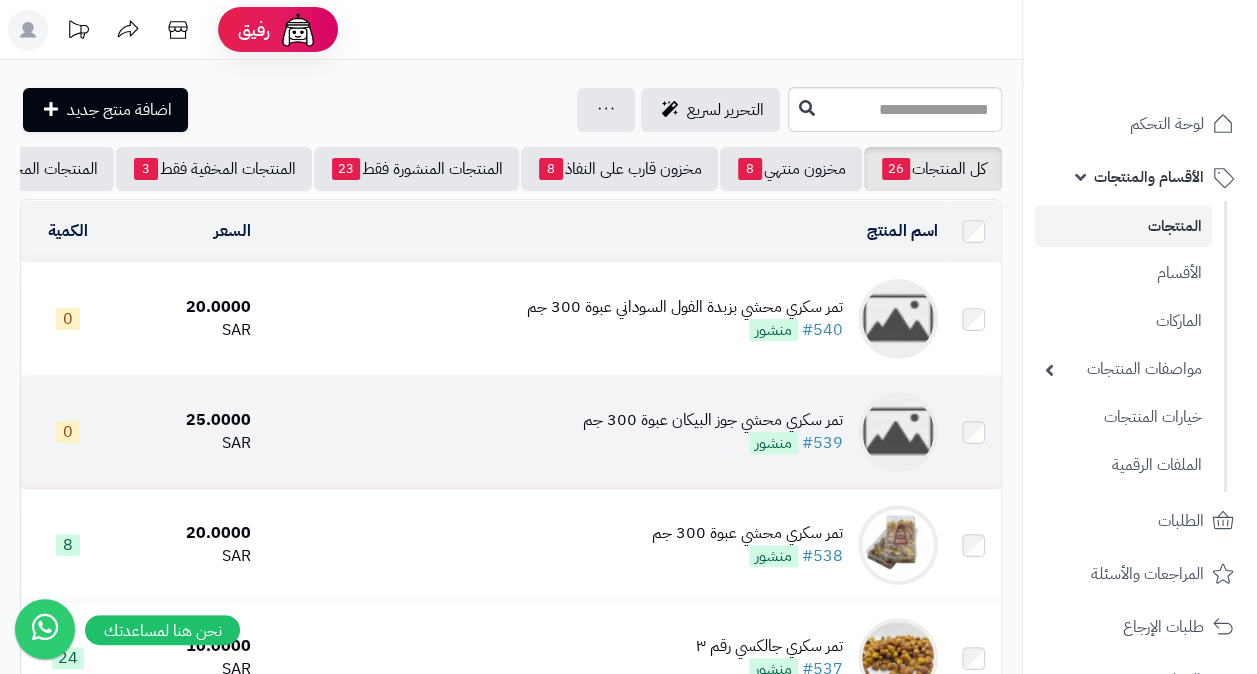 click on "تمر سكري محشي جوز البيكان عبوة 300 جم" at bounding box center (713, 420) 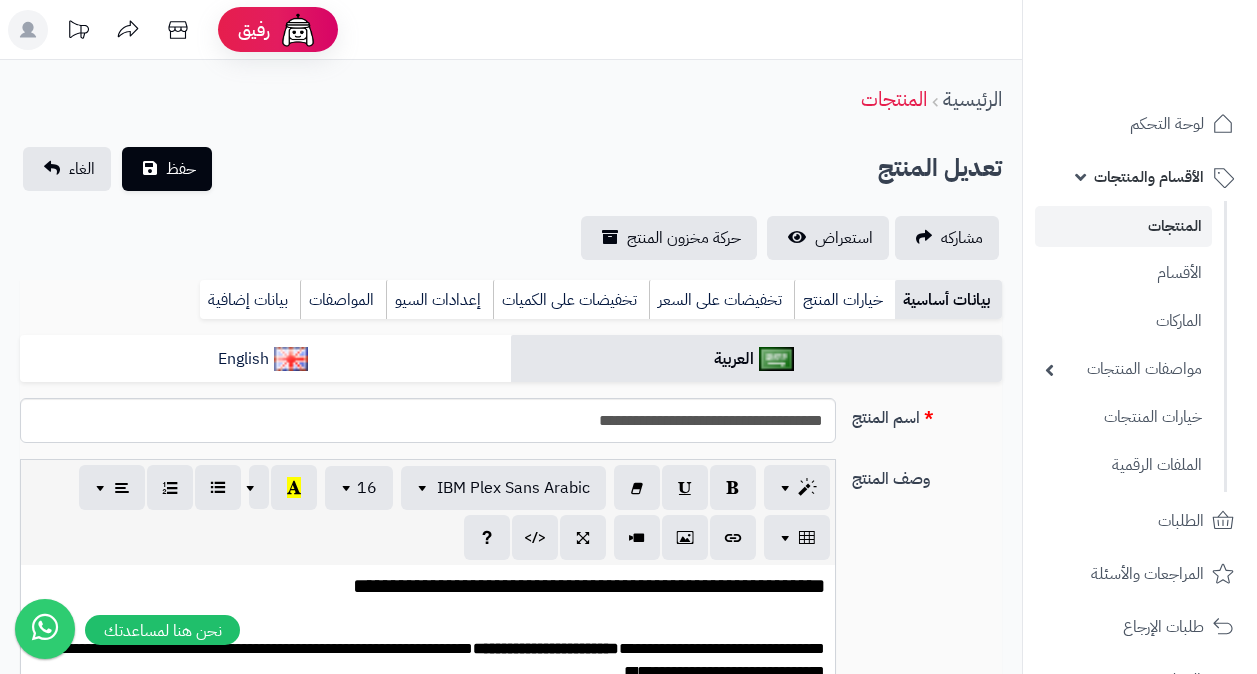 scroll, scrollTop: 0, scrollLeft: 0, axis: both 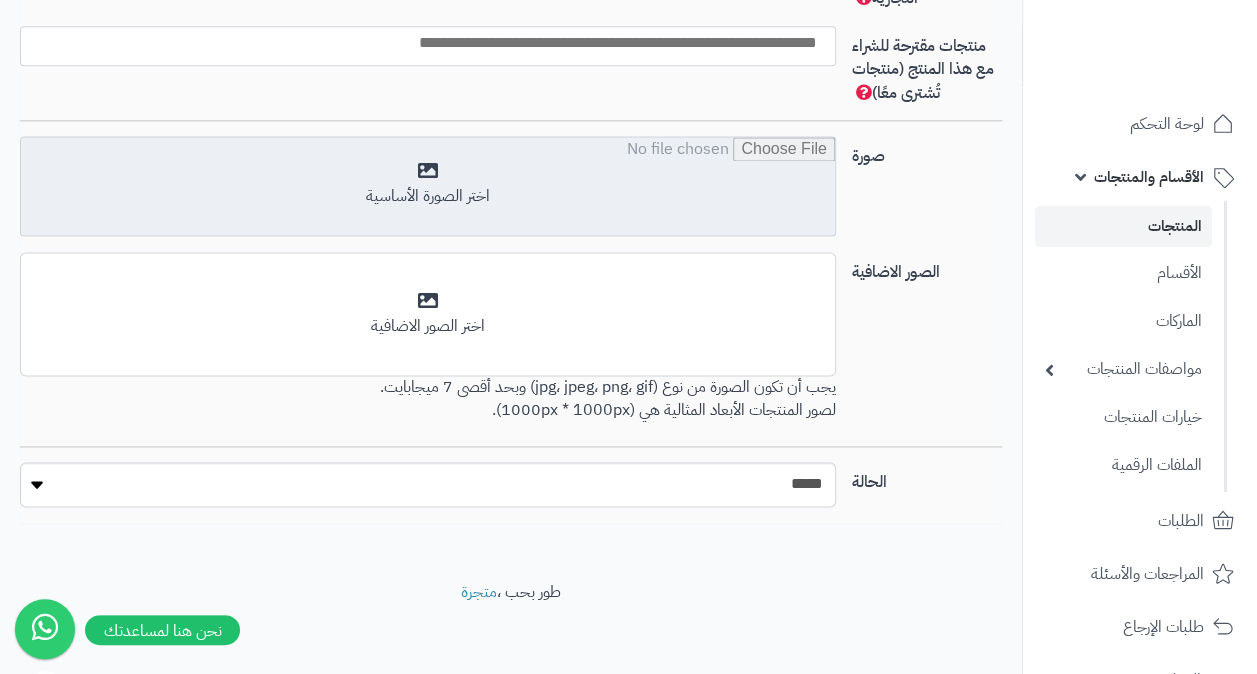 click at bounding box center (428, 187) 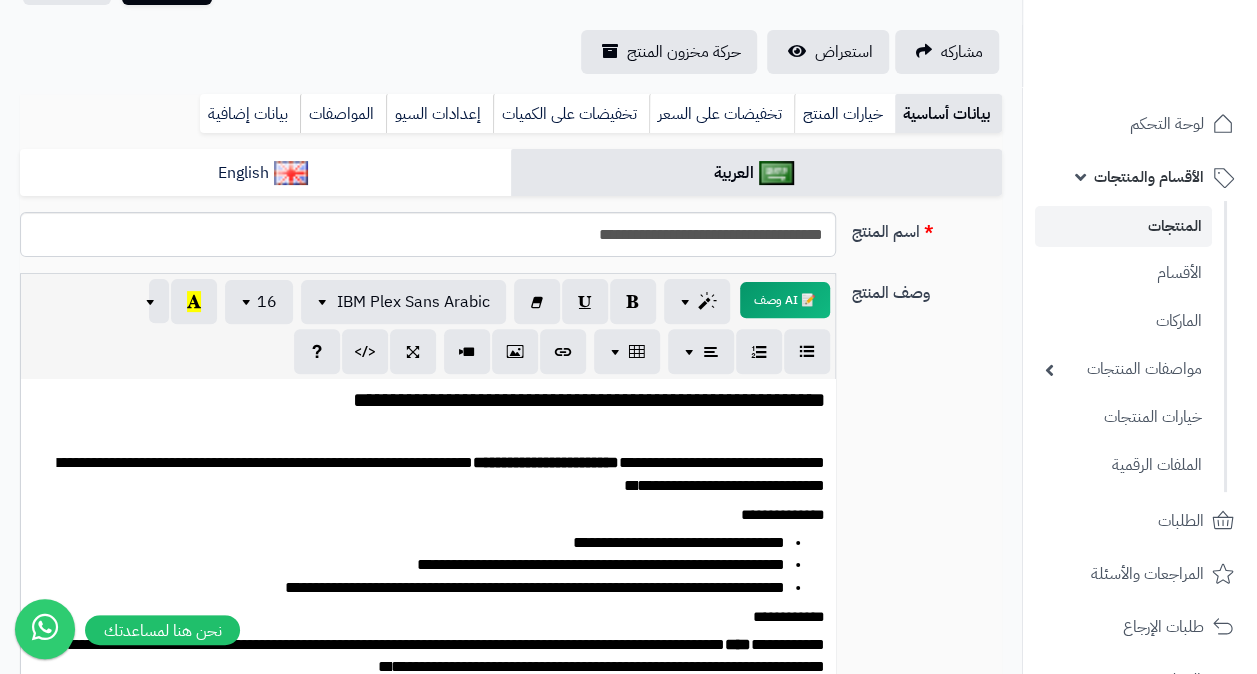 scroll, scrollTop: 0, scrollLeft: 0, axis: both 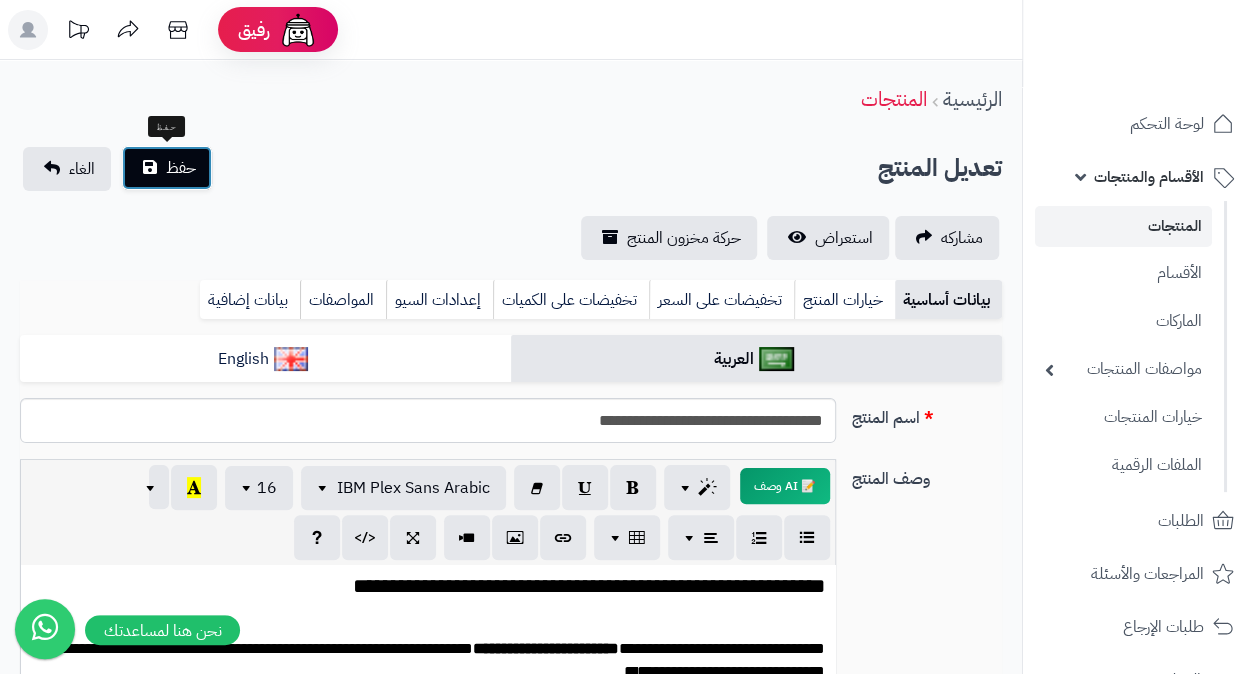 click on "حفظ" at bounding box center [181, 168] 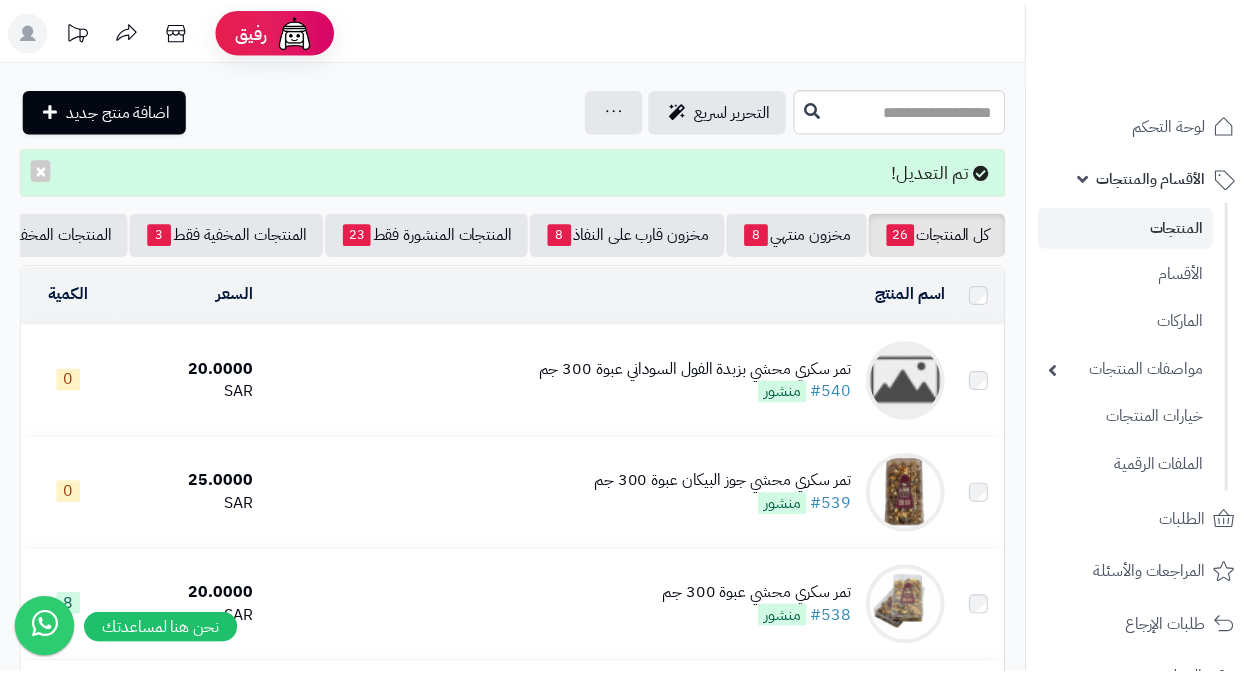 scroll, scrollTop: 0, scrollLeft: 0, axis: both 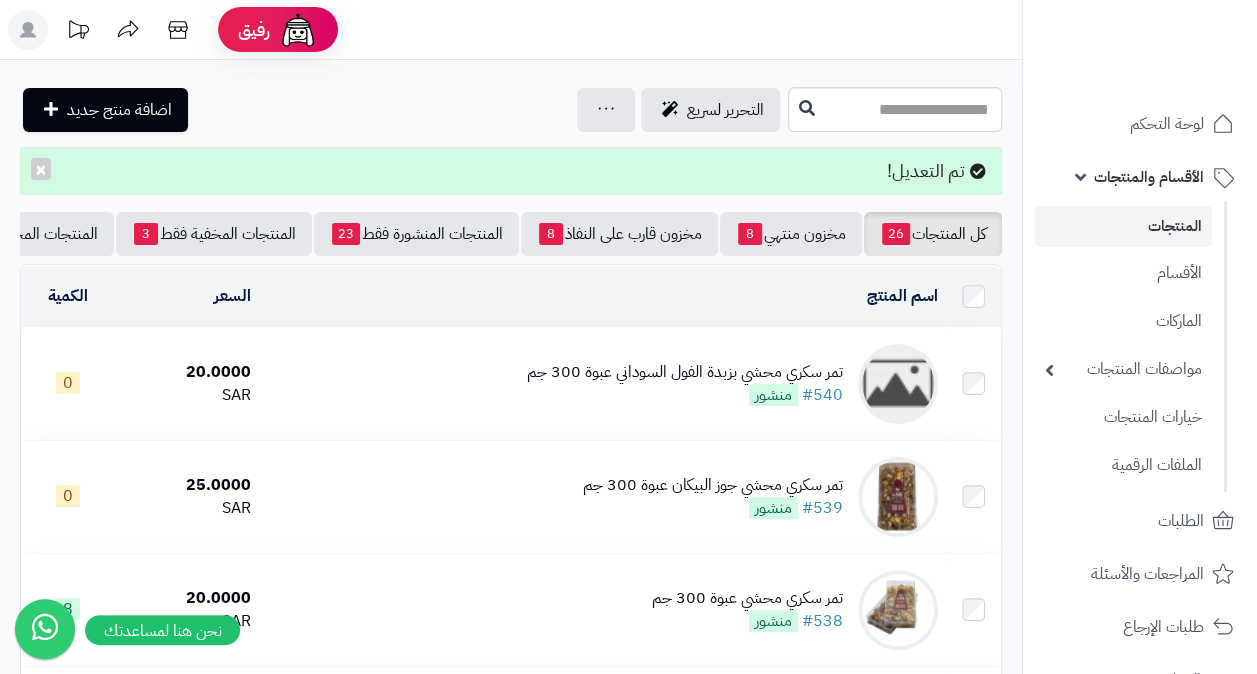 click on "تمر سكري محشي بزبدة الفول السوداني عبوة 300 جم" at bounding box center (685, 372) 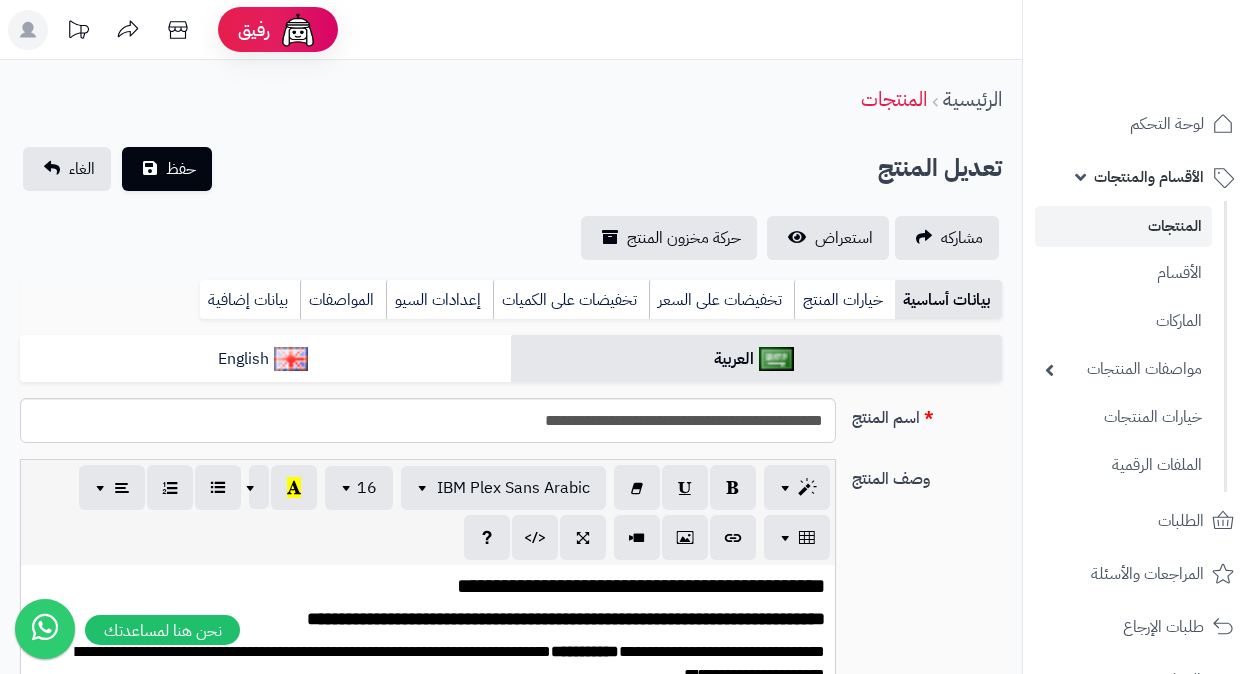 scroll, scrollTop: 0, scrollLeft: 0, axis: both 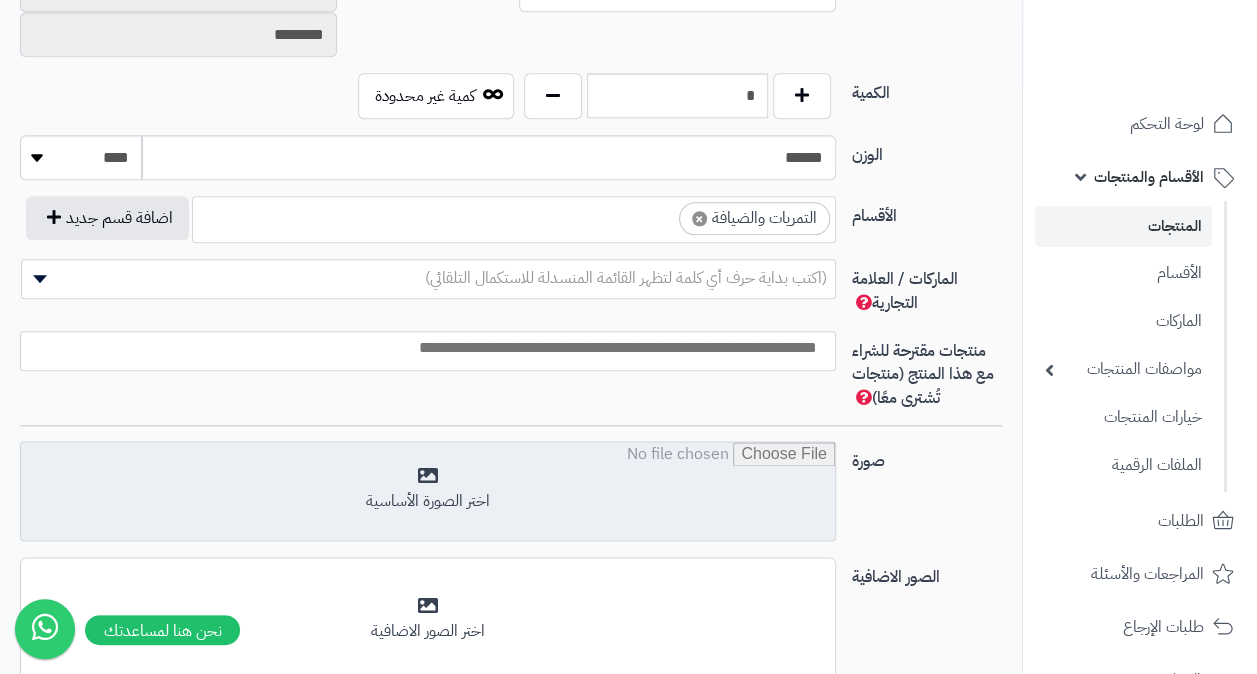 click at bounding box center [428, 492] 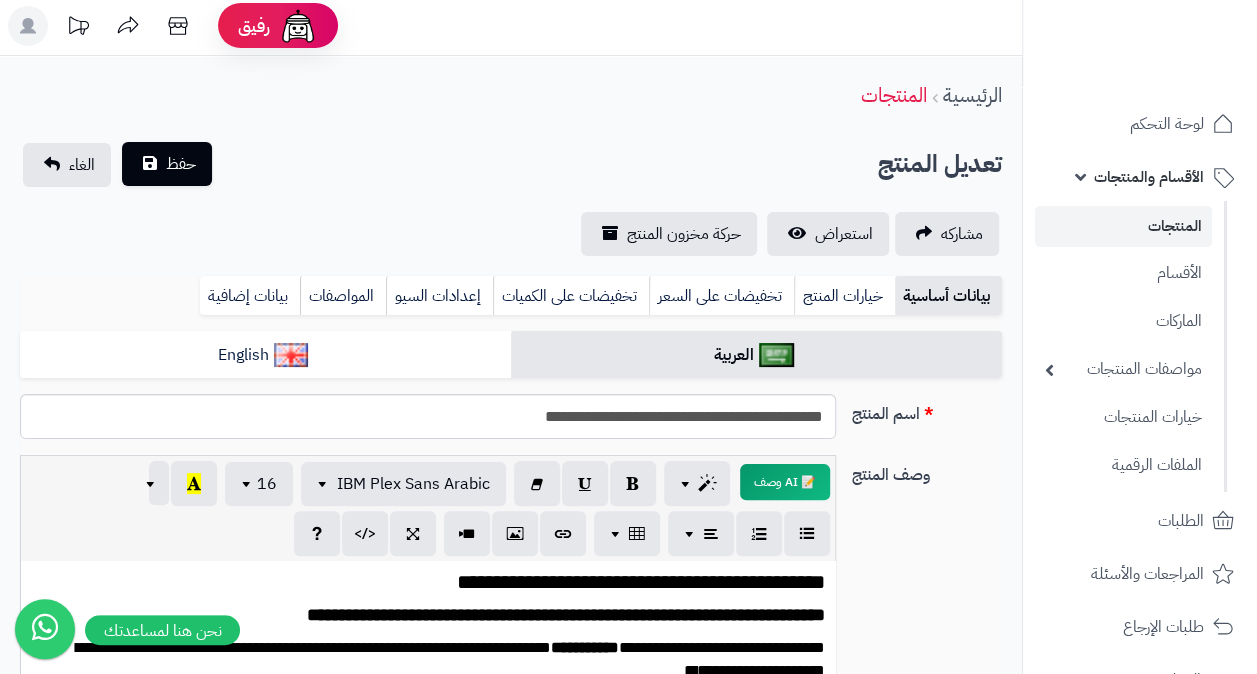 scroll, scrollTop: 0, scrollLeft: 0, axis: both 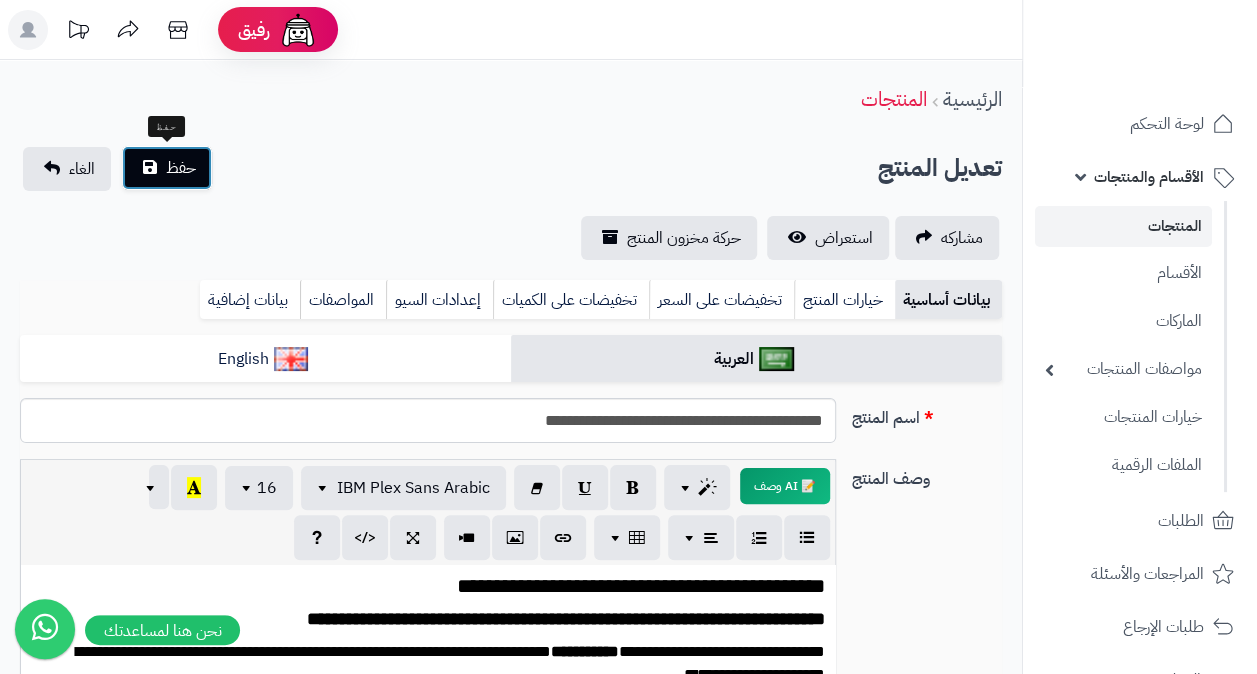 click on "حفظ" at bounding box center [181, 168] 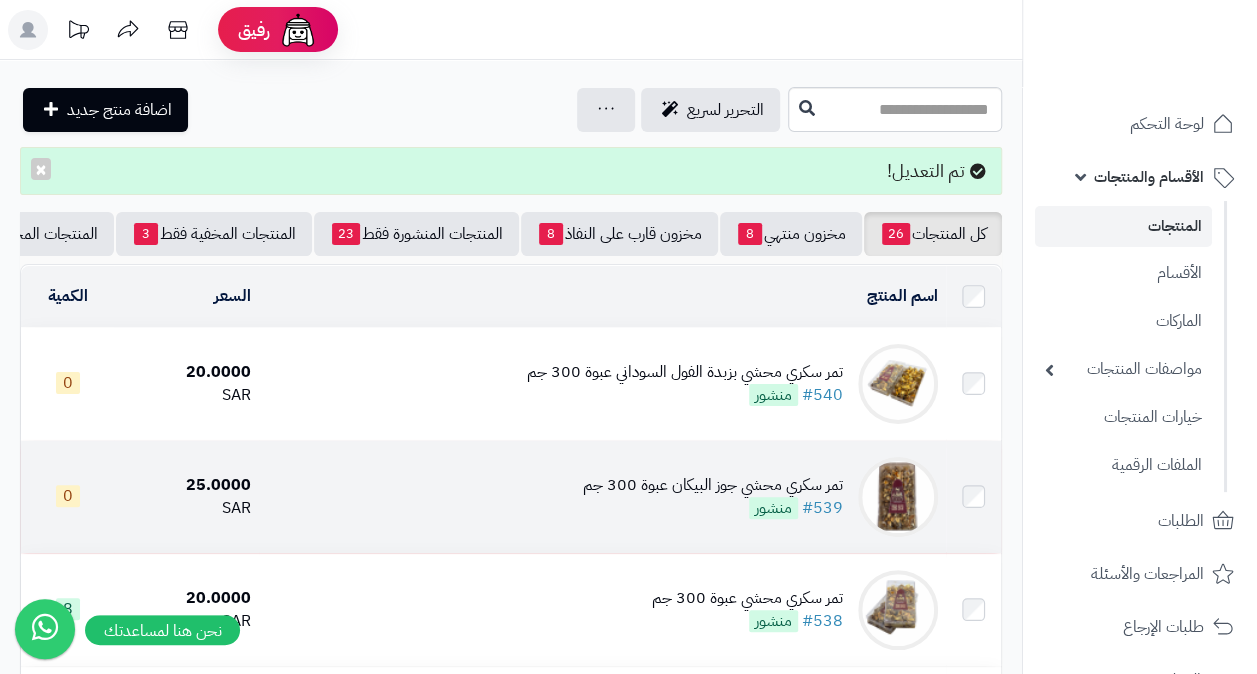 scroll, scrollTop: 100, scrollLeft: 0, axis: vertical 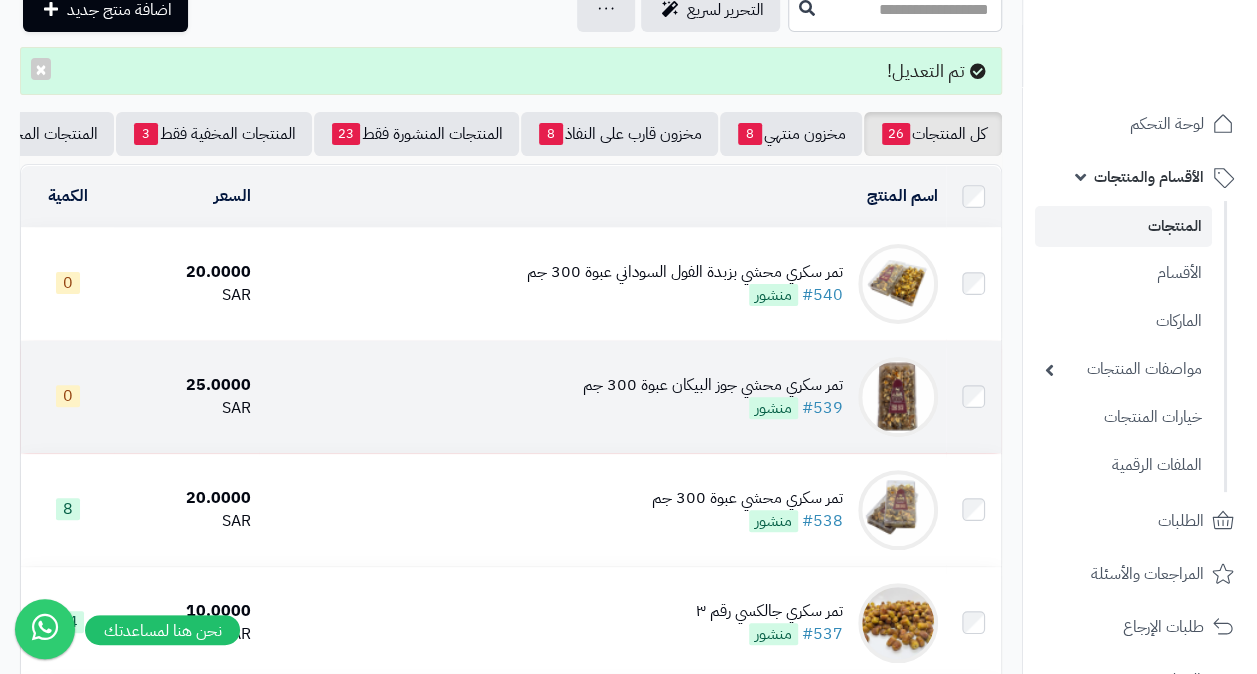 click on "تمر سكري محشي جوز البيكان عبوة 300 جم" at bounding box center (713, 385) 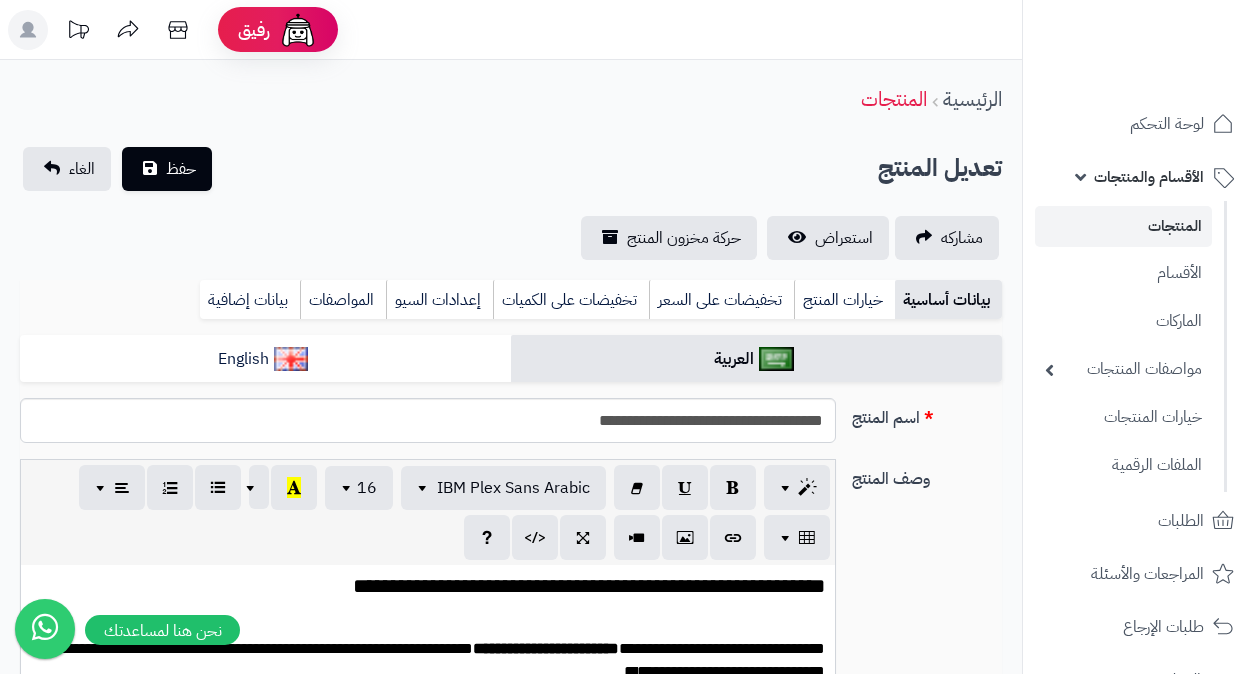 scroll, scrollTop: 0, scrollLeft: 0, axis: both 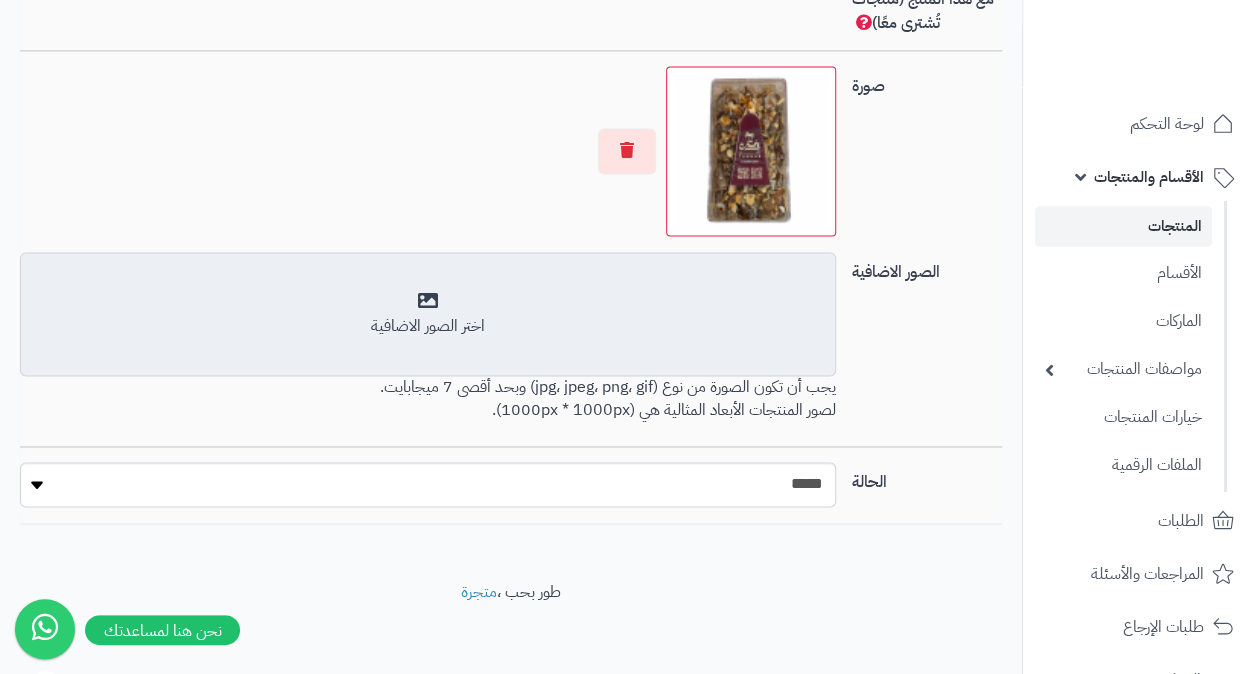 click on "اختر الصور الاضافية" at bounding box center (428, 326) 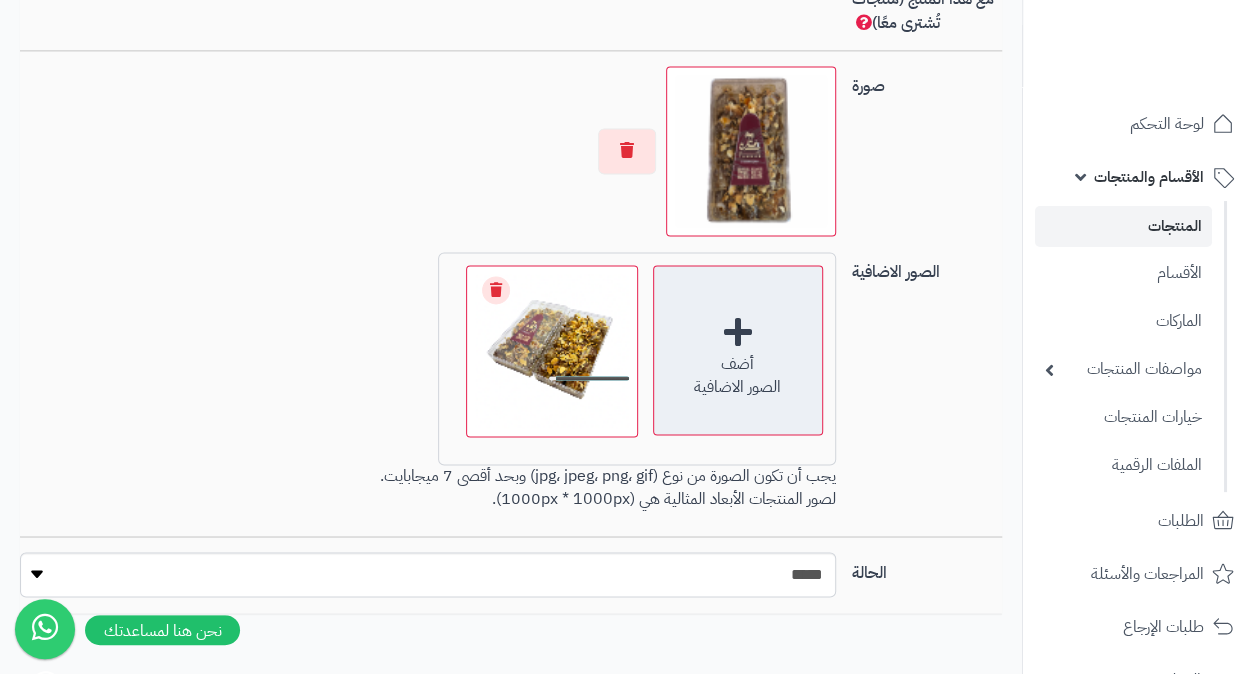 click on "أضف الصور الاضافية" at bounding box center (738, 350) 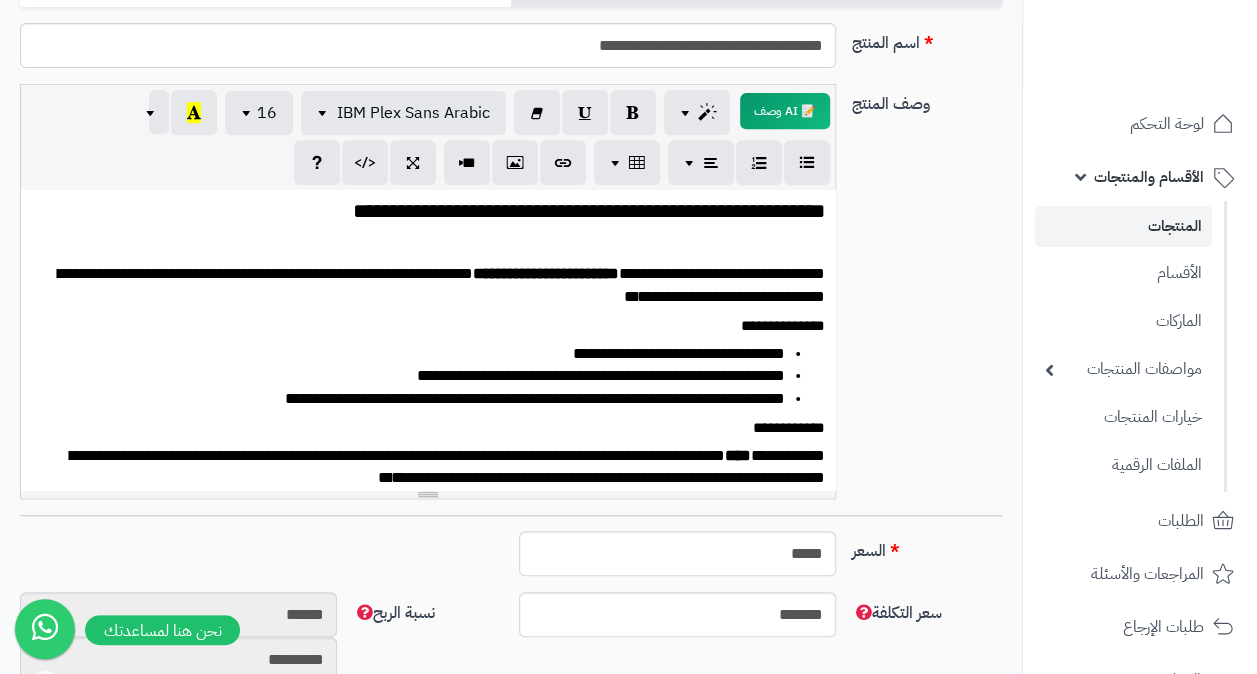 scroll, scrollTop: 0, scrollLeft: 0, axis: both 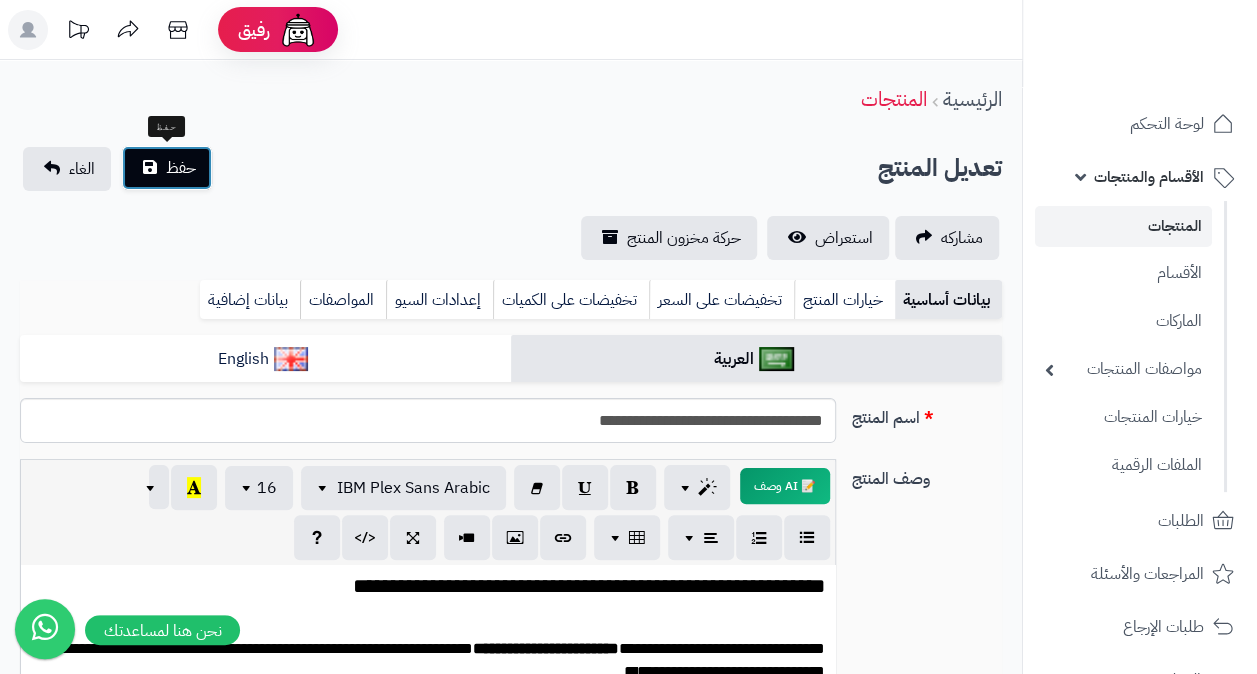 click on "حفظ" at bounding box center [181, 168] 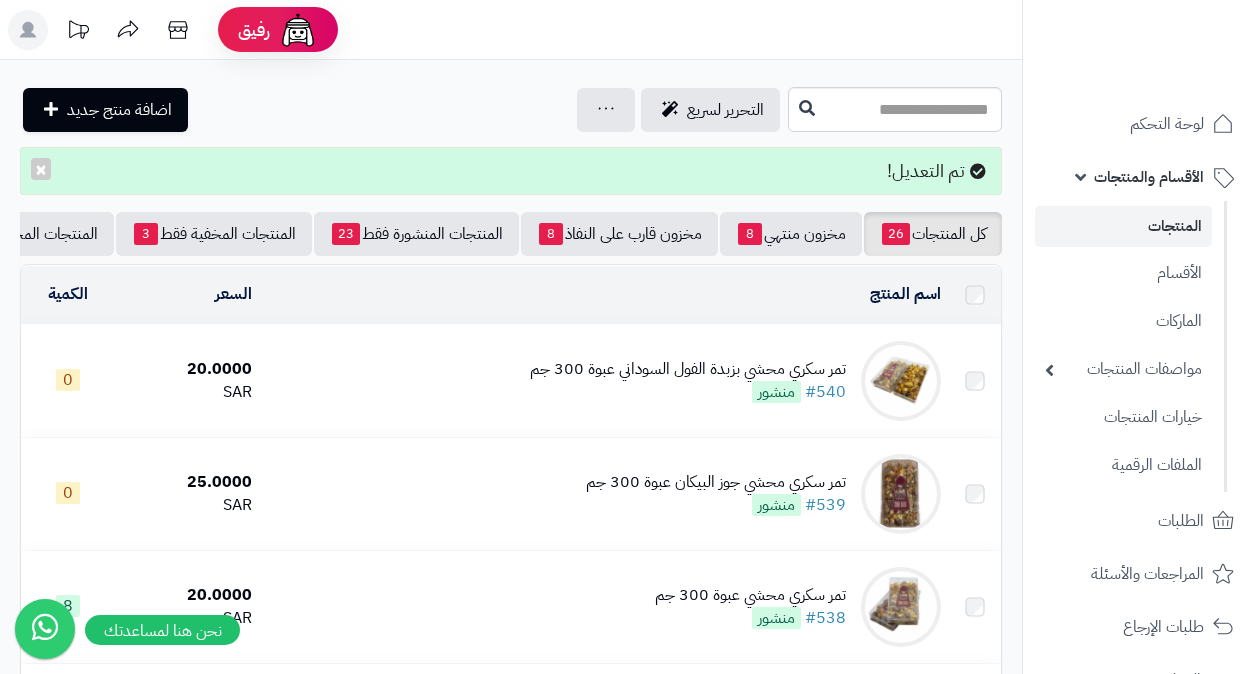 scroll, scrollTop: 0, scrollLeft: 0, axis: both 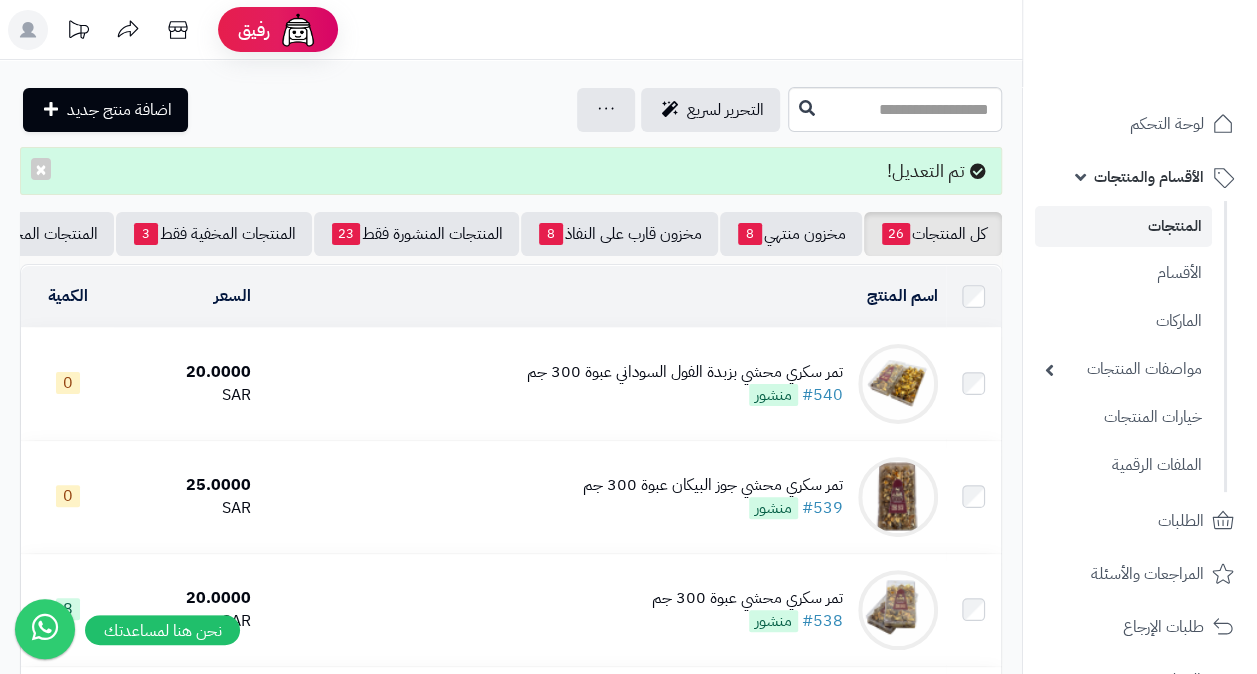 click on "تمر سكري محشي بزبدة الفول السوداني عبوة 300 جم" at bounding box center [685, 372] 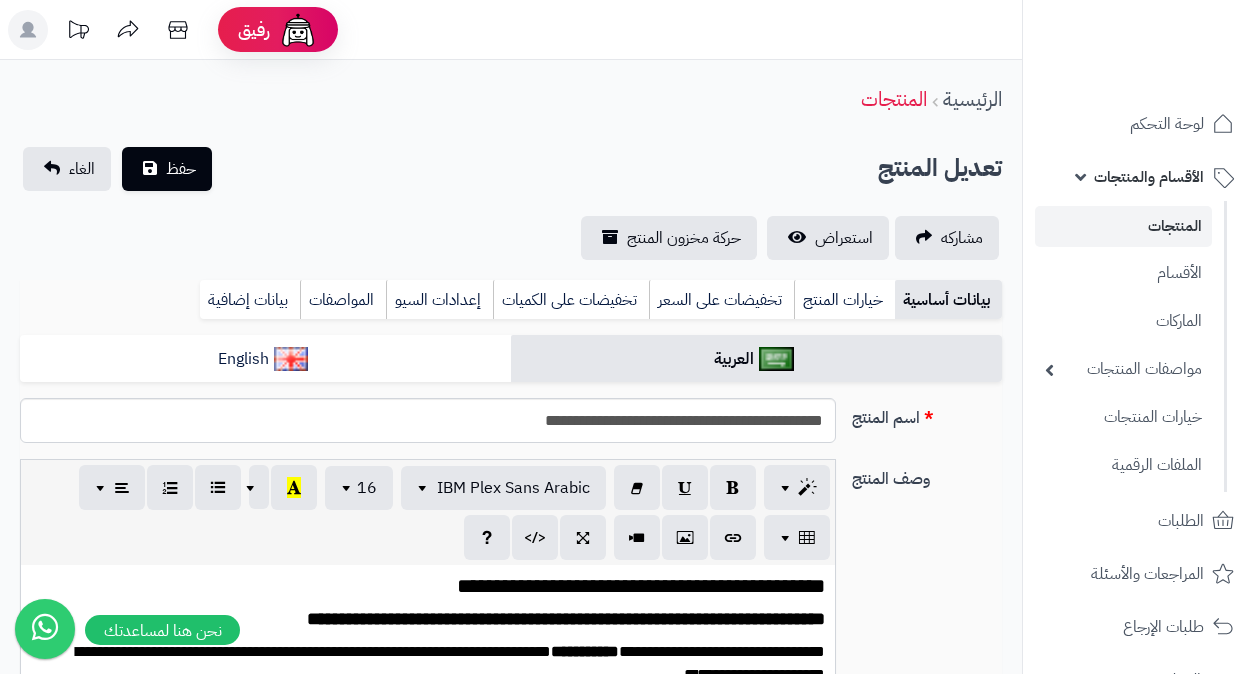 scroll, scrollTop: 800, scrollLeft: 0, axis: vertical 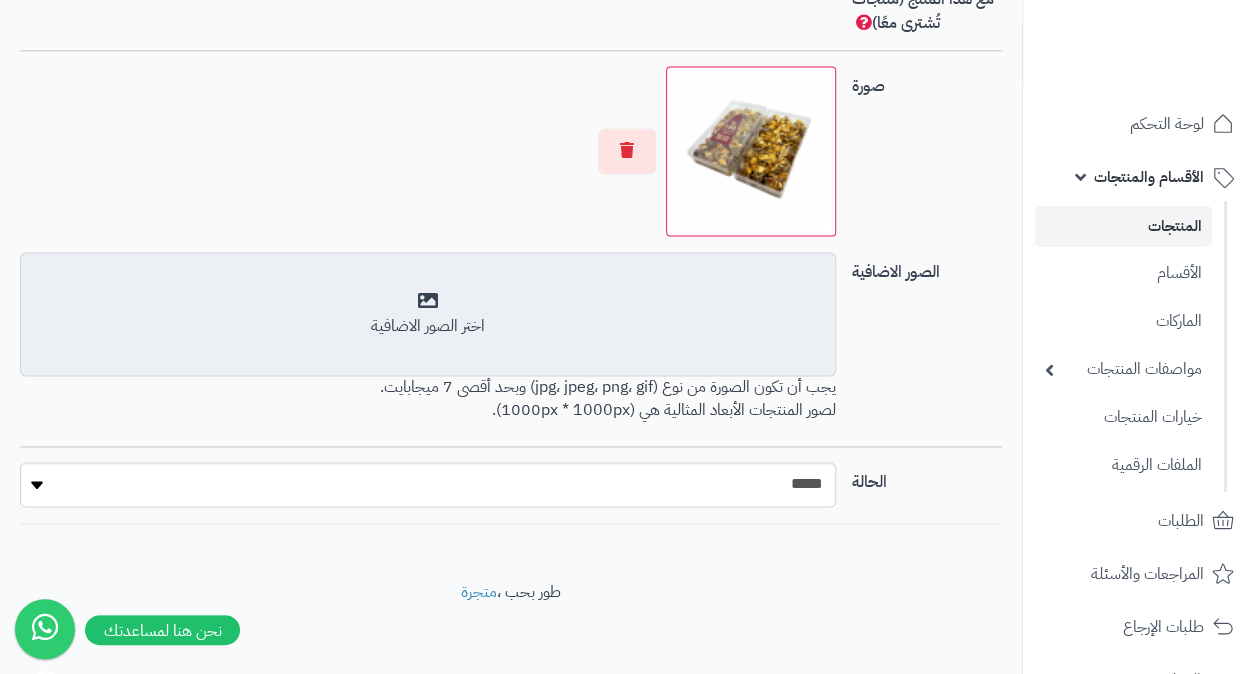 click on "اختر الصور الاضافية" at bounding box center [428, 314] 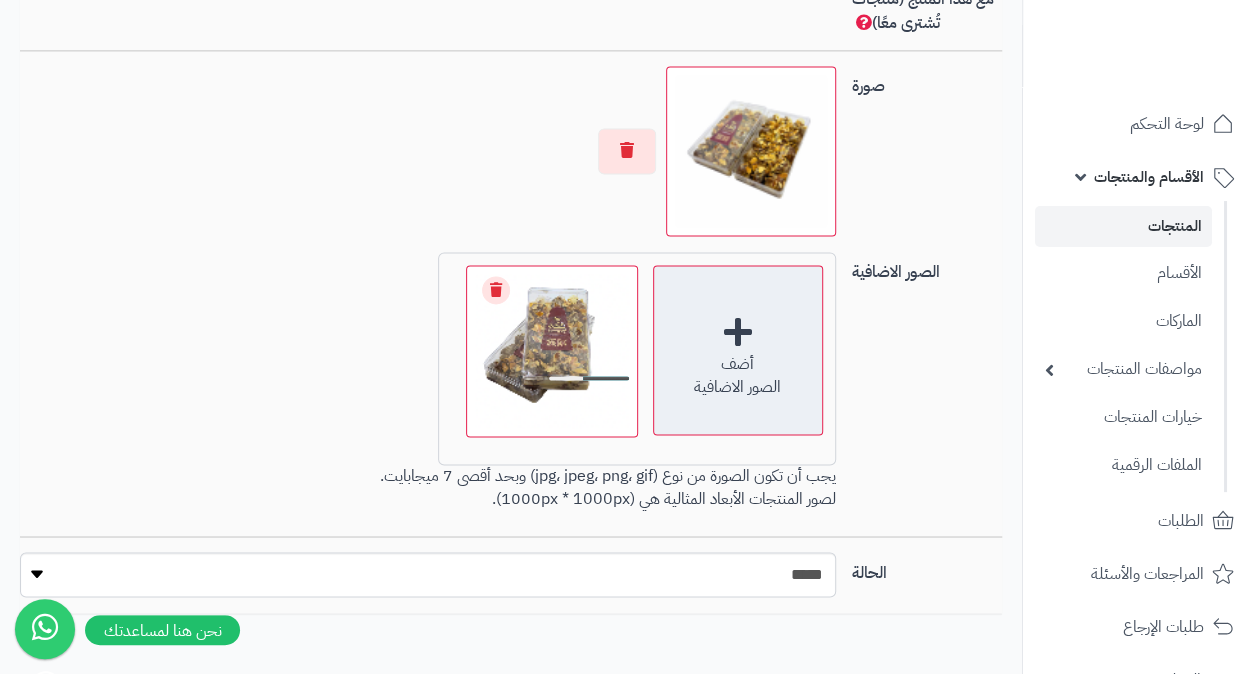 click on "أضف" at bounding box center (738, 364) 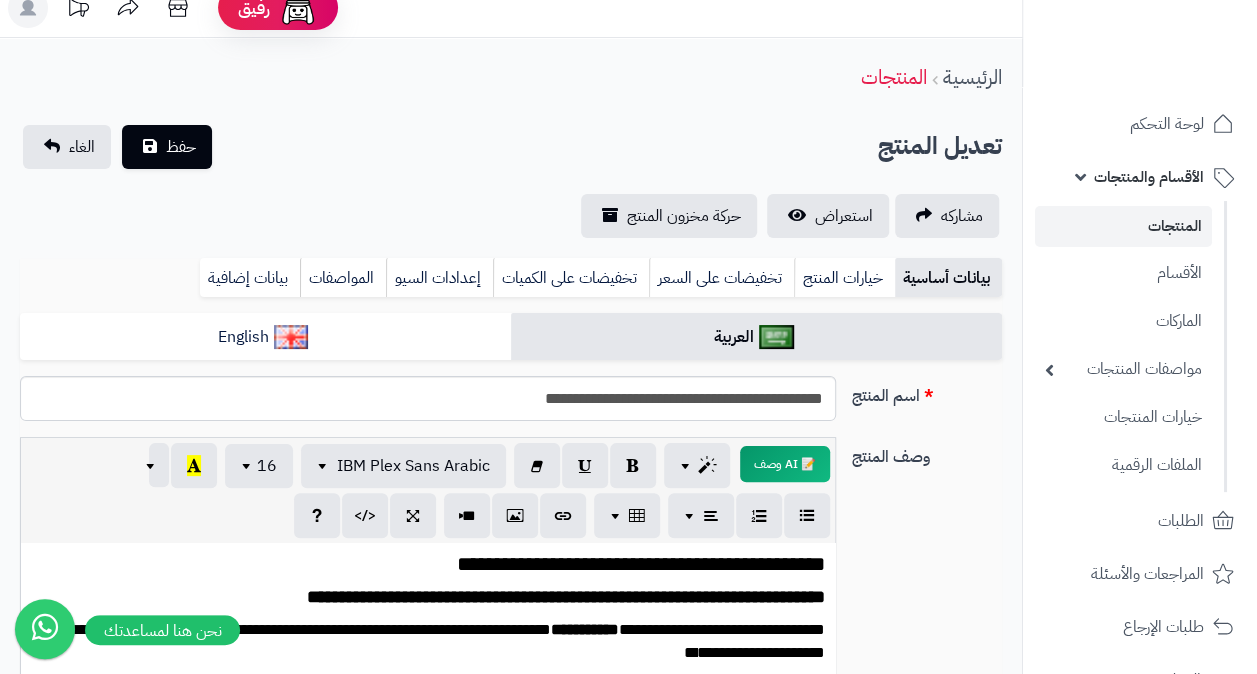 scroll, scrollTop: 0, scrollLeft: 0, axis: both 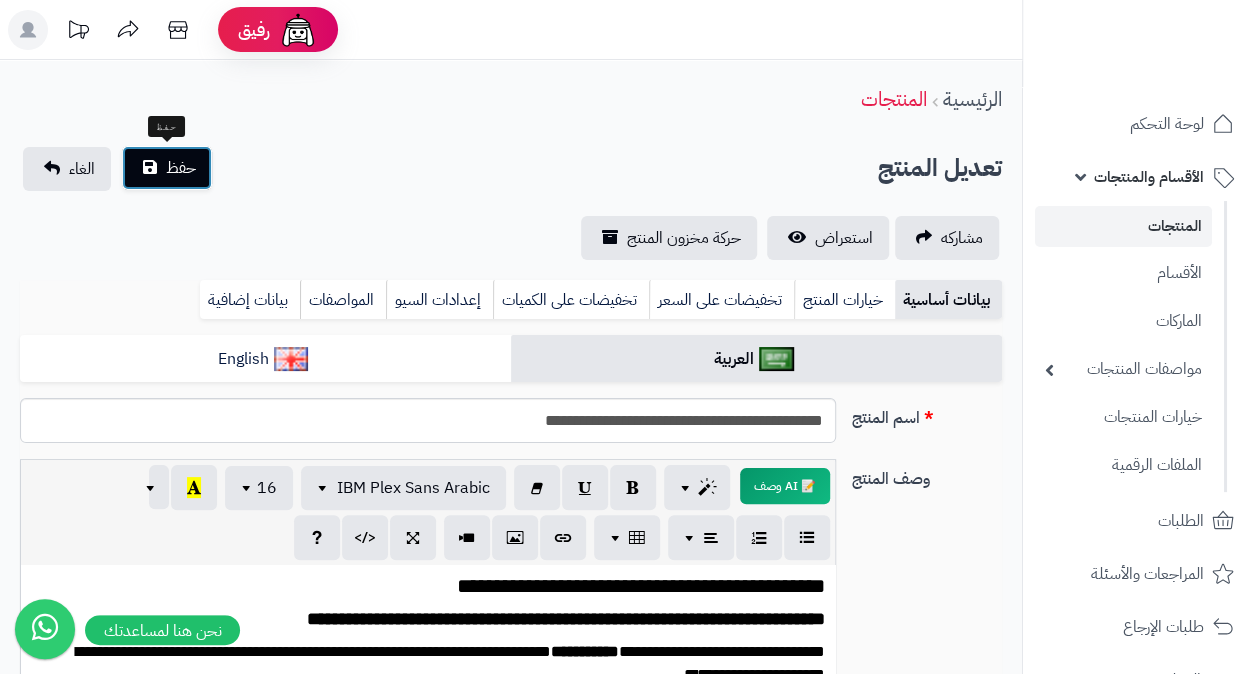 click on "حفظ" at bounding box center [181, 168] 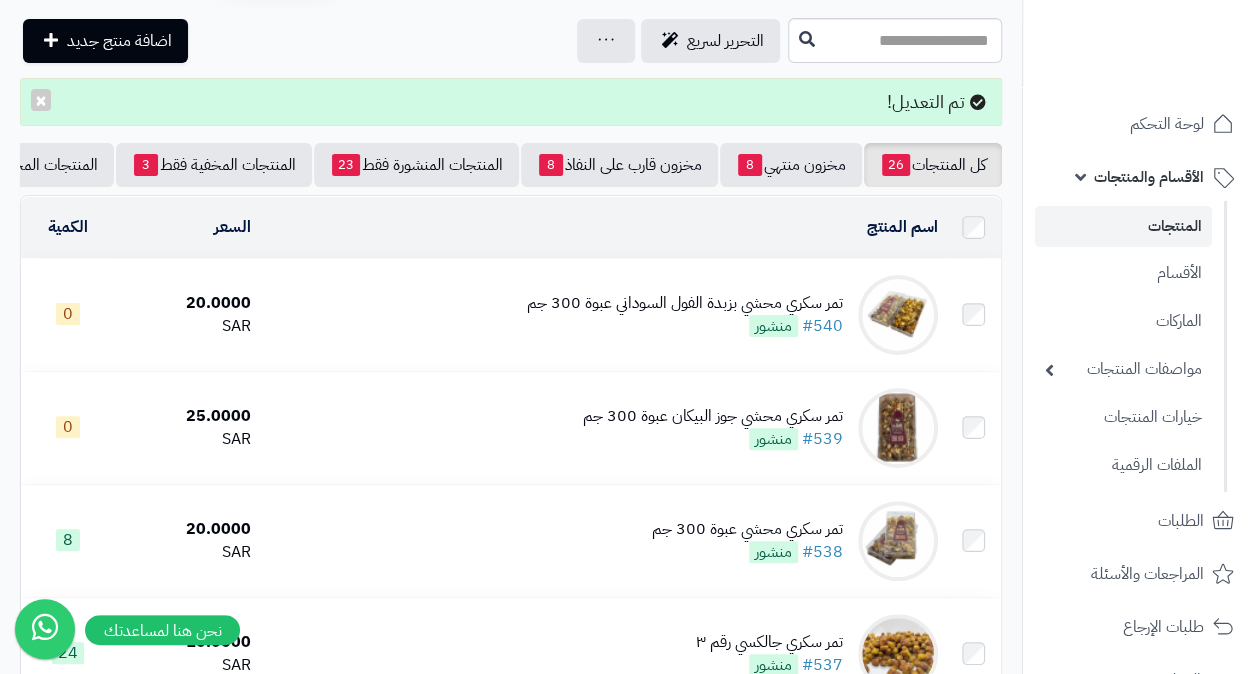 scroll, scrollTop: 100, scrollLeft: 0, axis: vertical 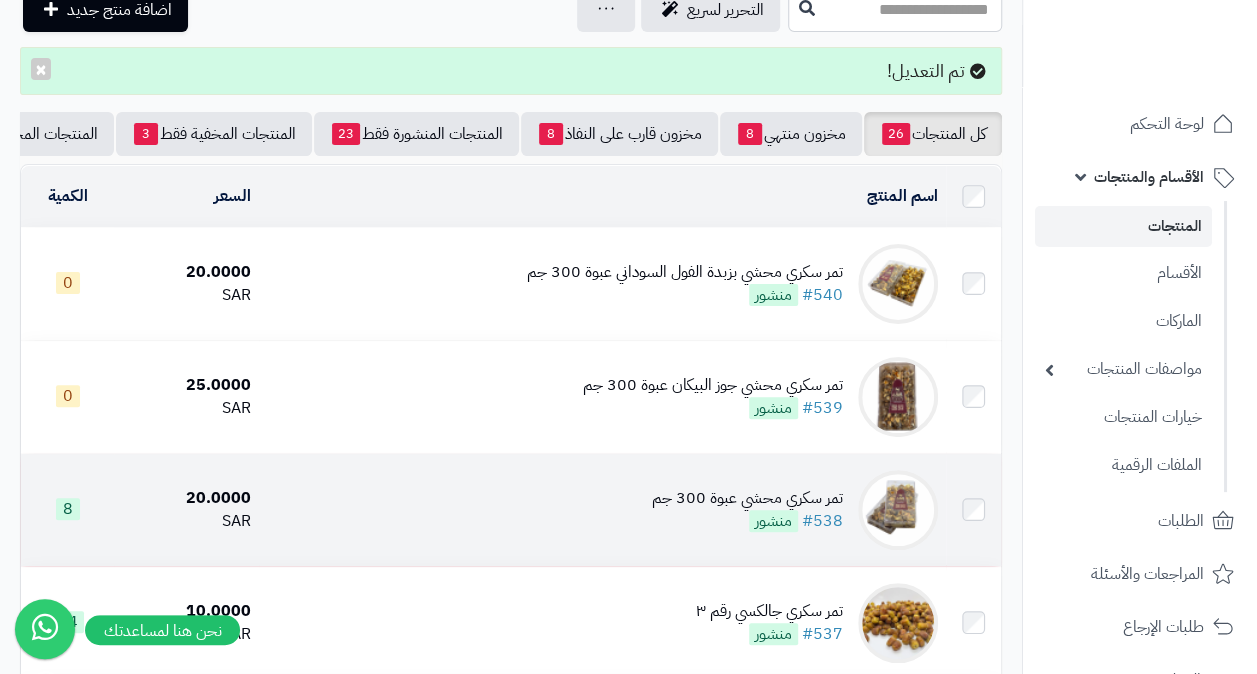 click on "تمر سكري محشي عبوة 300 جم" at bounding box center [747, 498] 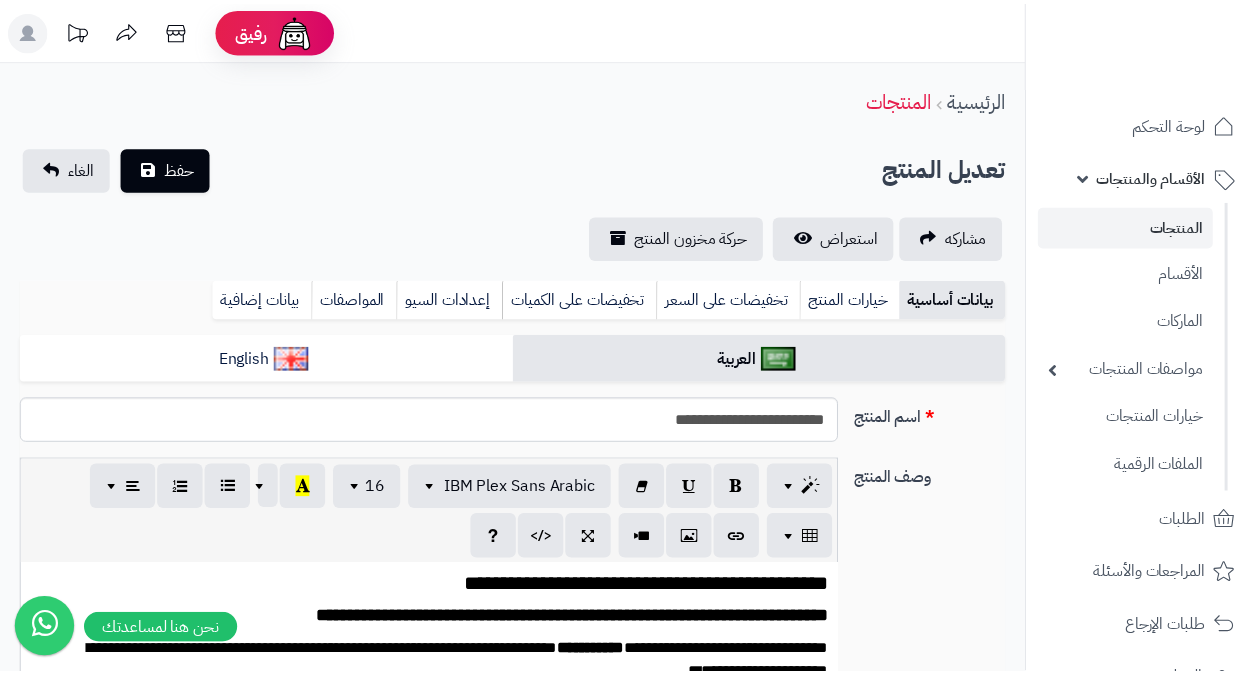 scroll, scrollTop: 0, scrollLeft: 0, axis: both 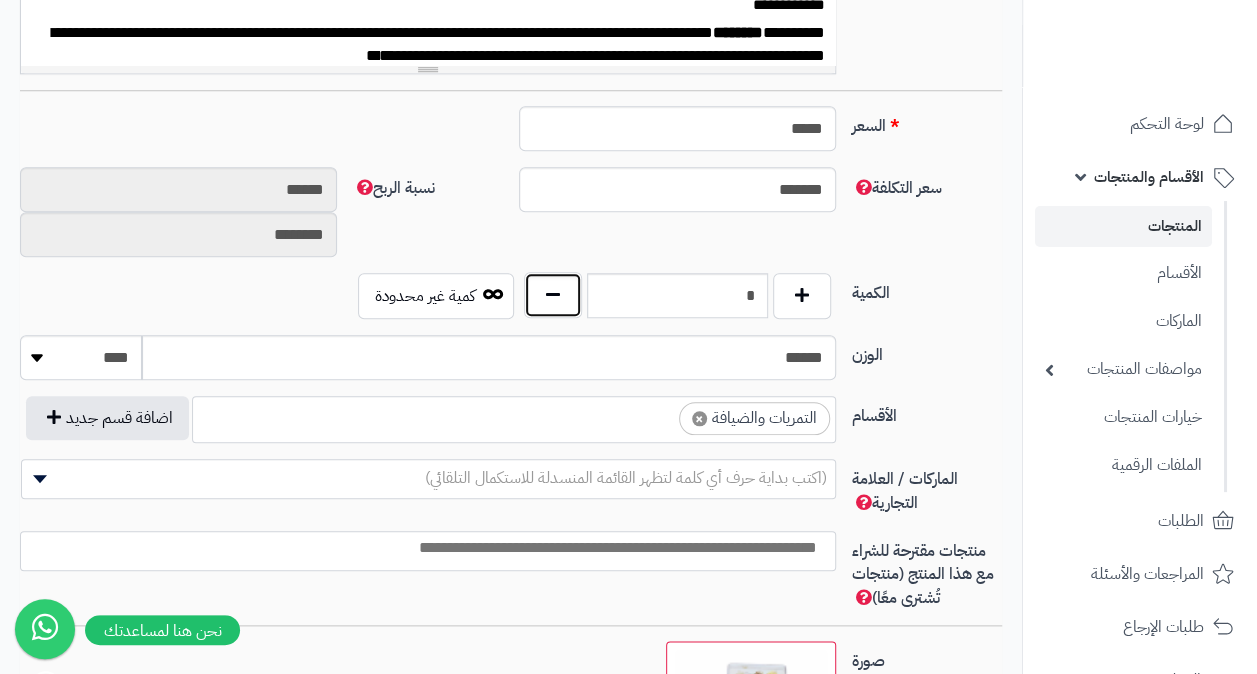 click at bounding box center [553, 295] 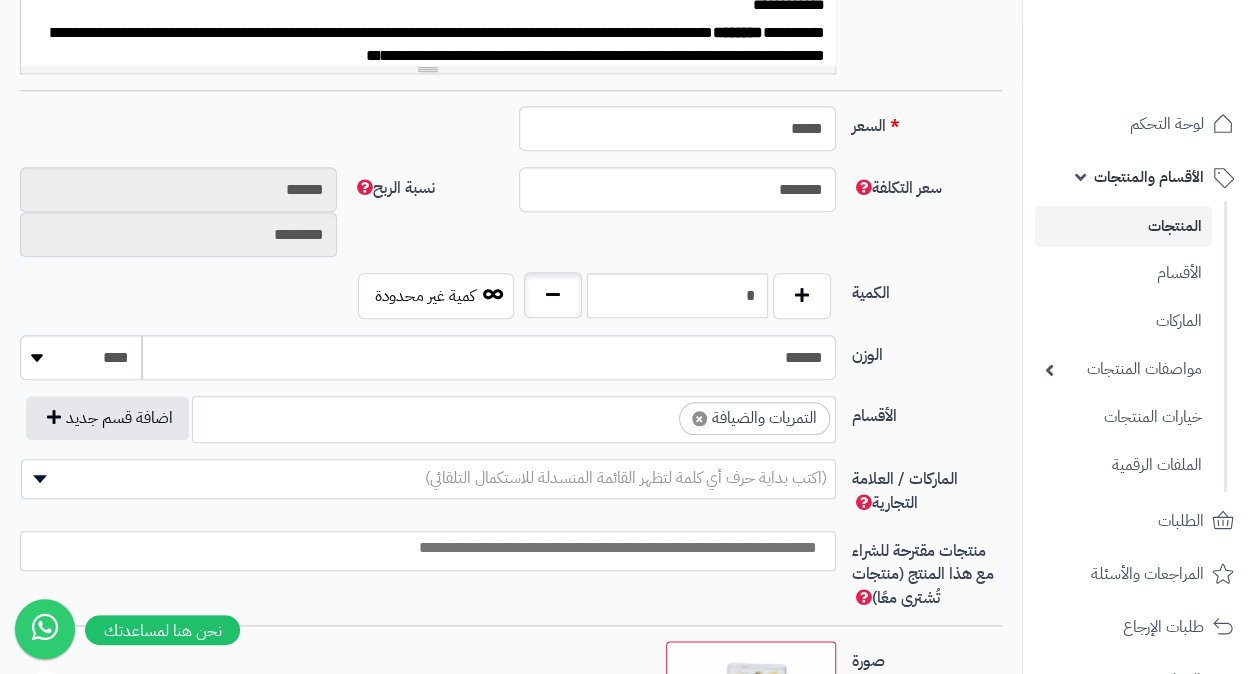 type on "*" 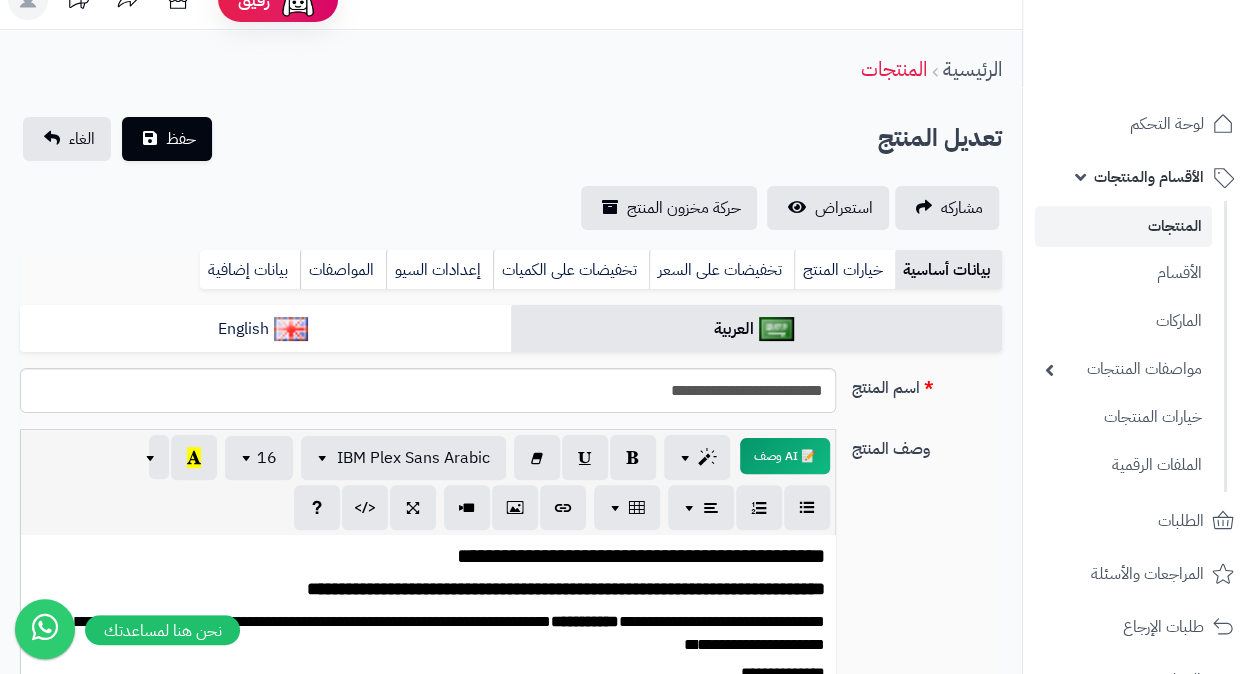 scroll, scrollTop: 0, scrollLeft: 0, axis: both 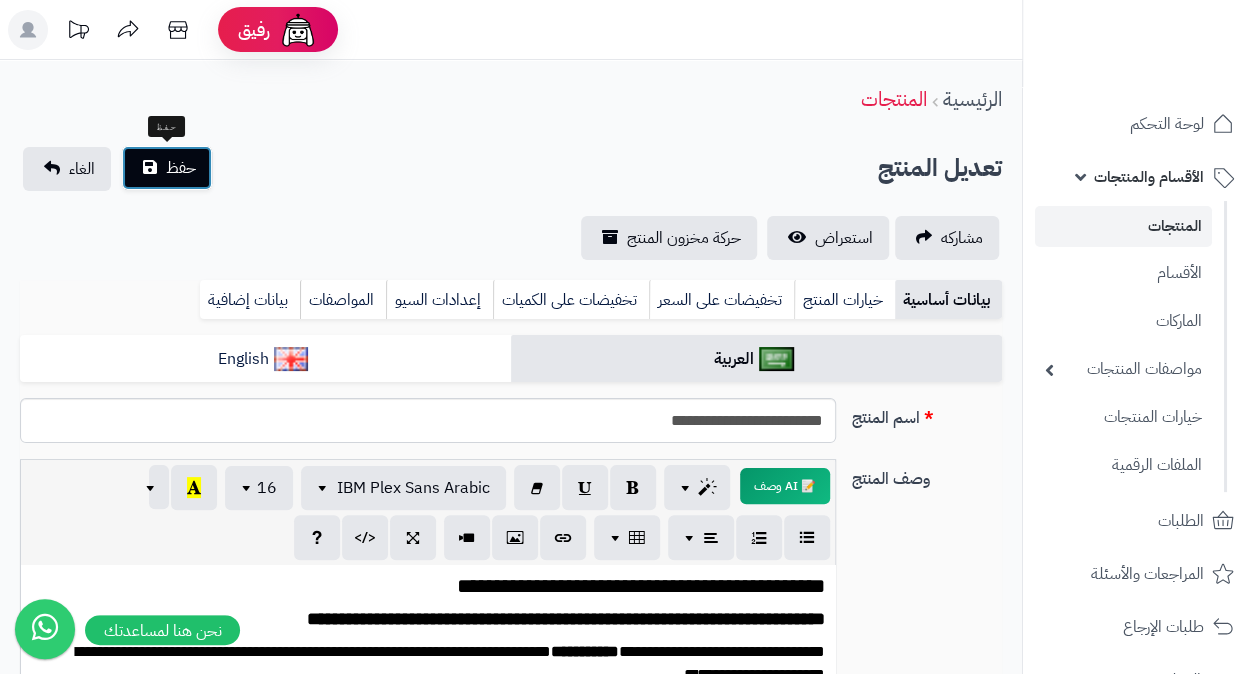 click on "حفظ" at bounding box center [167, 168] 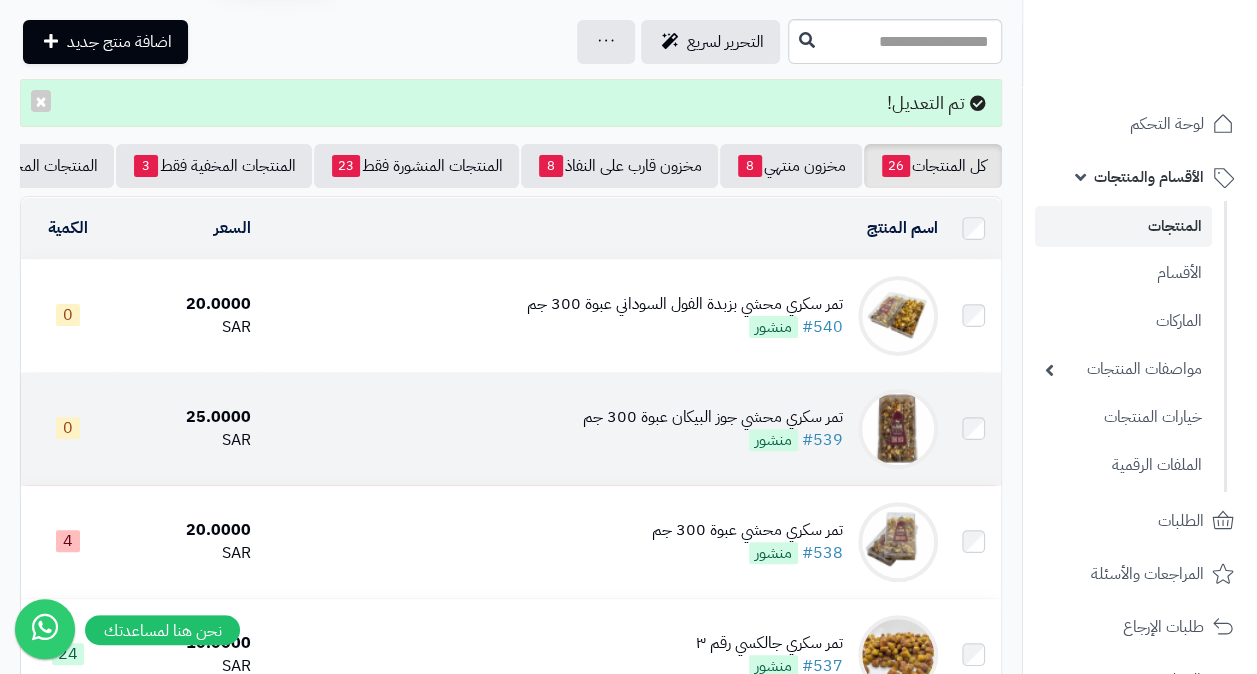 scroll, scrollTop: 100, scrollLeft: 0, axis: vertical 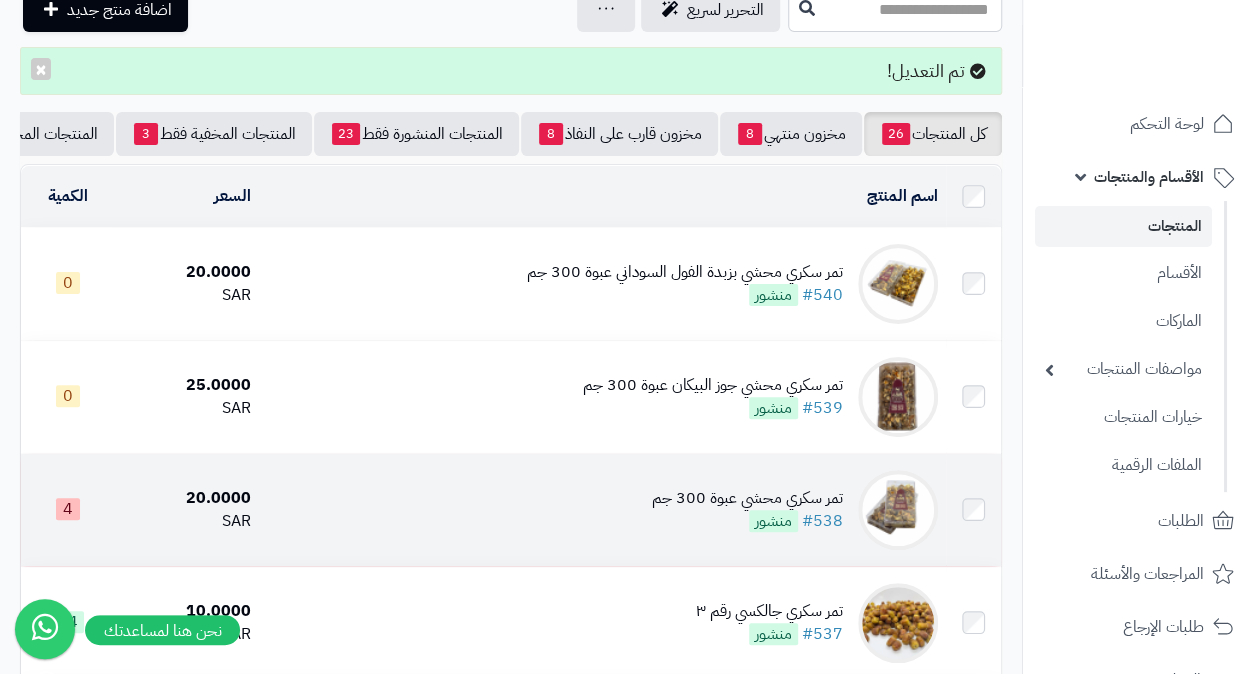 click on "تمر سكري محشي عبوة 300 جم" at bounding box center (747, 498) 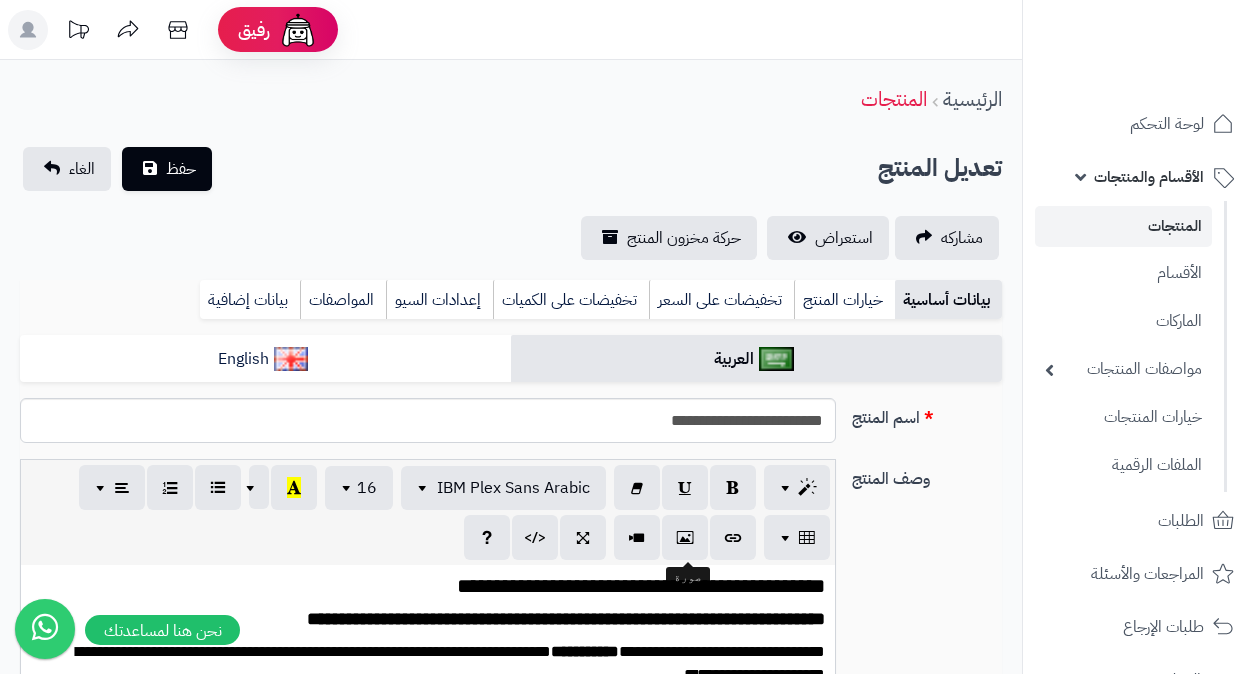 scroll, scrollTop: 318, scrollLeft: 0, axis: vertical 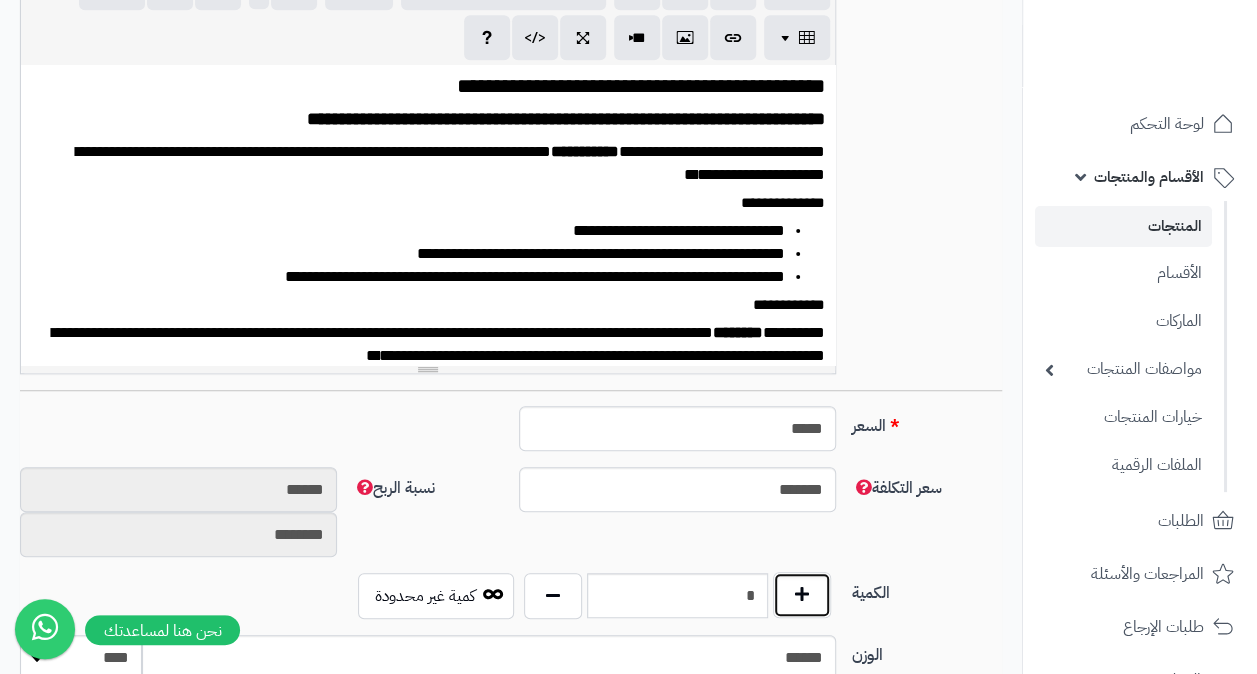 click at bounding box center [802, 595] 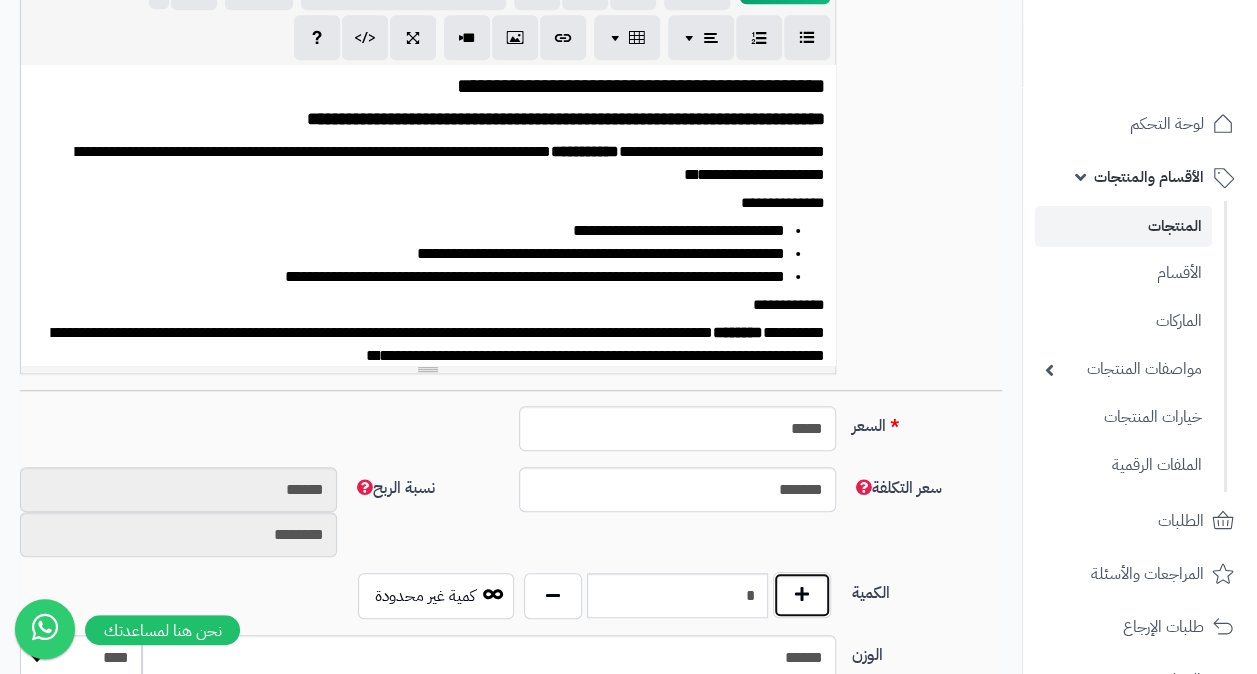 click at bounding box center (802, 595) 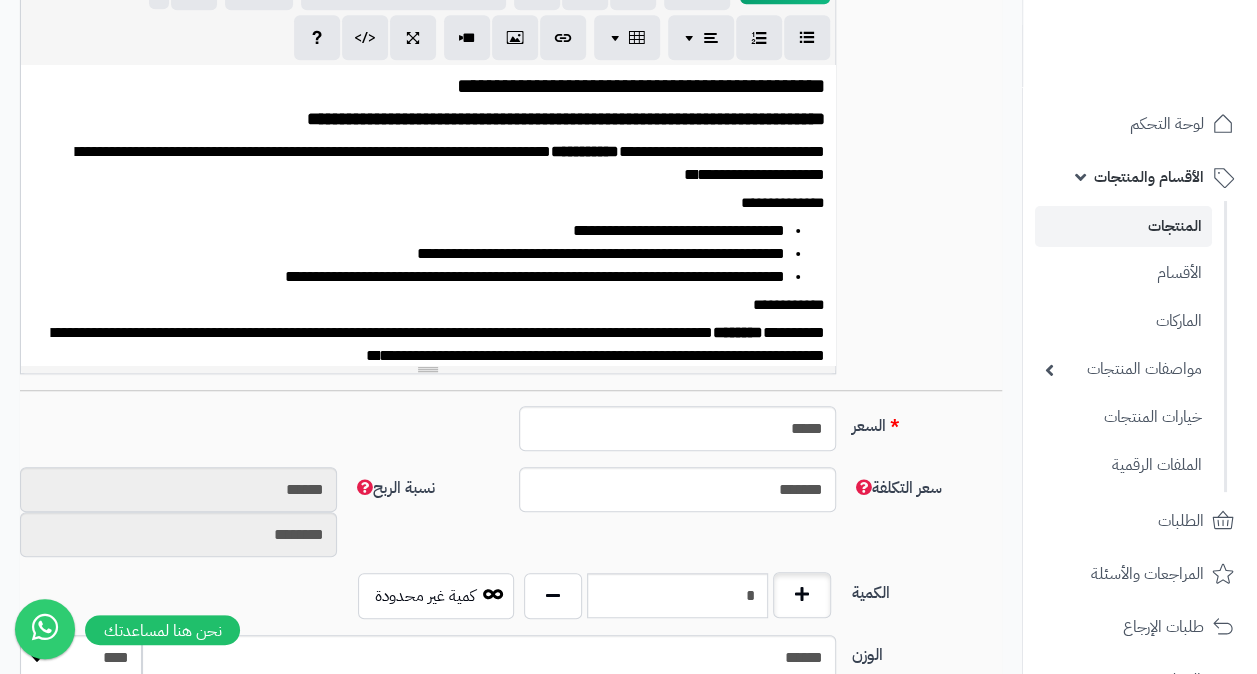 type on "*" 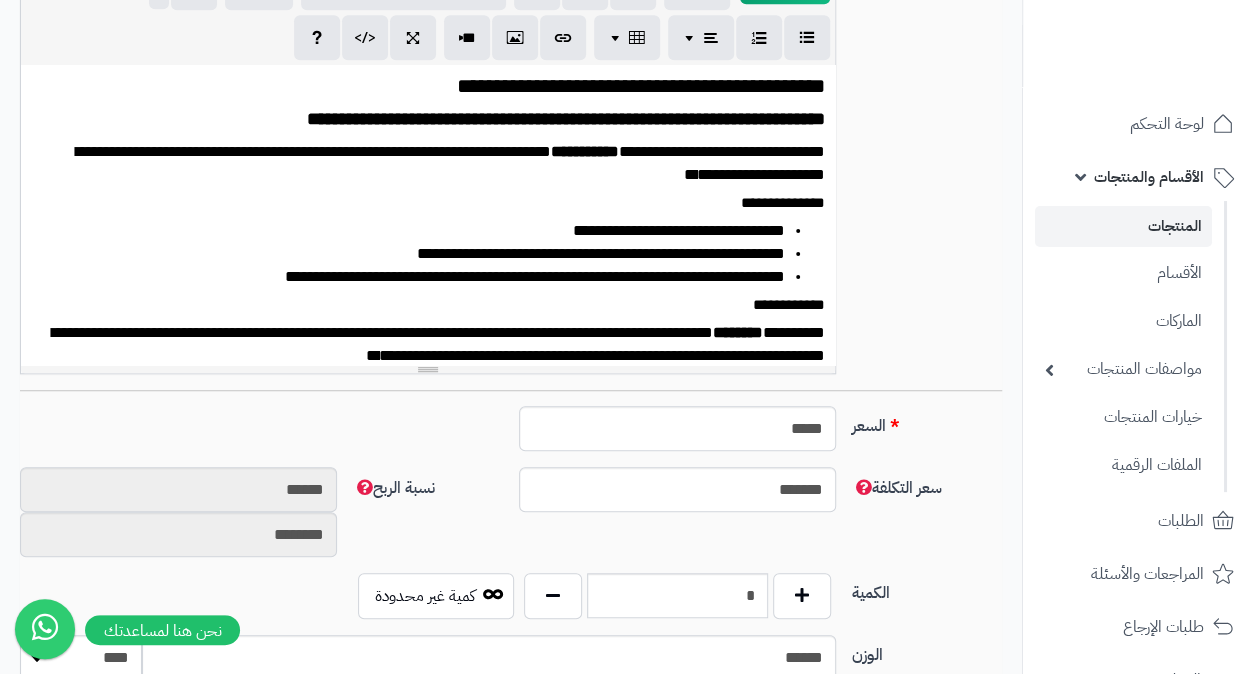 scroll, scrollTop: 0, scrollLeft: 0, axis: both 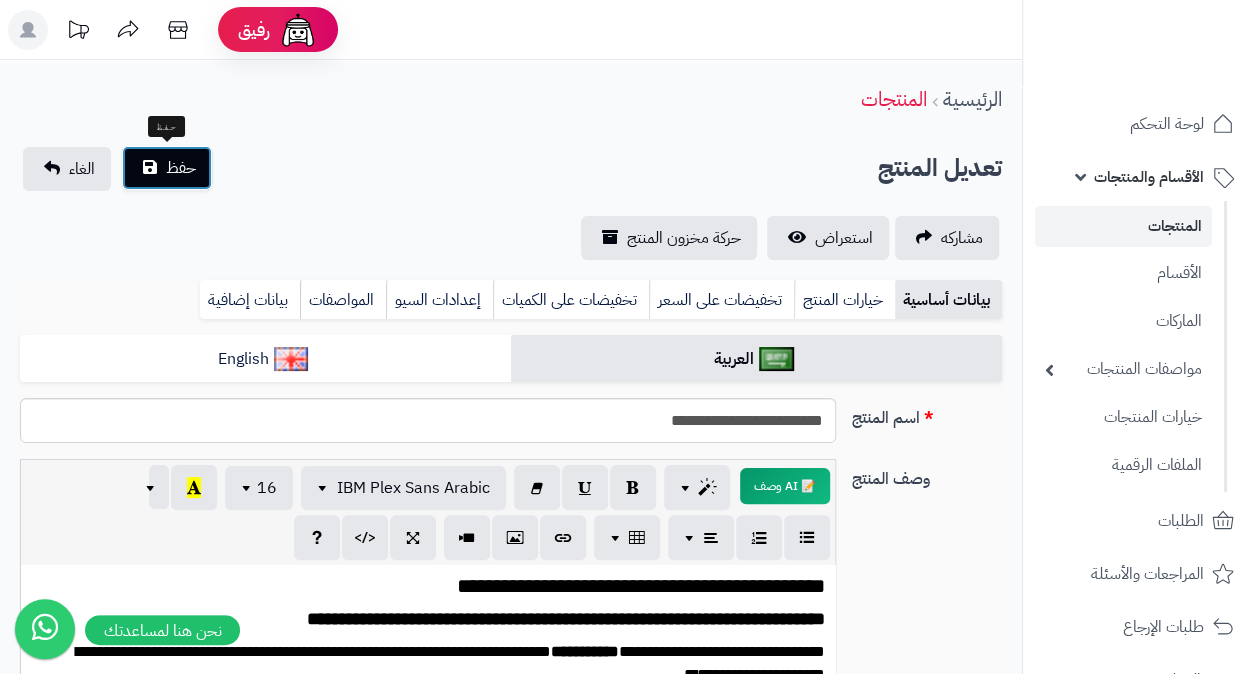 click on "حفظ" at bounding box center (181, 168) 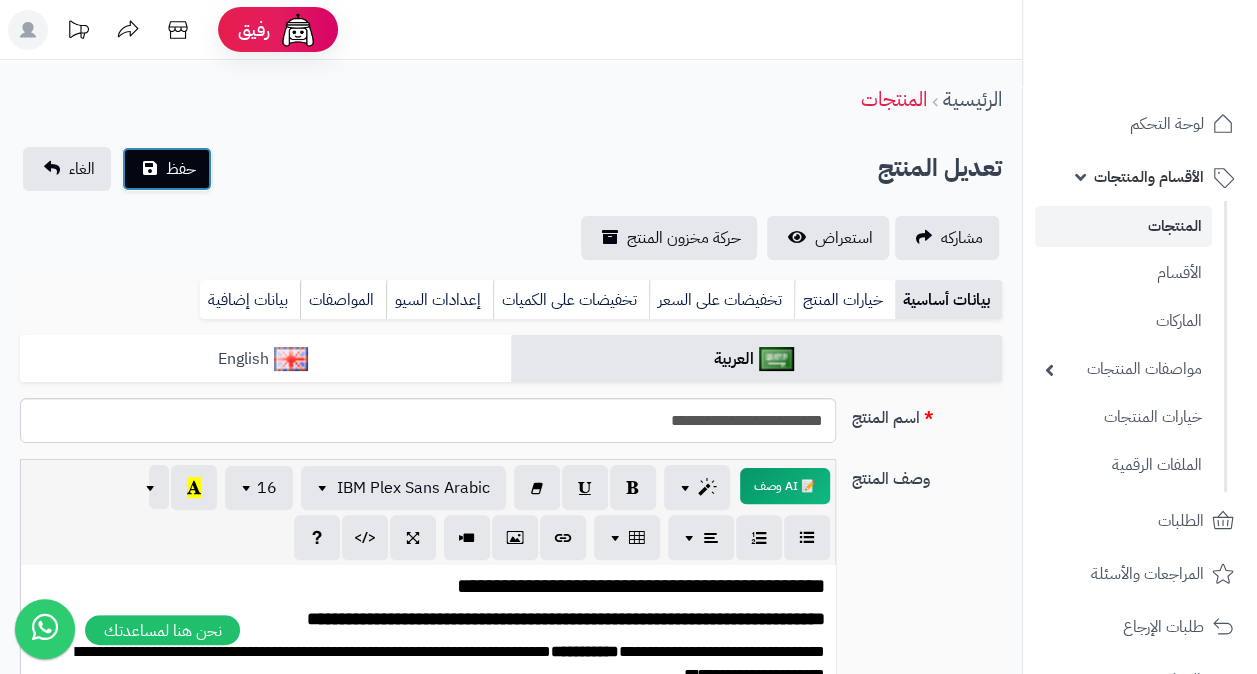 scroll, scrollTop: 300, scrollLeft: 0, axis: vertical 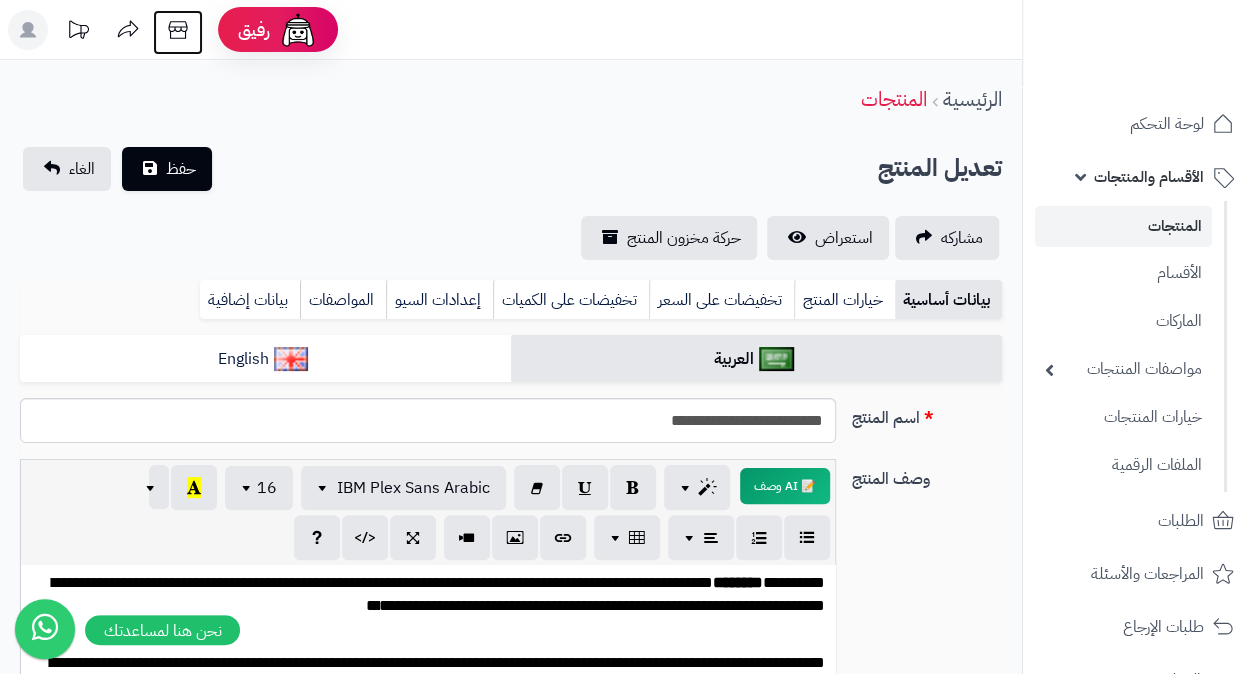 click 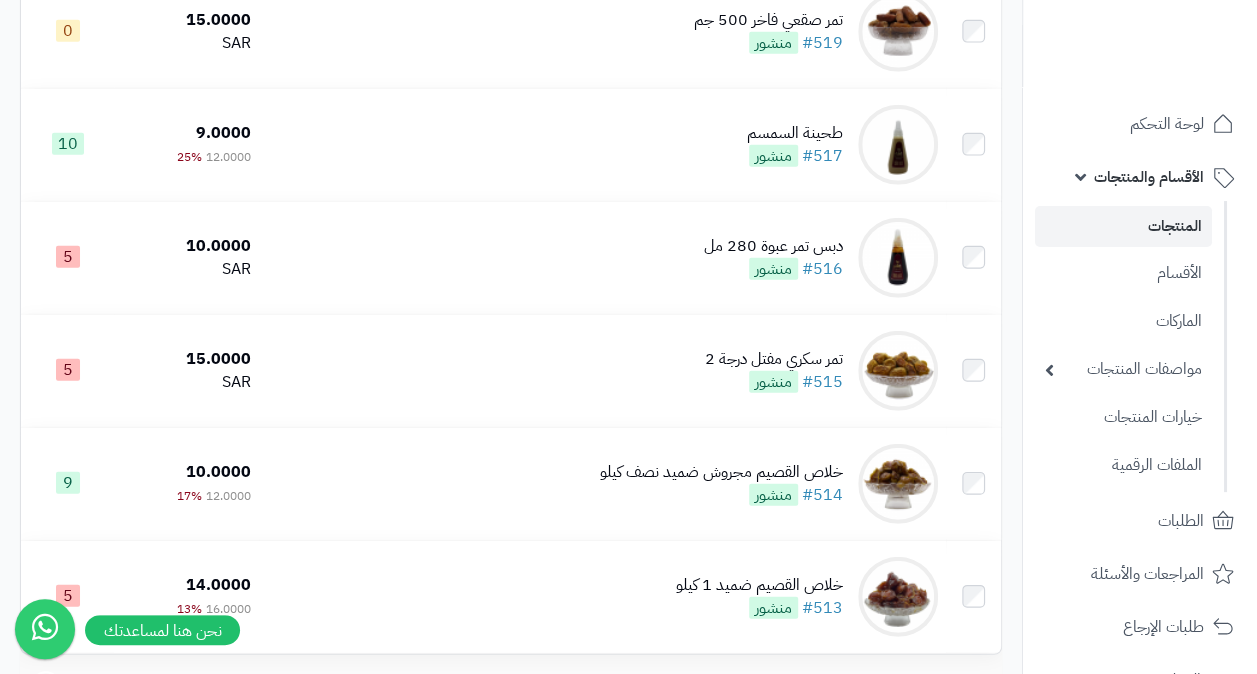 scroll, scrollTop: 2700, scrollLeft: 0, axis: vertical 